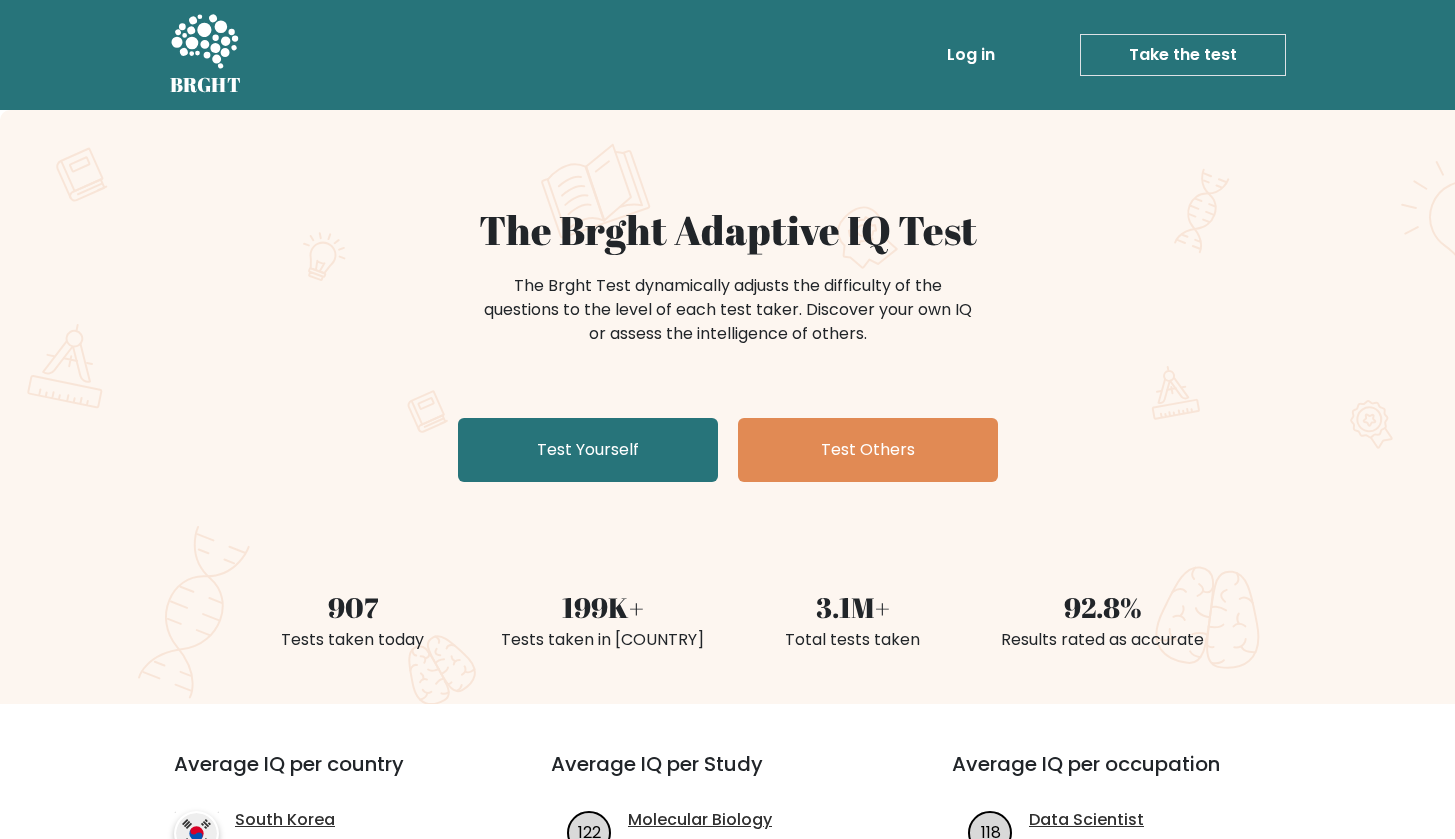 scroll, scrollTop: 0, scrollLeft: 0, axis: both 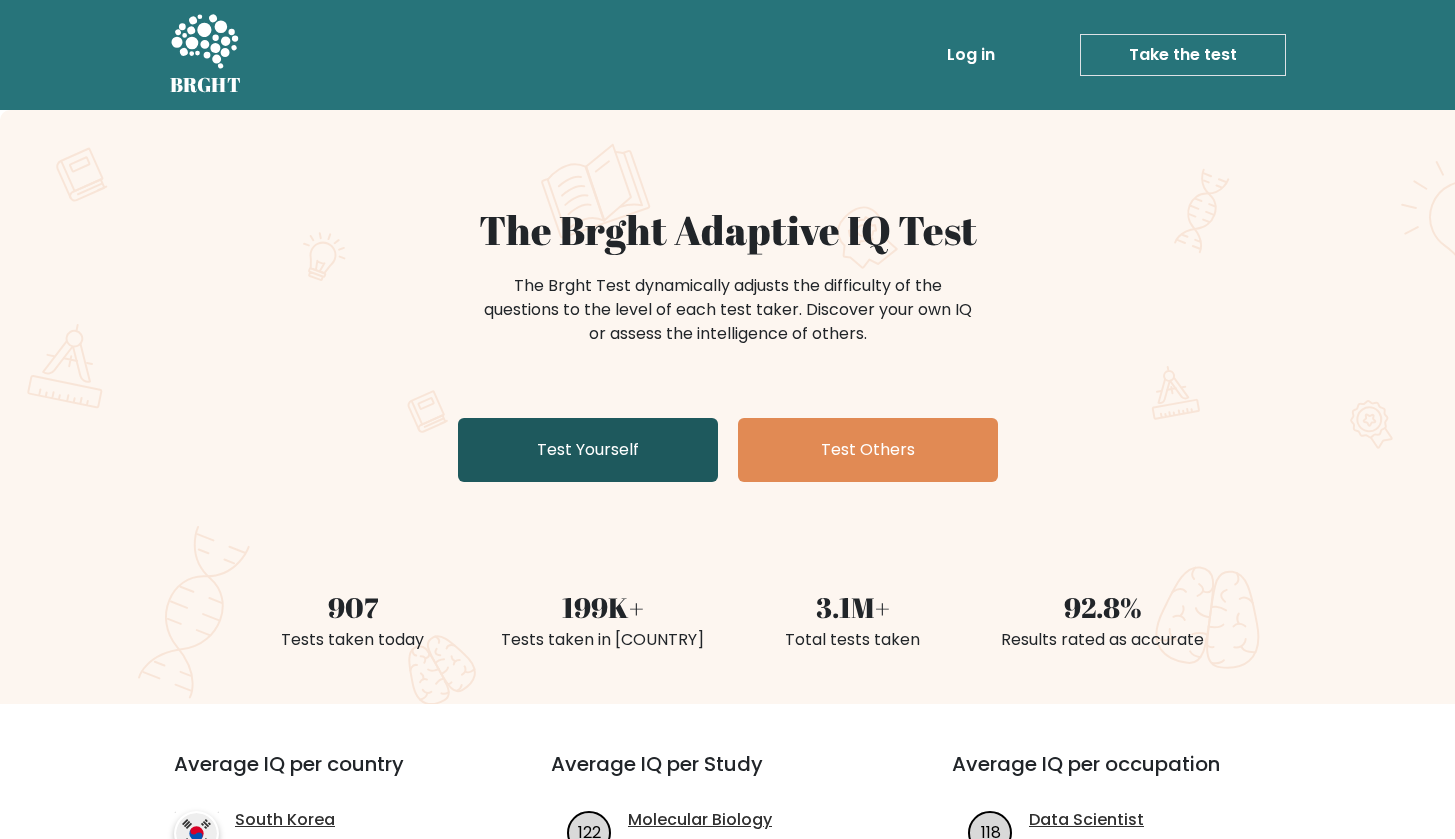 click on "Test Yourself" at bounding box center [588, 450] 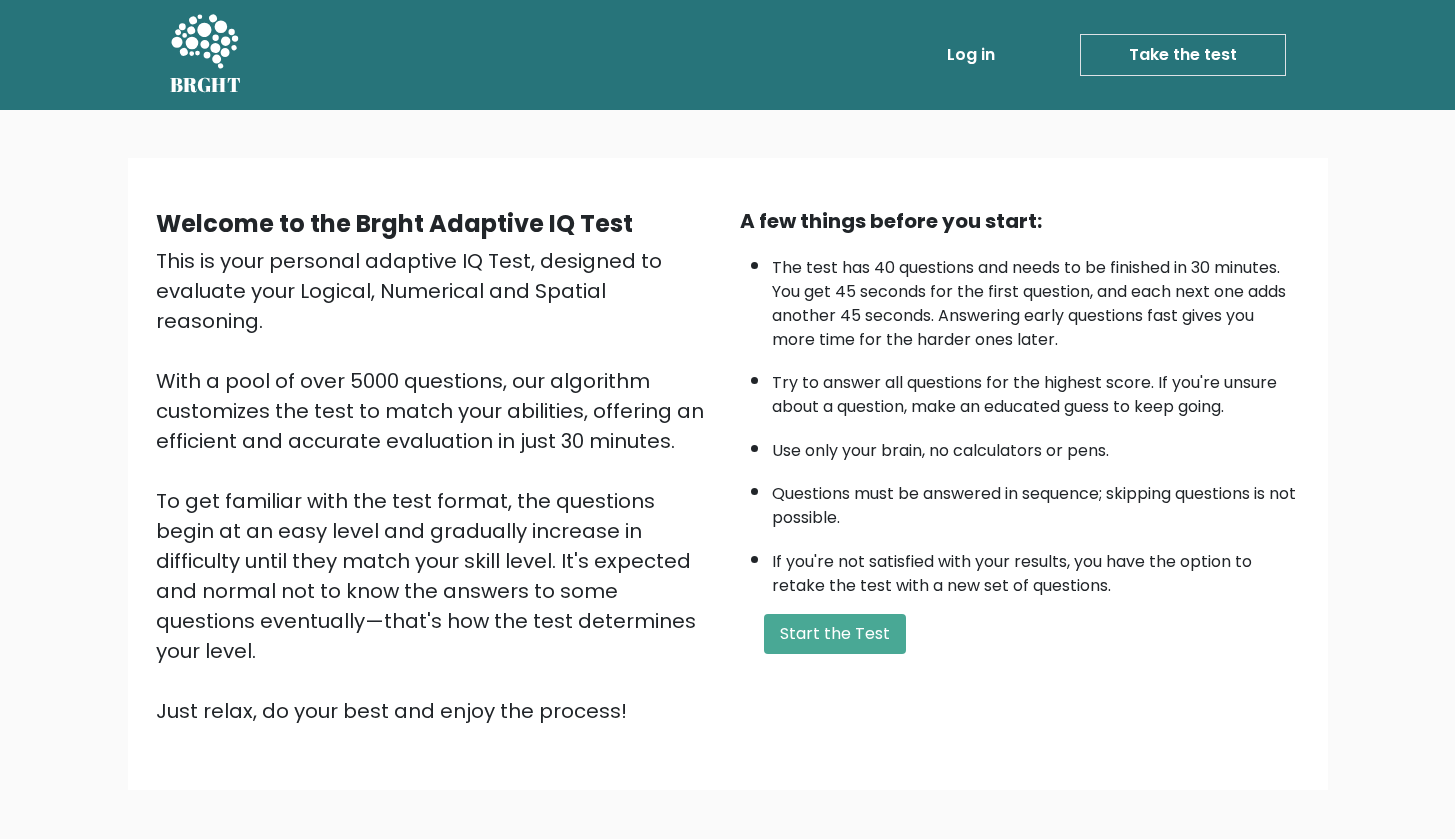 scroll, scrollTop: 0, scrollLeft: 0, axis: both 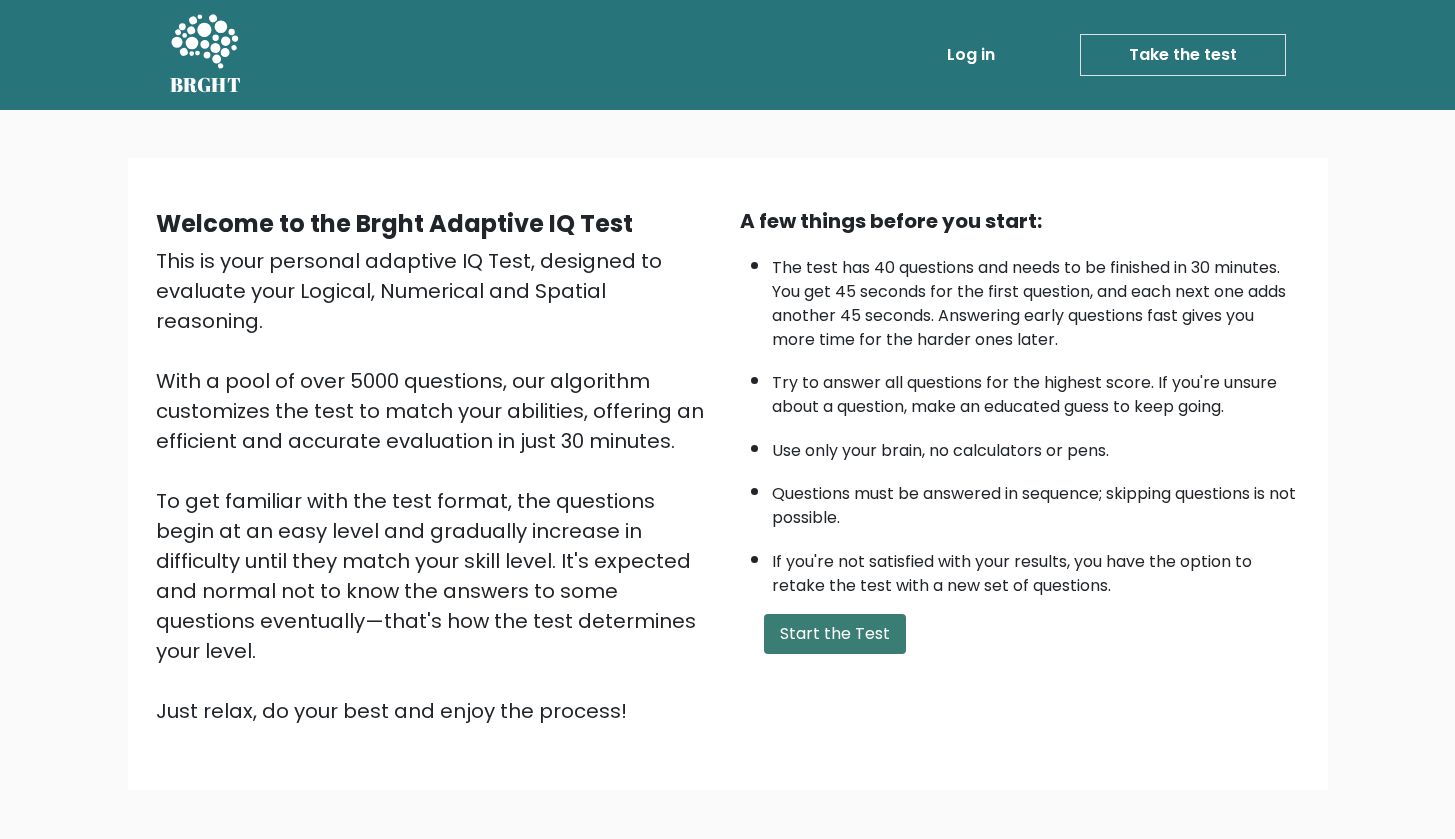 click on "Start the Test" at bounding box center [835, 634] 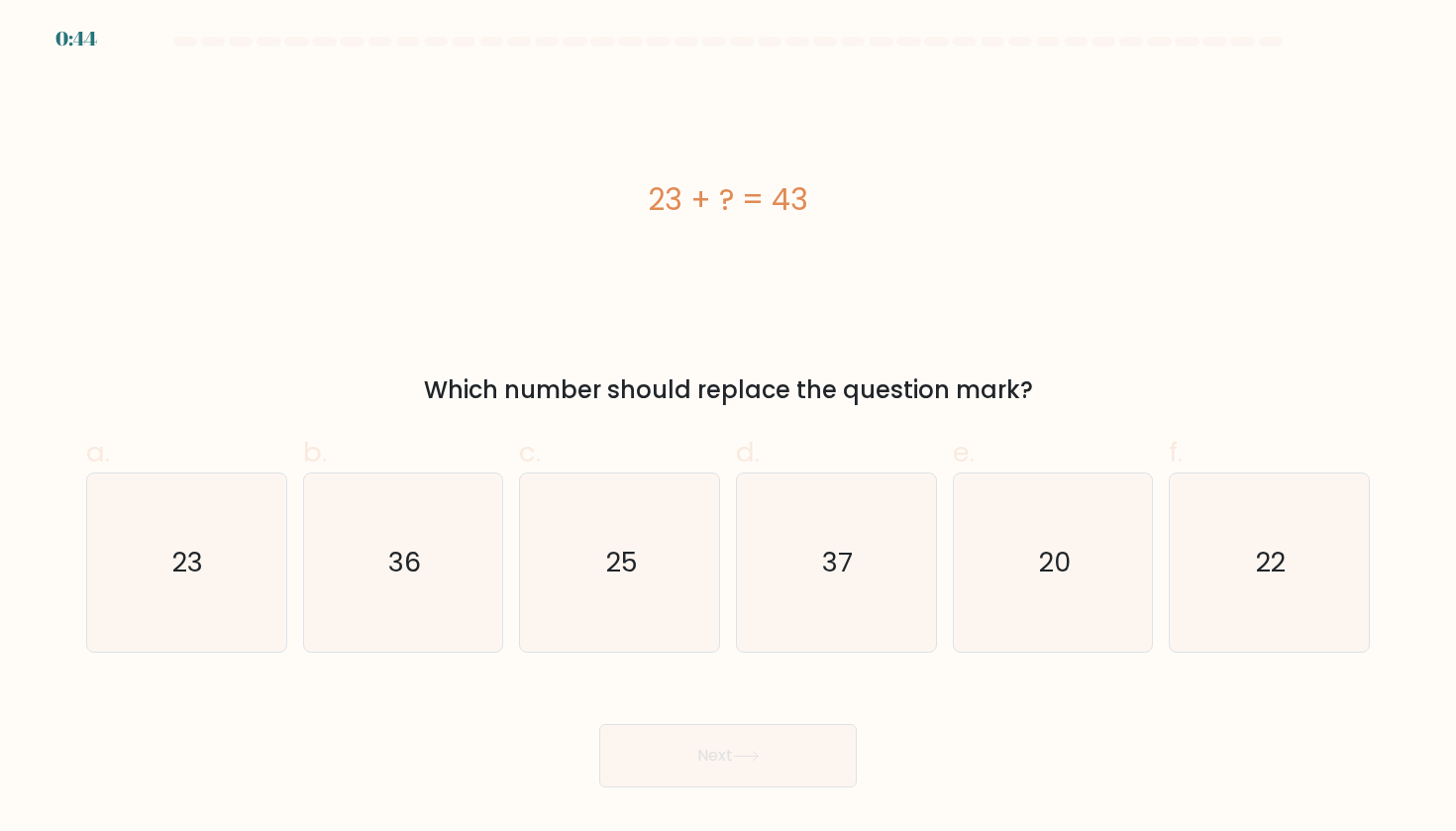 scroll, scrollTop: 0, scrollLeft: 0, axis: both 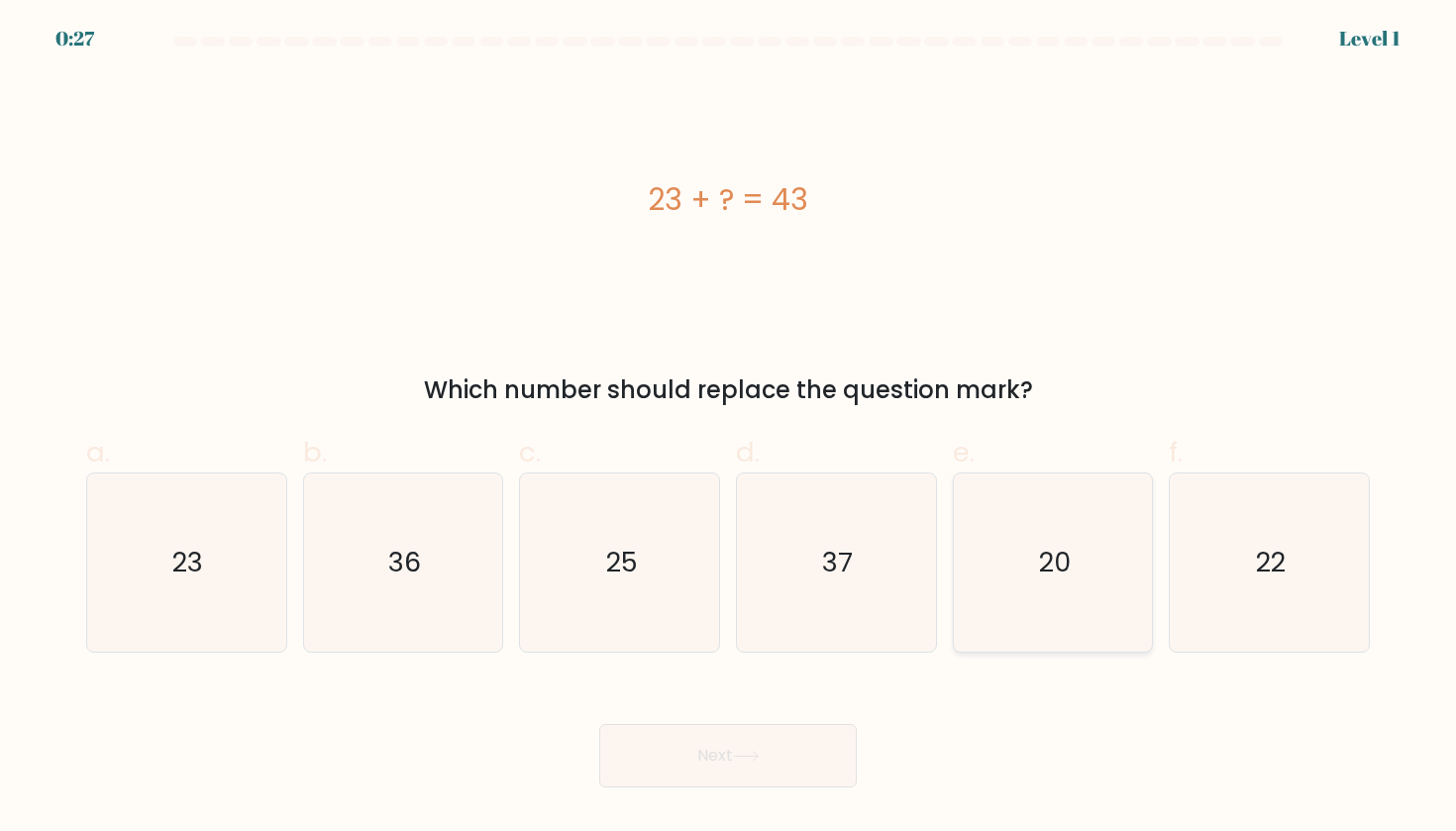 click on "20" 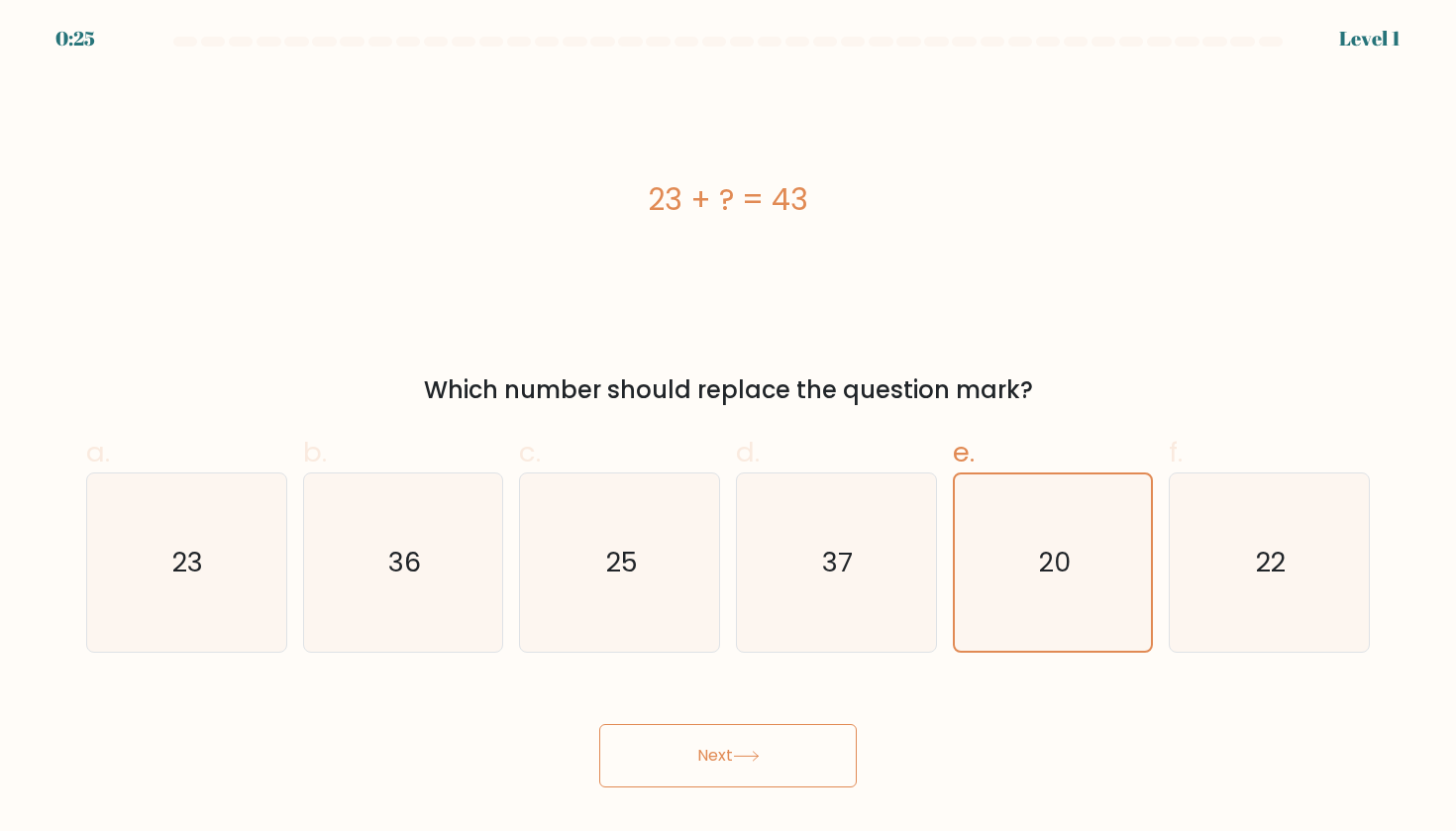 click on "Next" at bounding box center [728, 756] 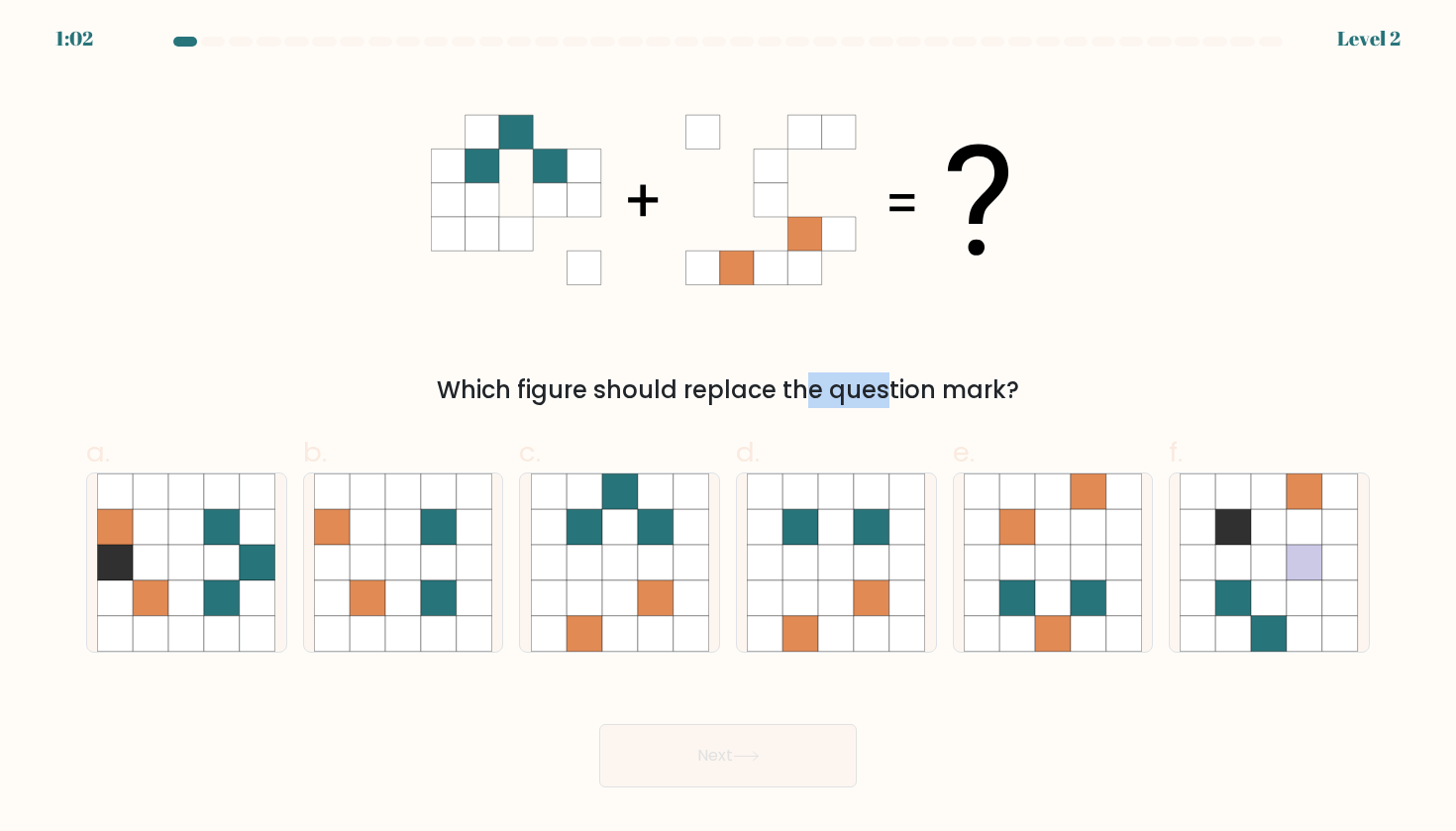 drag, startPoint x: 646, startPoint y: 395, endPoint x: 715, endPoint y: 385, distance: 69.72087 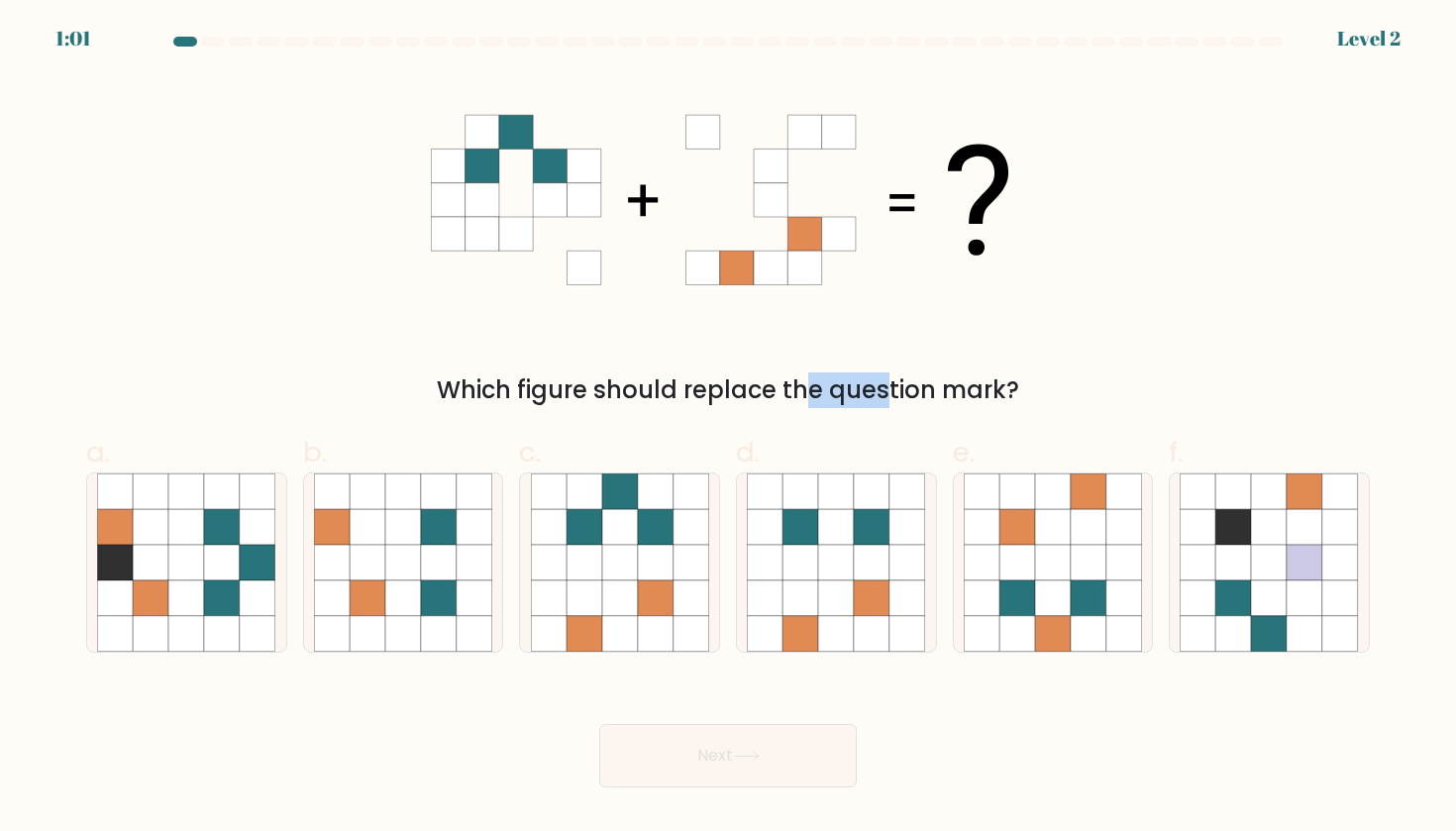 click on "Which figure should replace the question mark?" at bounding box center [728, 390] 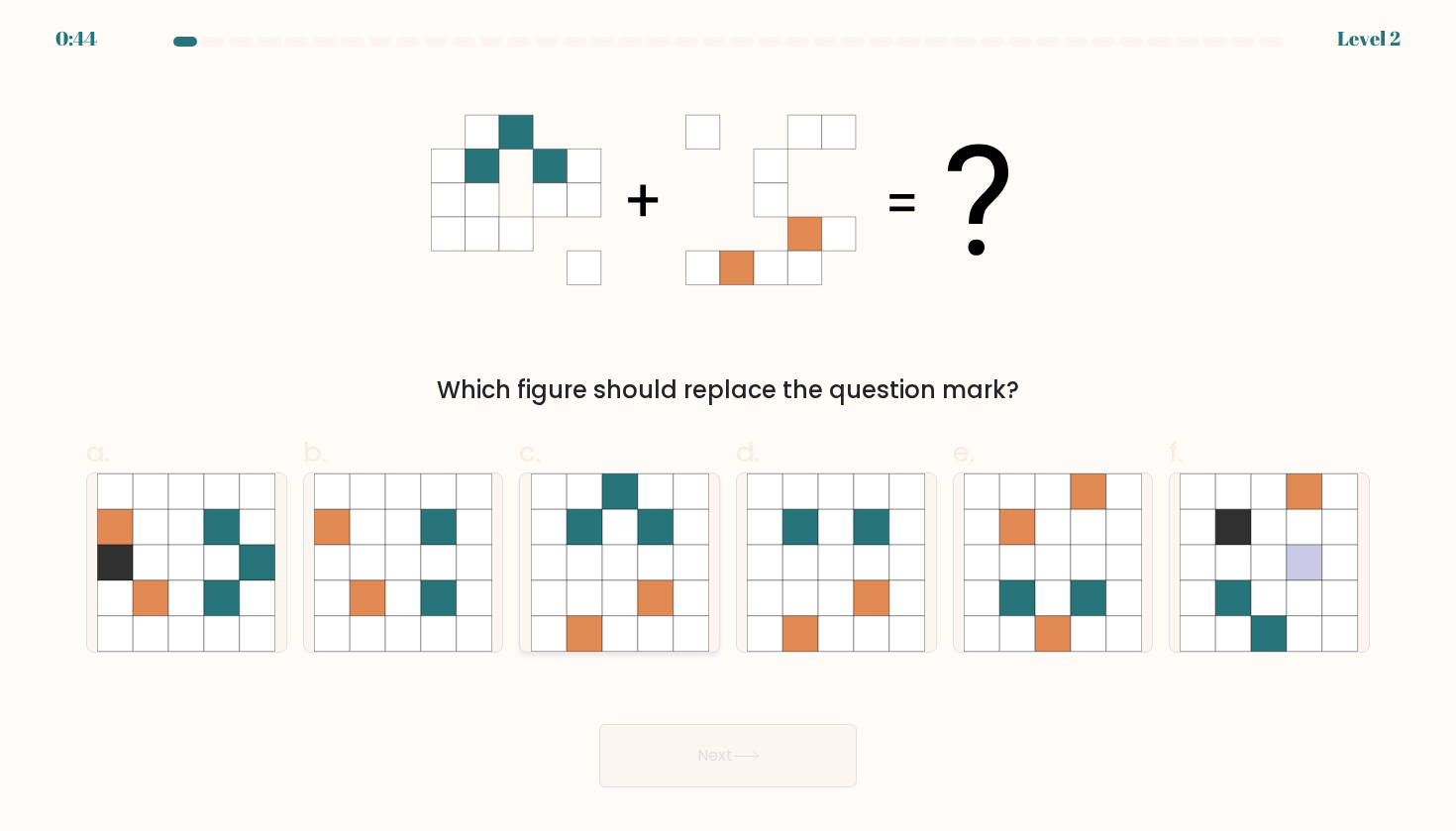 click 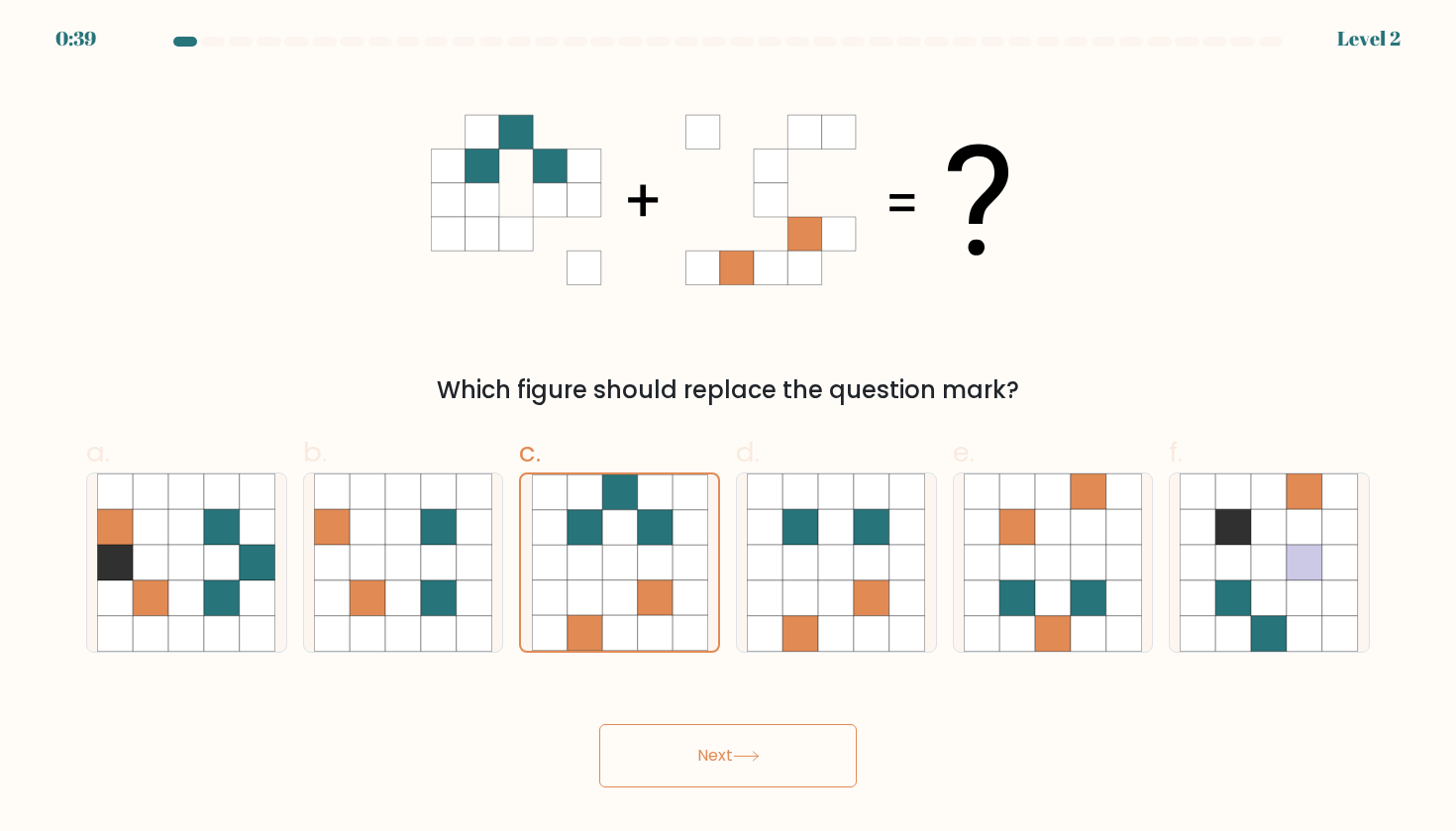 click on "Next" at bounding box center [728, 756] 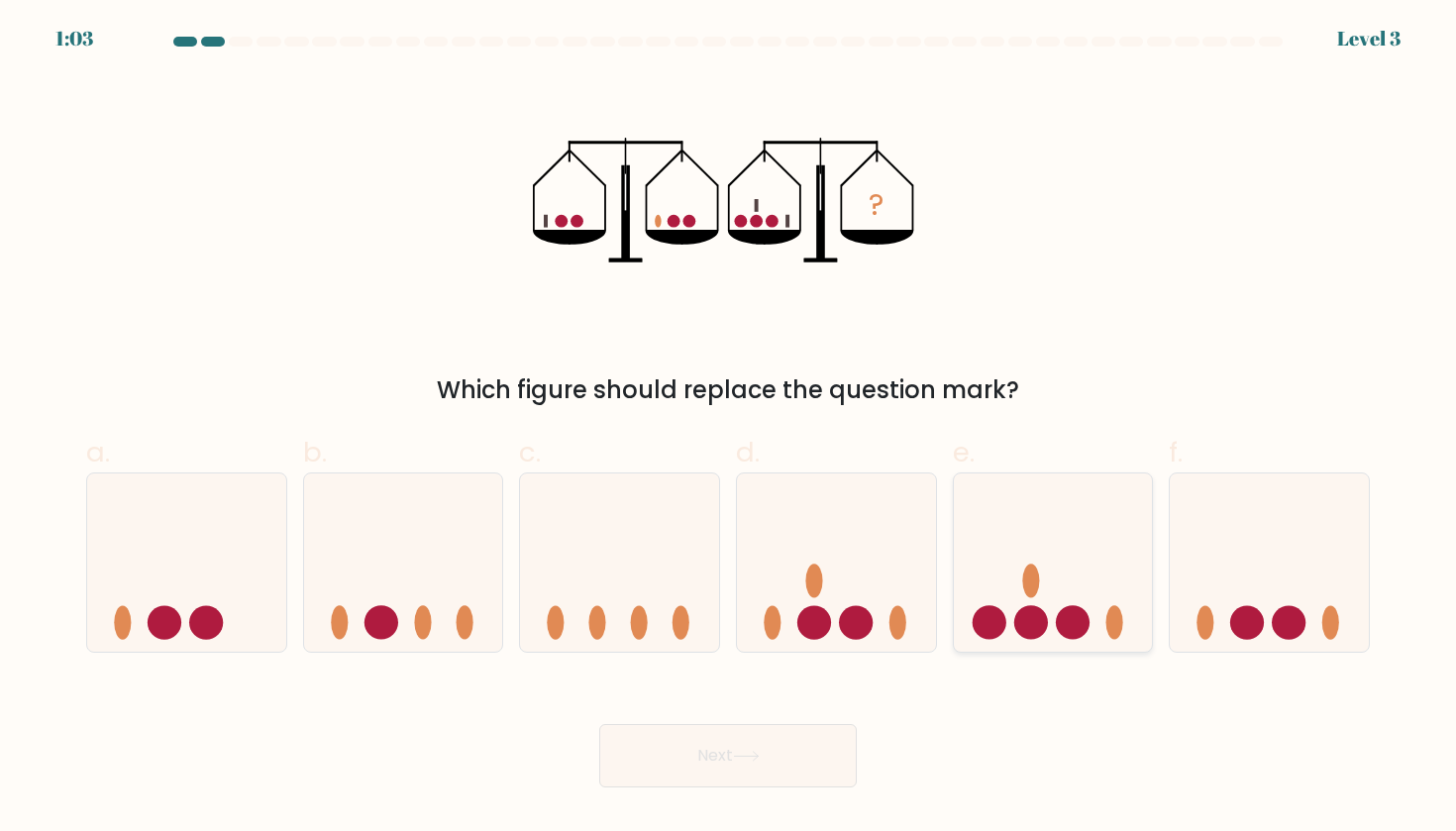 click 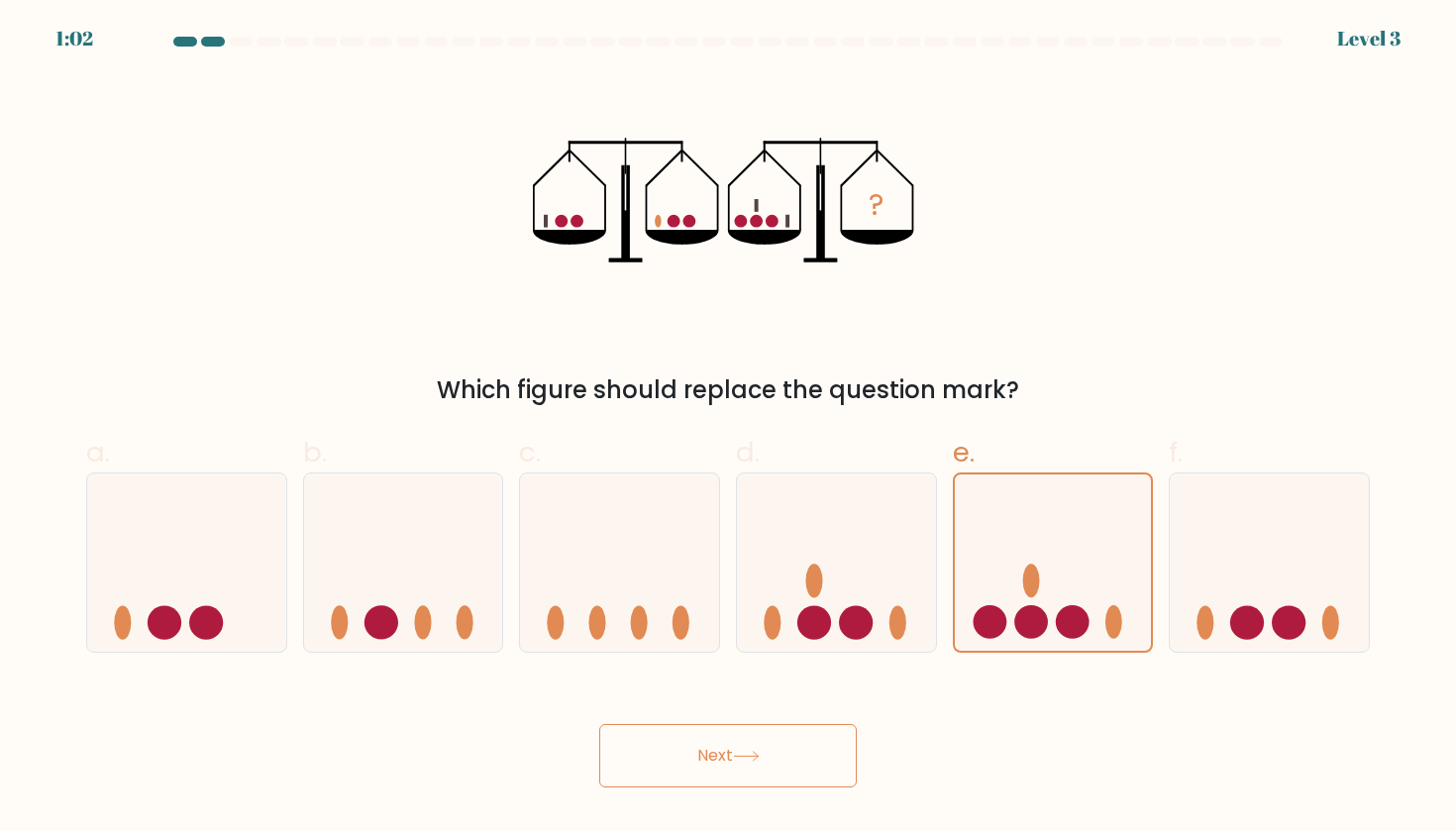 click on "Next" at bounding box center (728, 756) 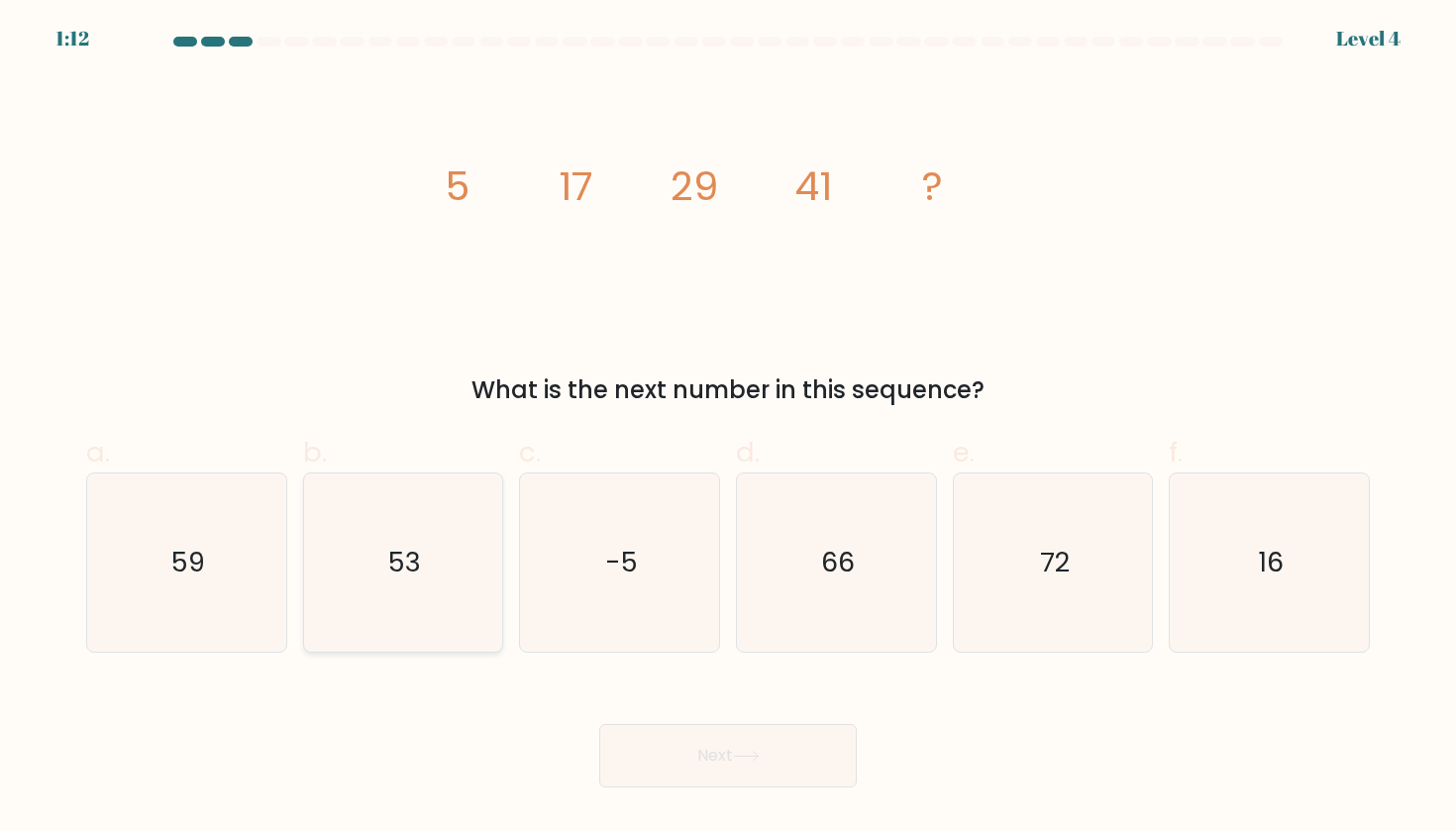 click on "53" 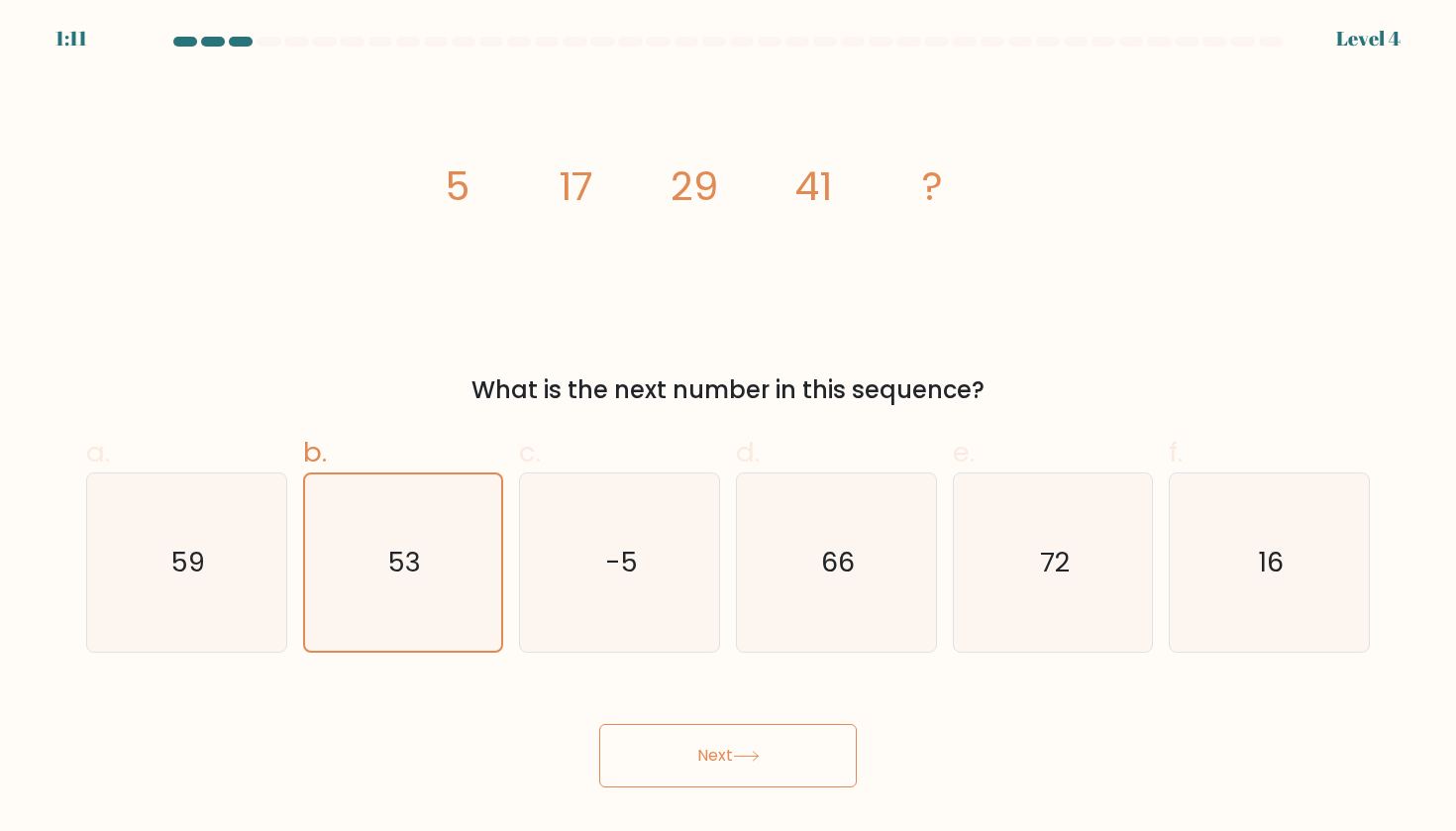 click on "Next" at bounding box center (728, 756) 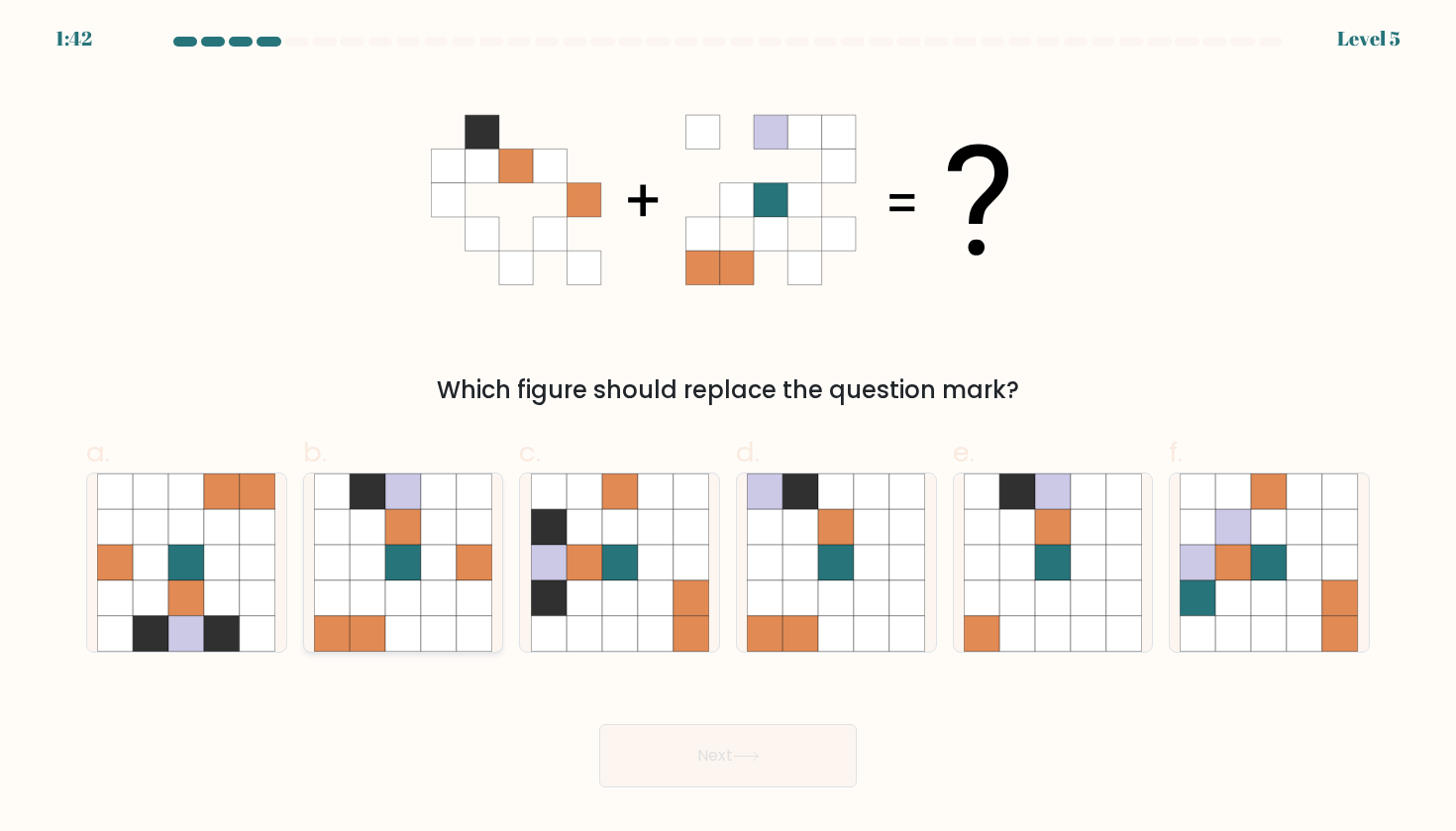 click 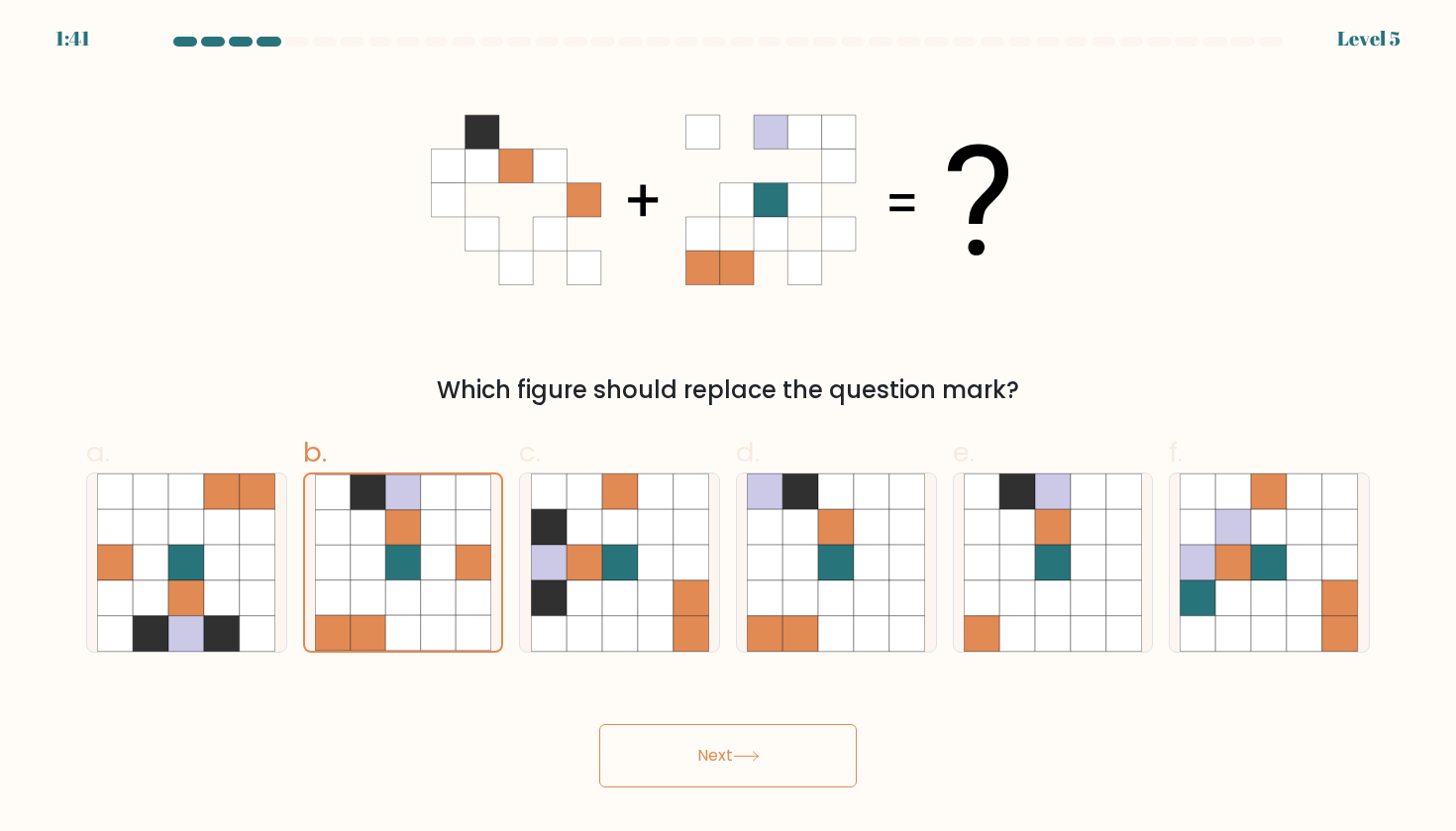 click on "Next" at bounding box center [728, 756] 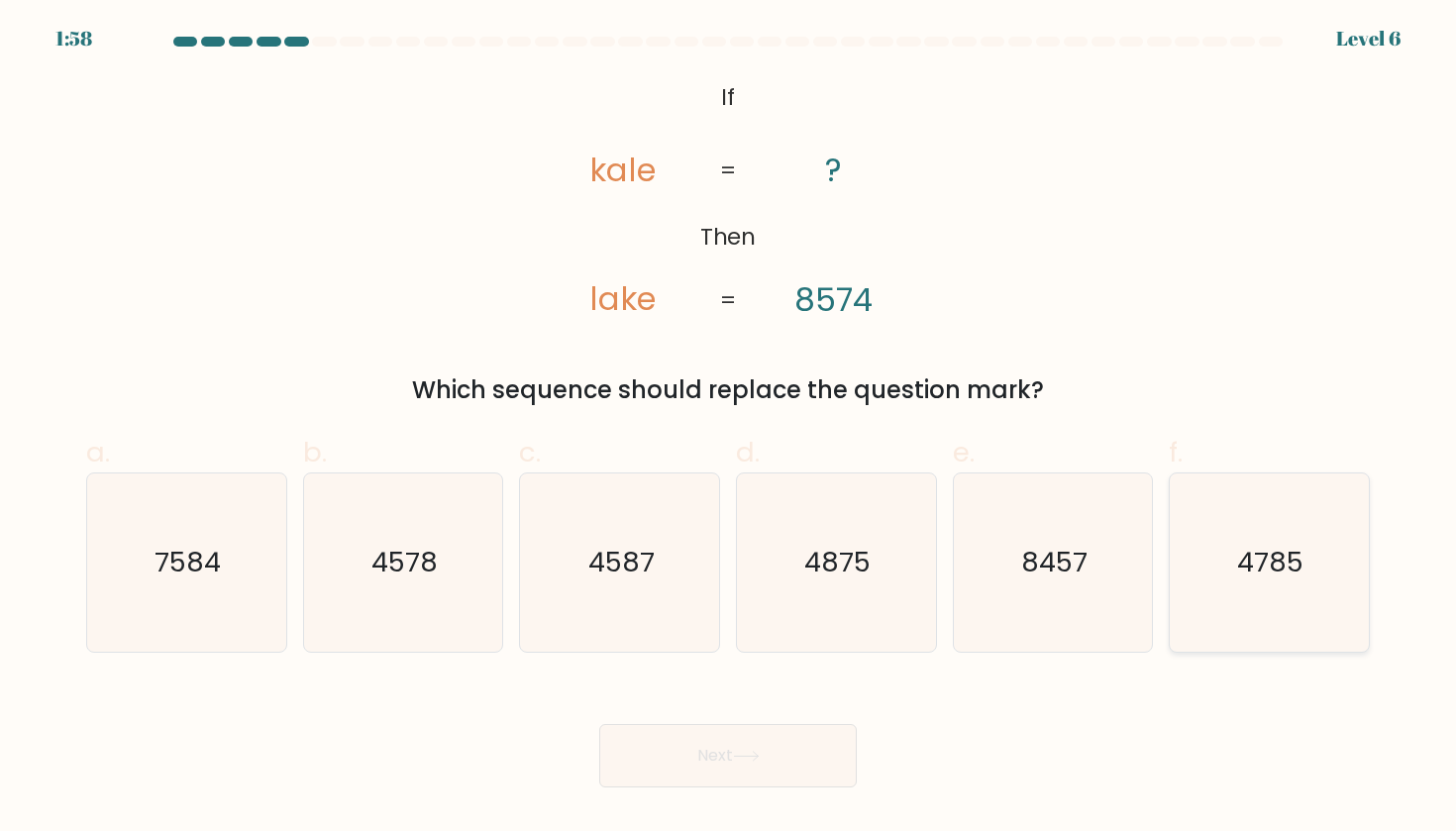 click on "4785" 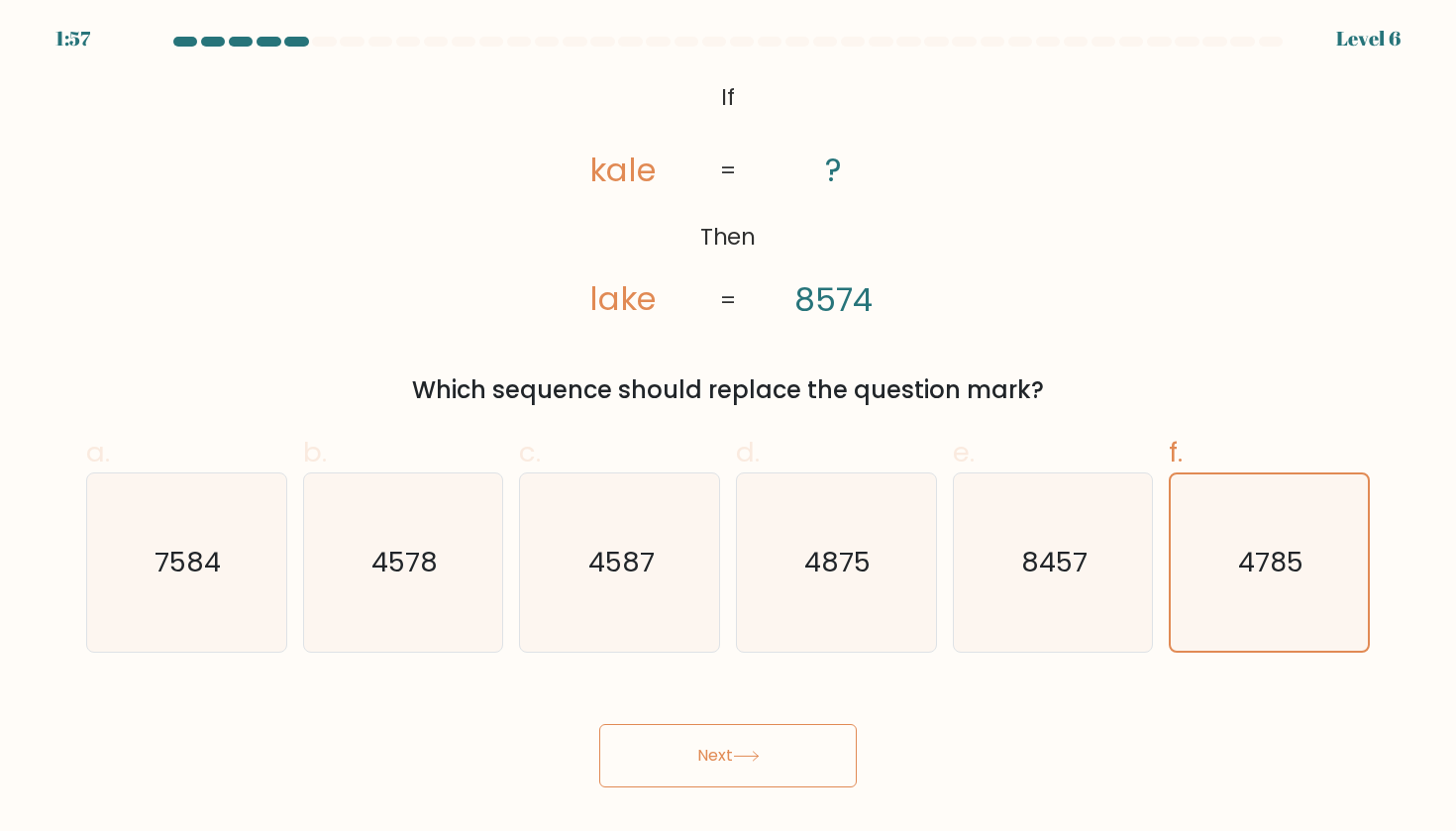 click on "Next" at bounding box center [728, 756] 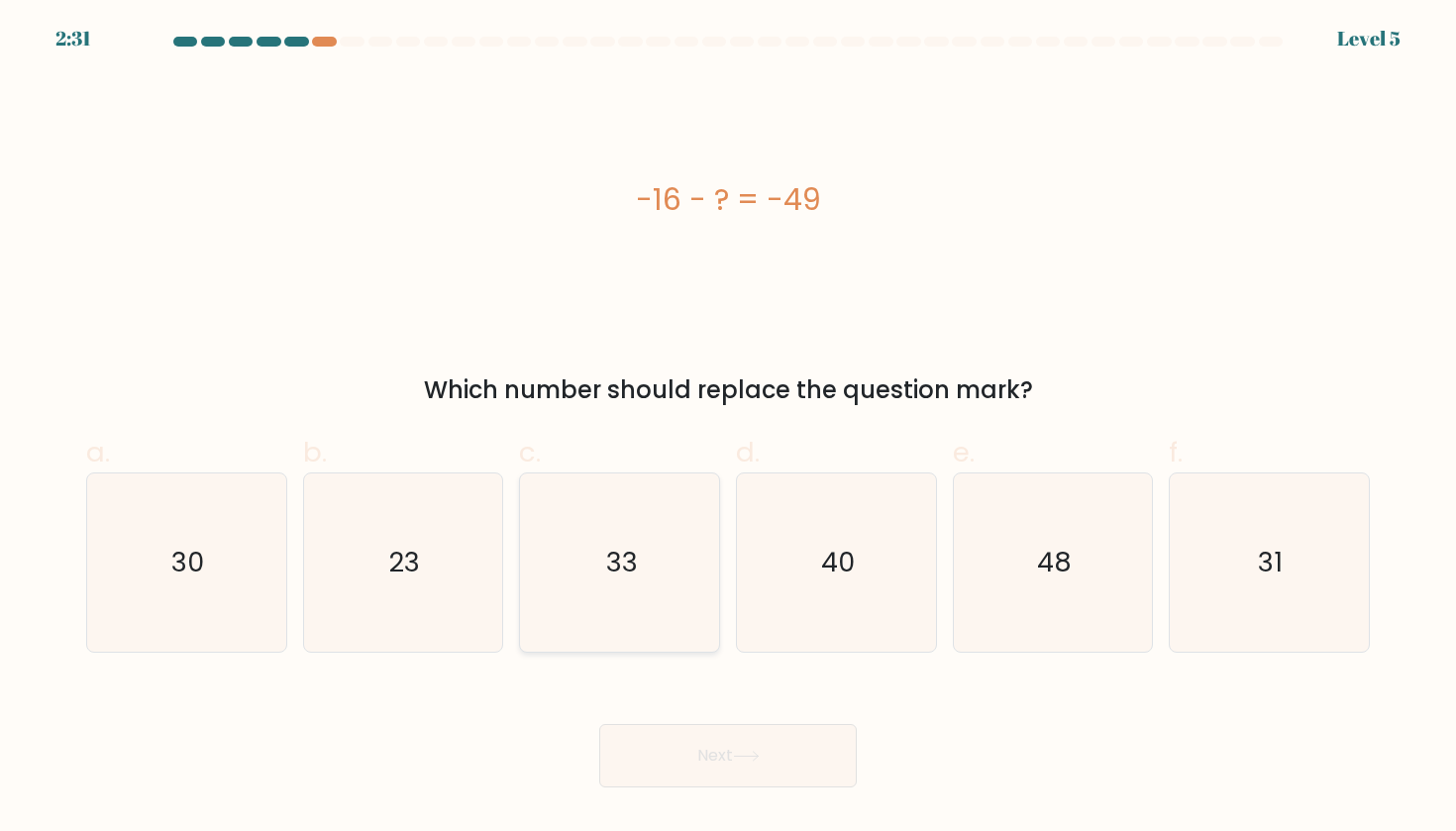 click on "33" 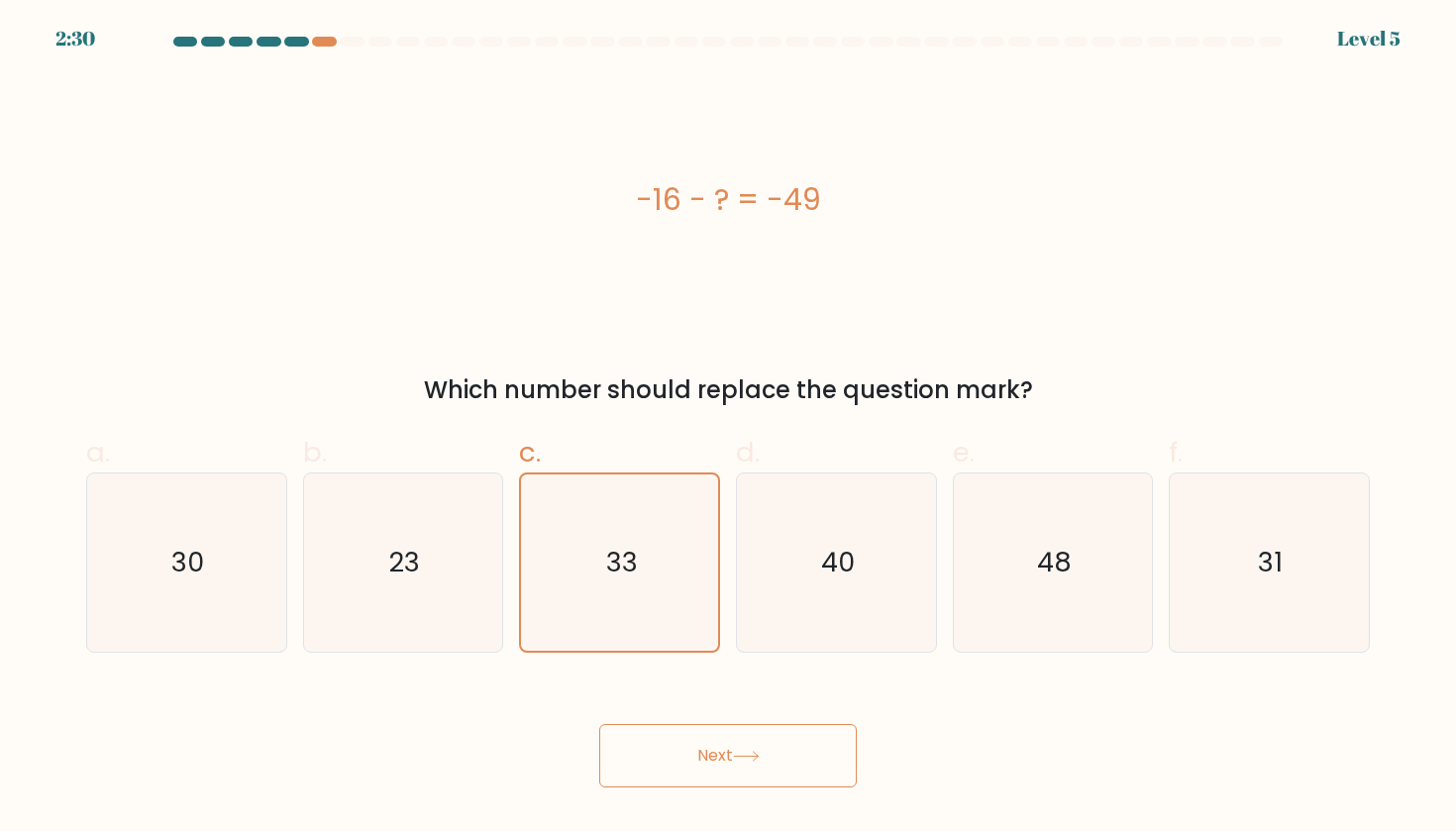click on "Next" at bounding box center [728, 756] 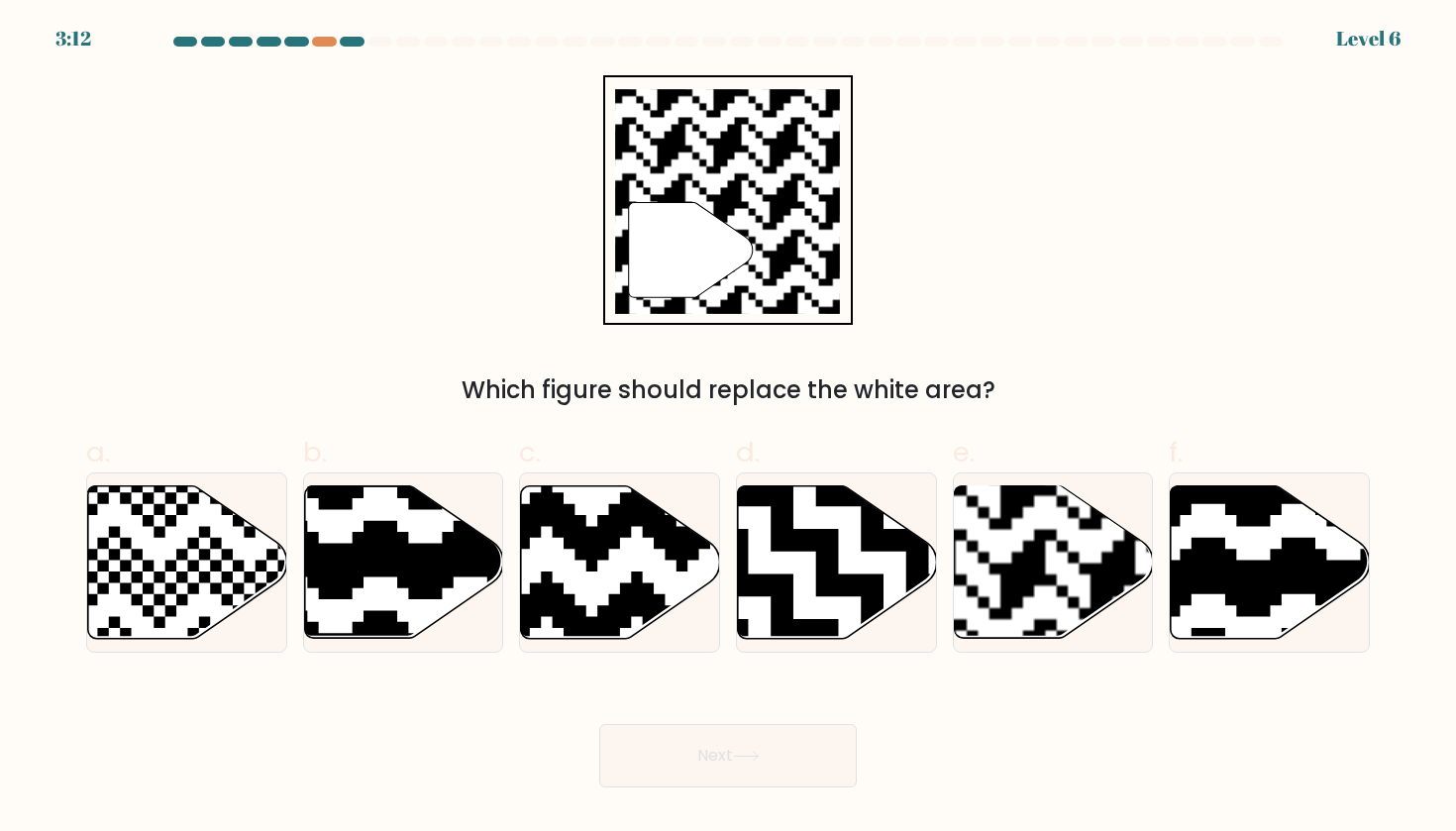 click on ""
Which figure should replace the white area?" at bounding box center (728, 242) 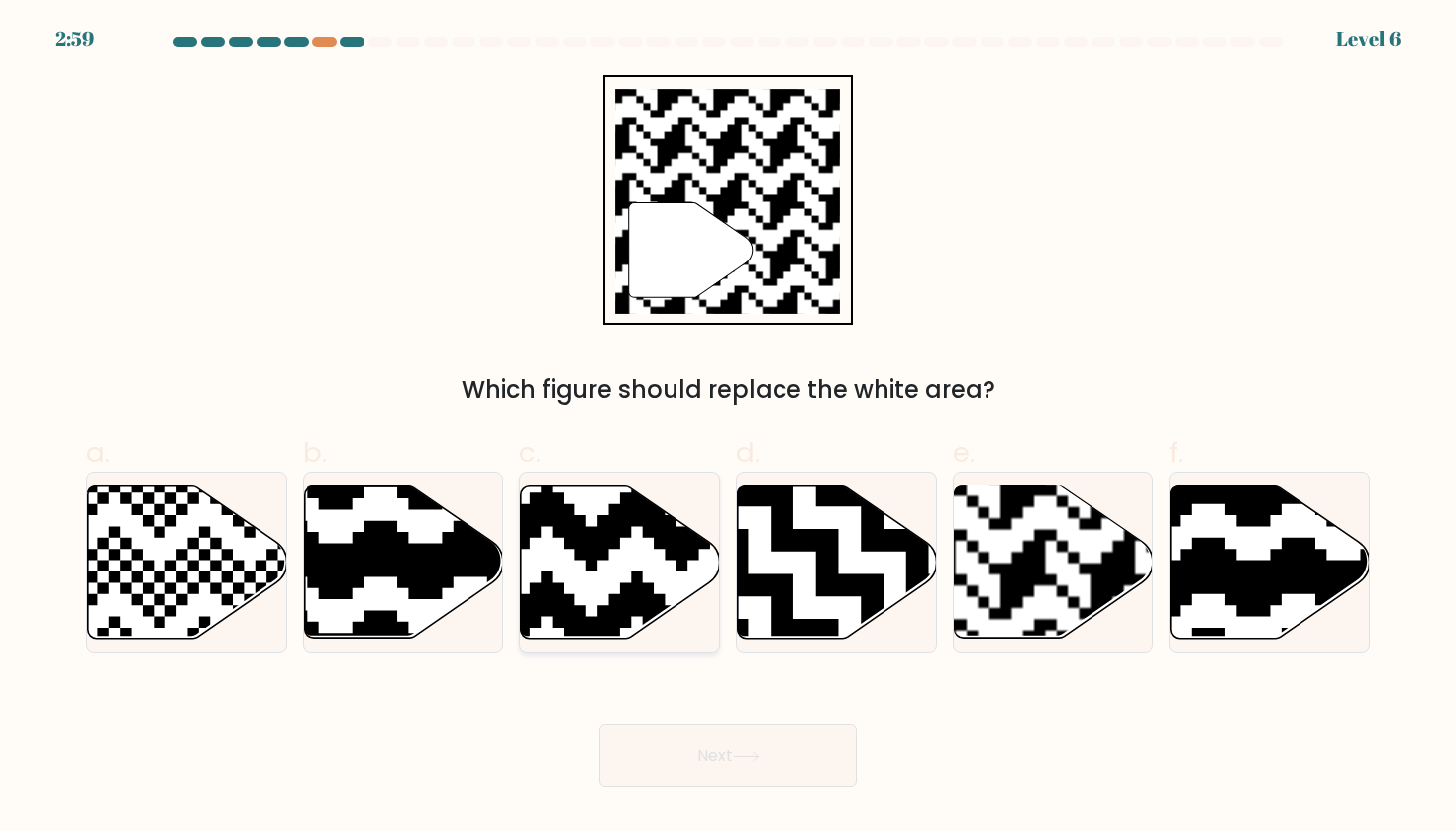 click 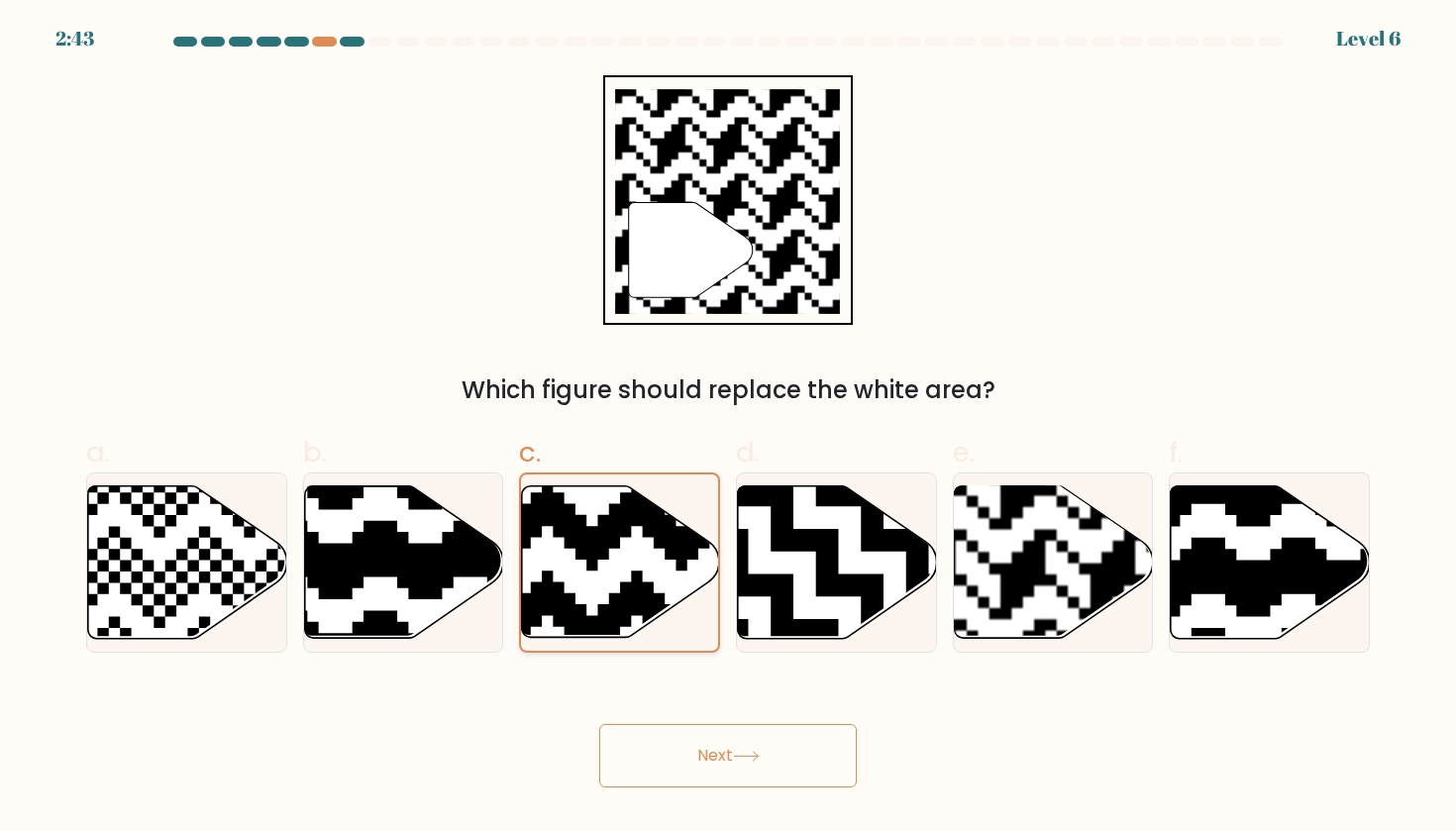 click 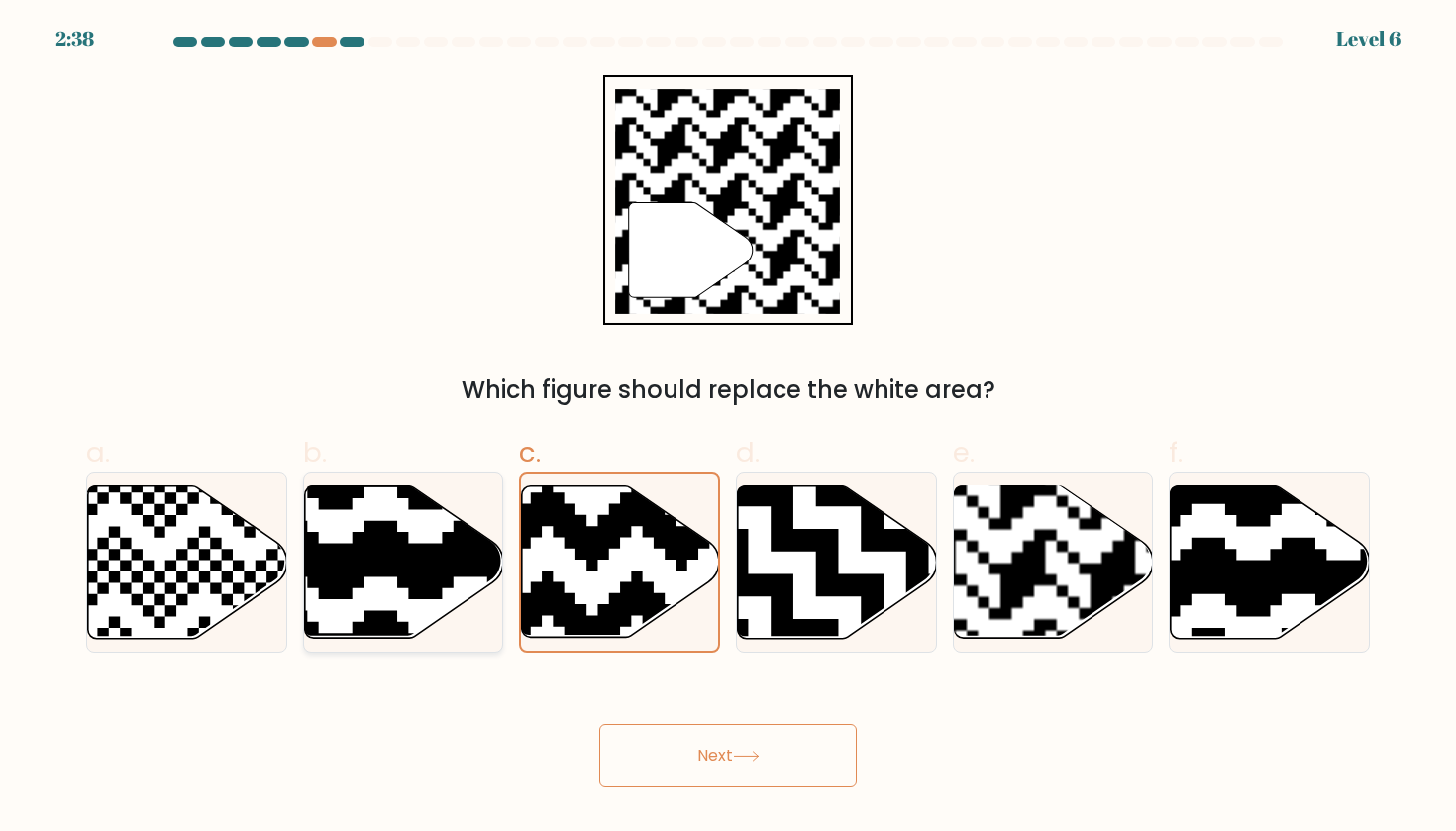 click 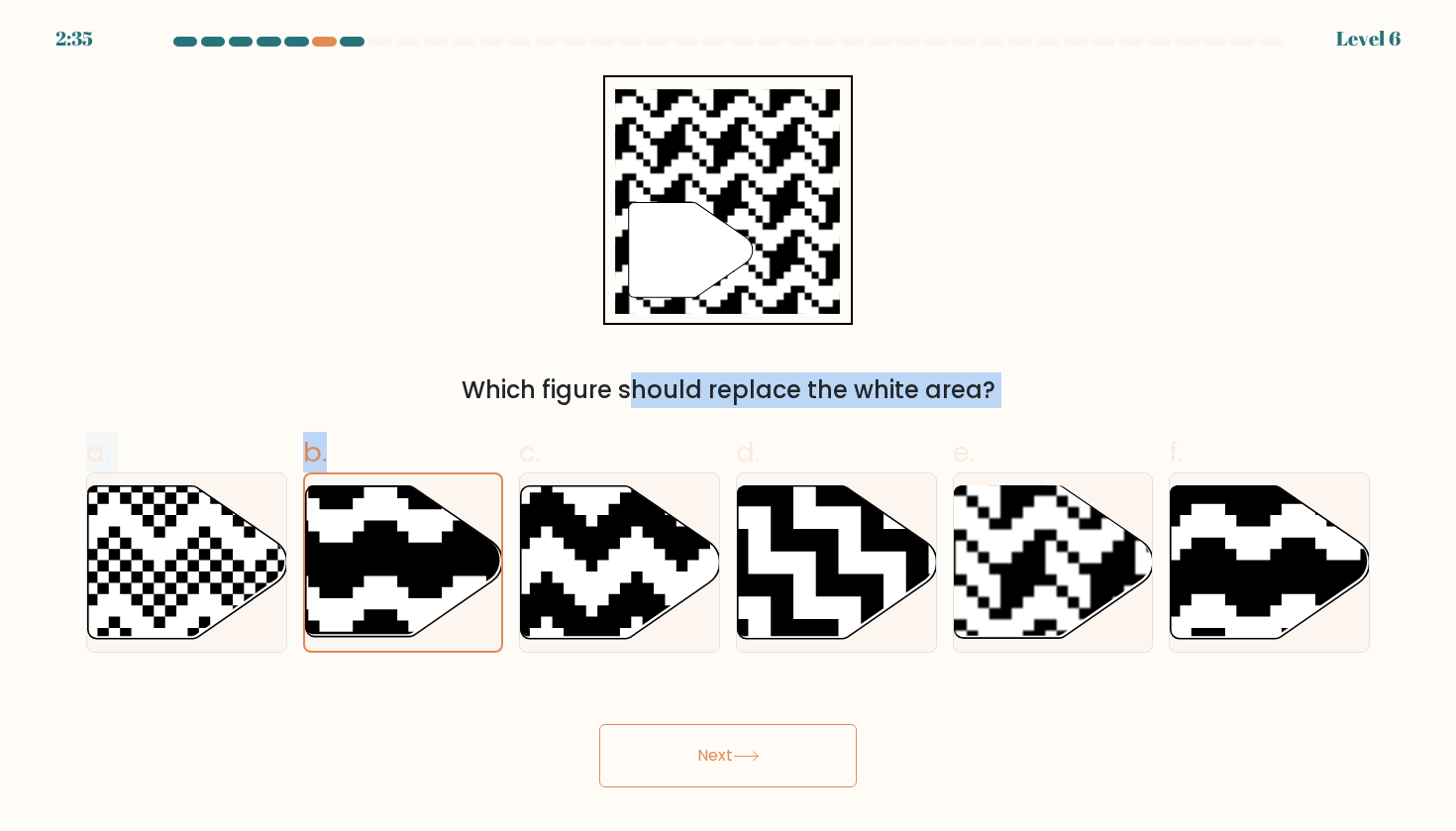 drag, startPoint x: 451, startPoint y: 576, endPoint x: 707, endPoint y: 274, distance: 395.90403 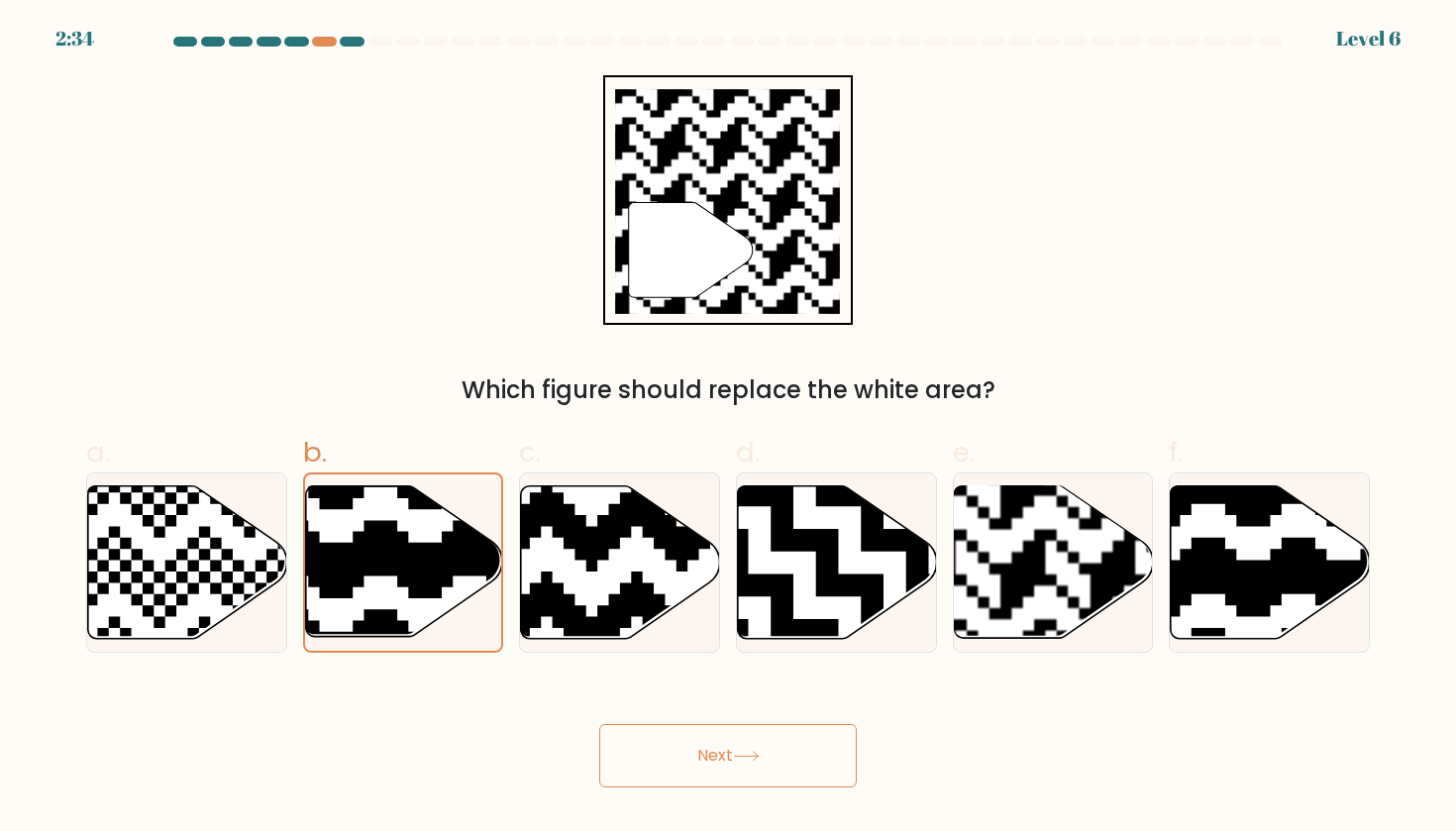 click on ""
Which figure should replace the white area?" at bounding box center [728, 242] 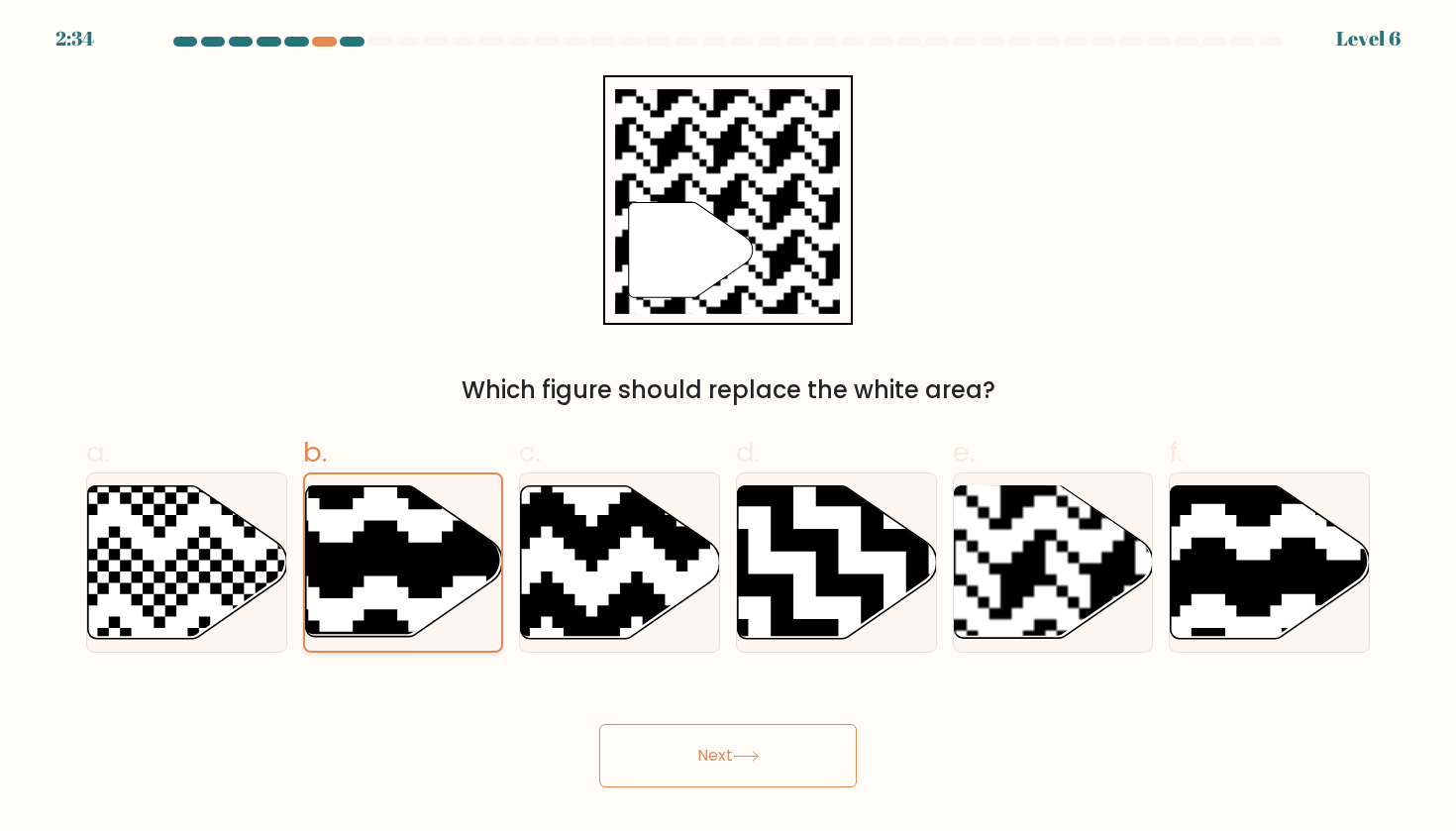 click 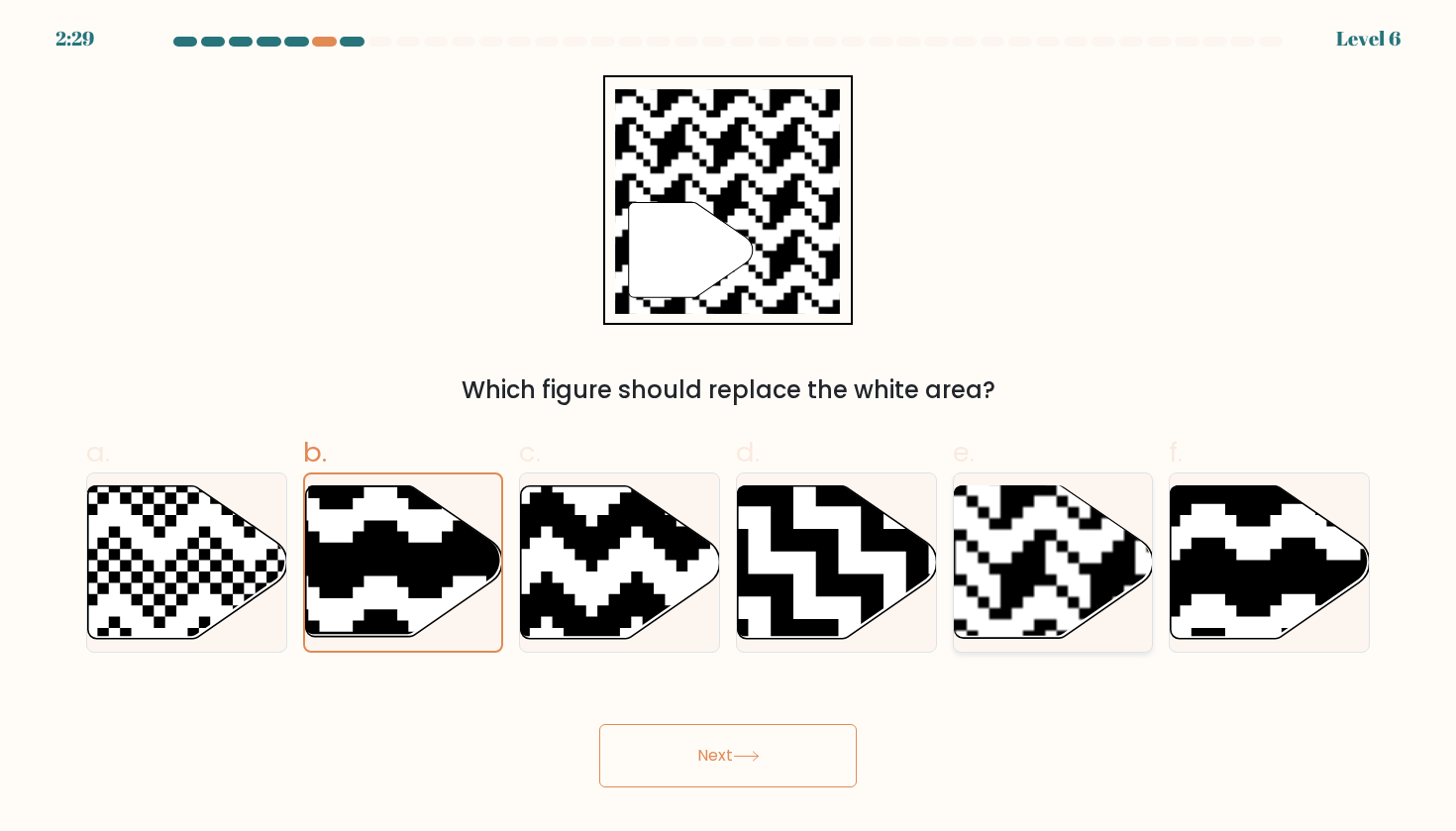 click 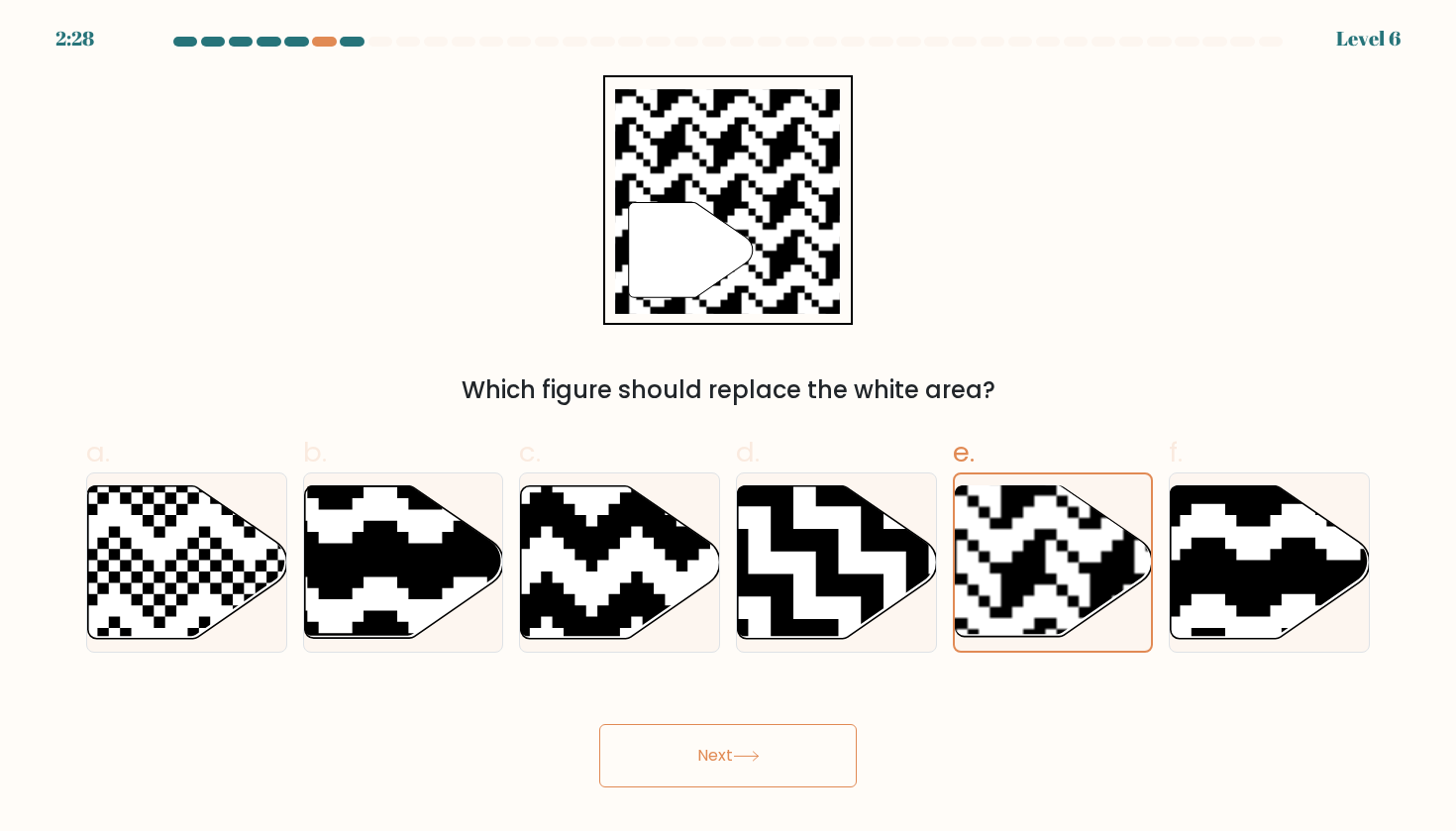 click on "Next" at bounding box center [728, 756] 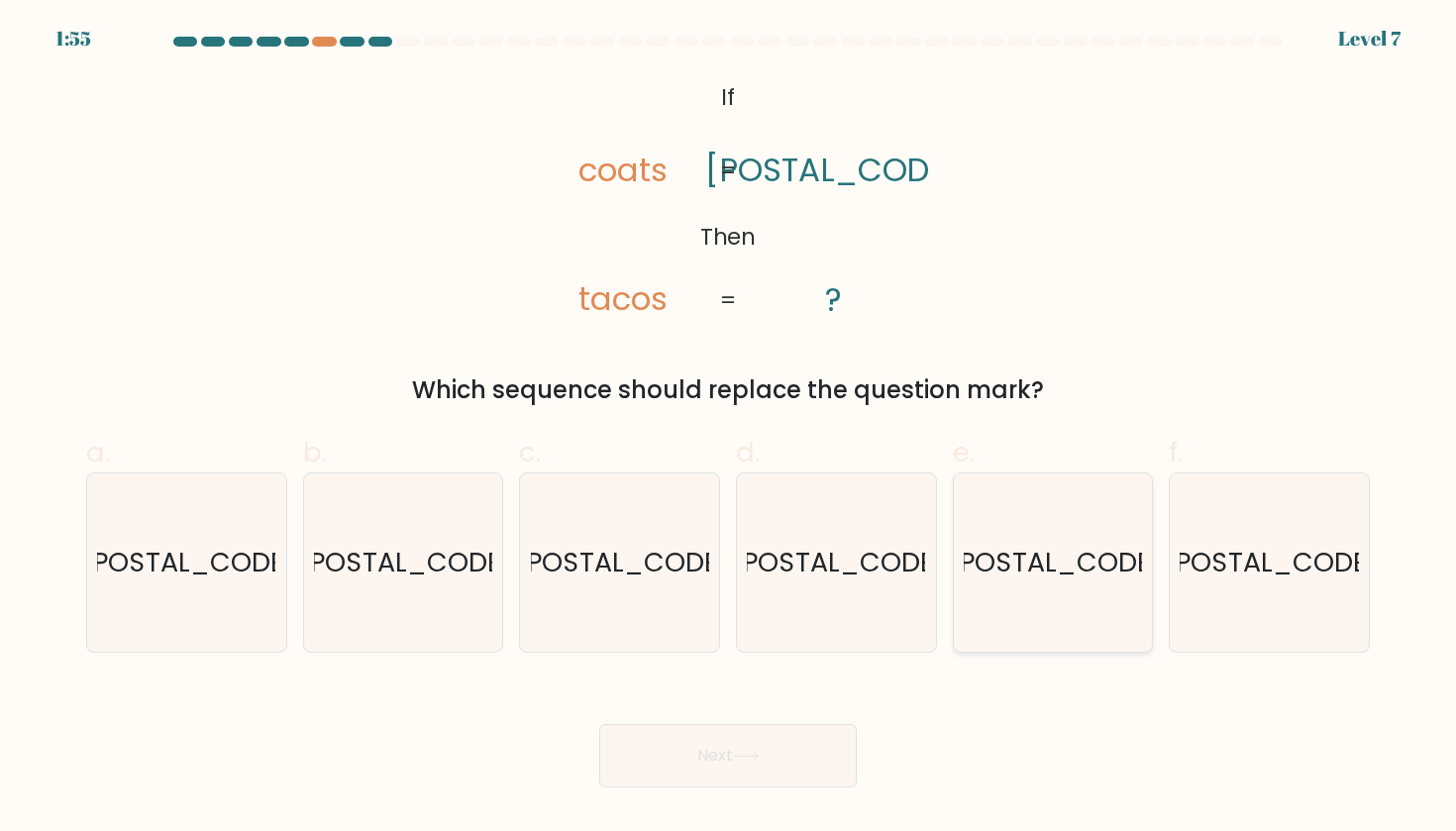 click on "57048" 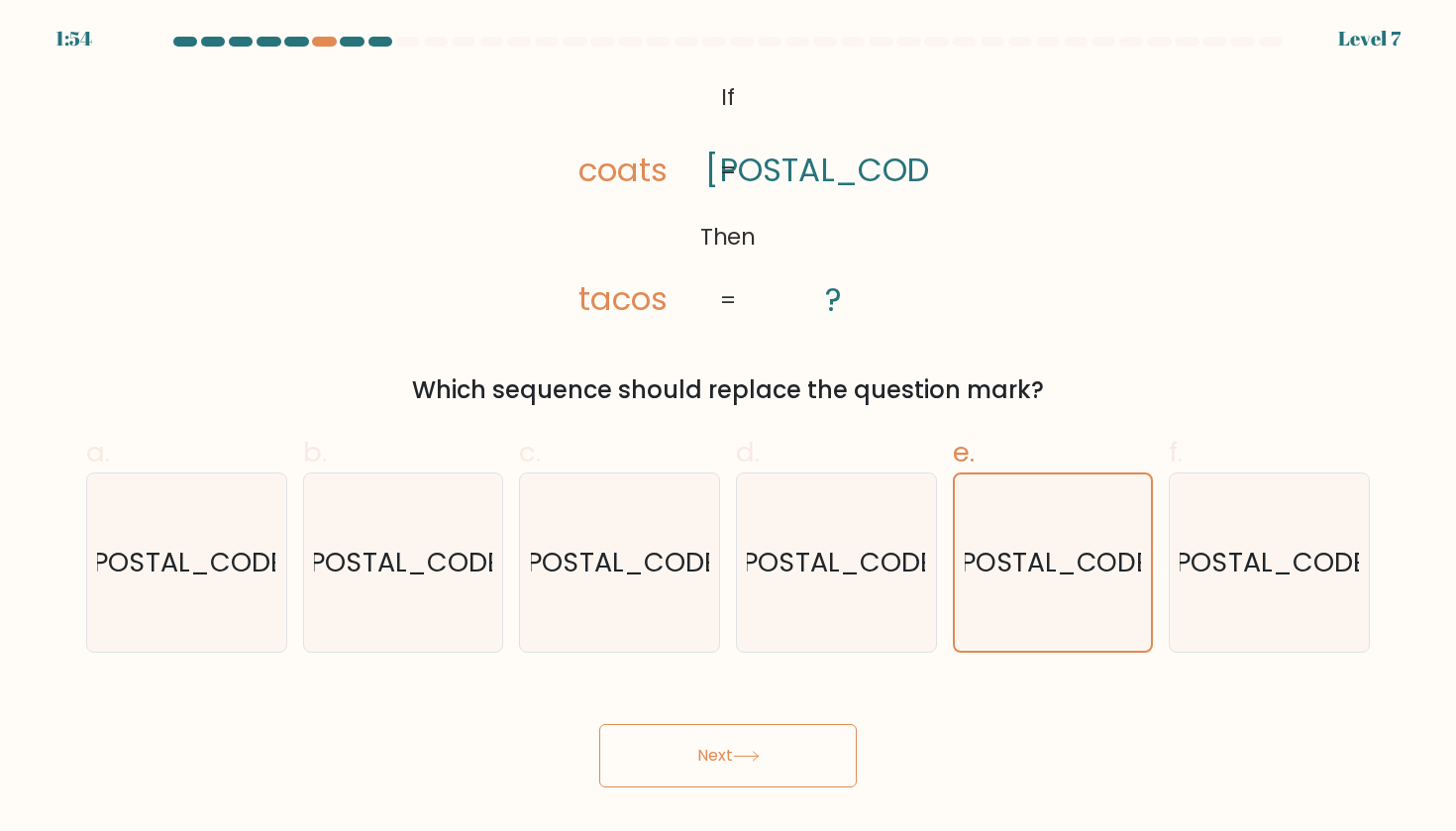 click on "Next" at bounding box center (728, 756) 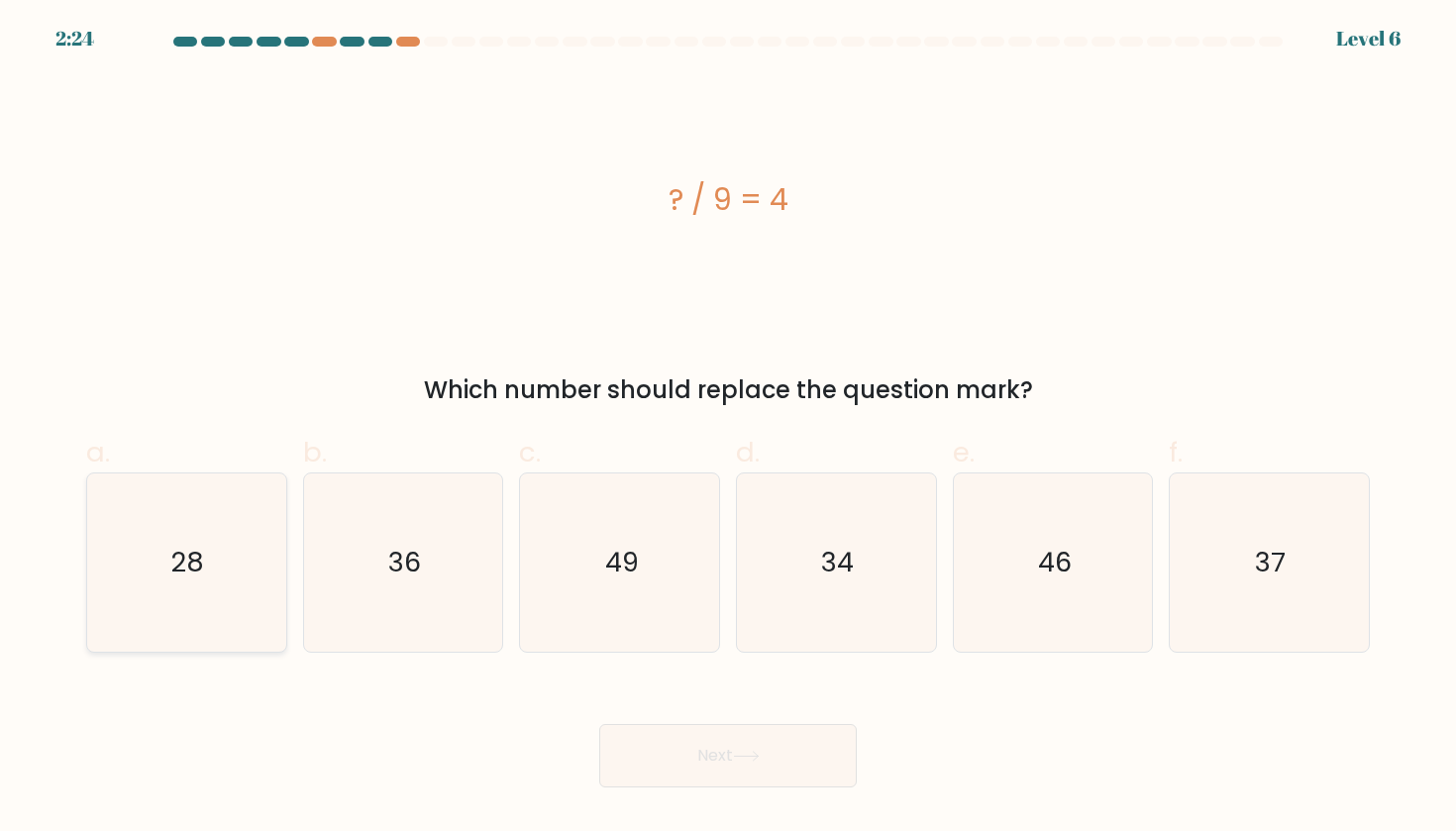 click on "28" 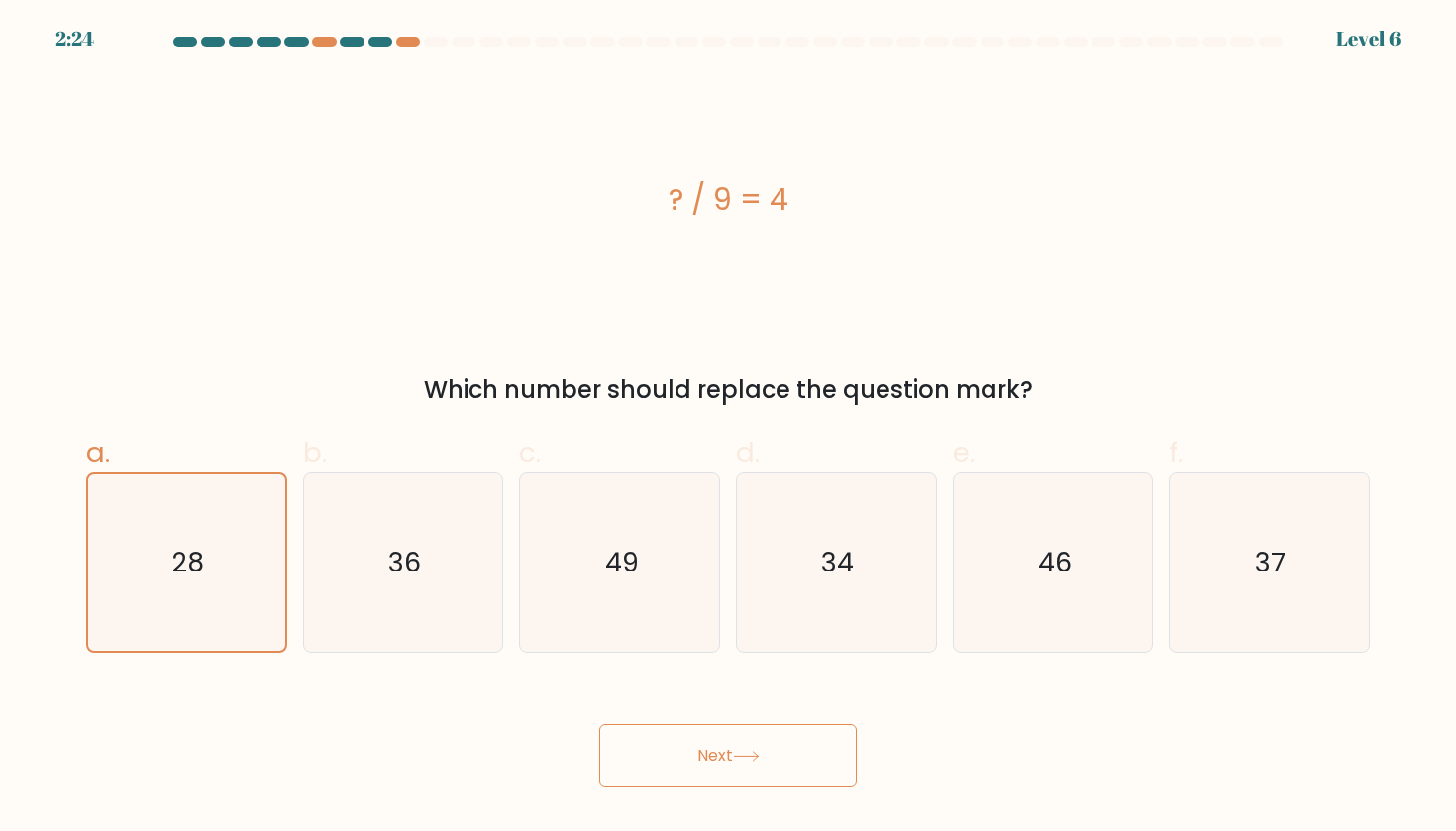 click on "Next" at bounding box center (728, 756) 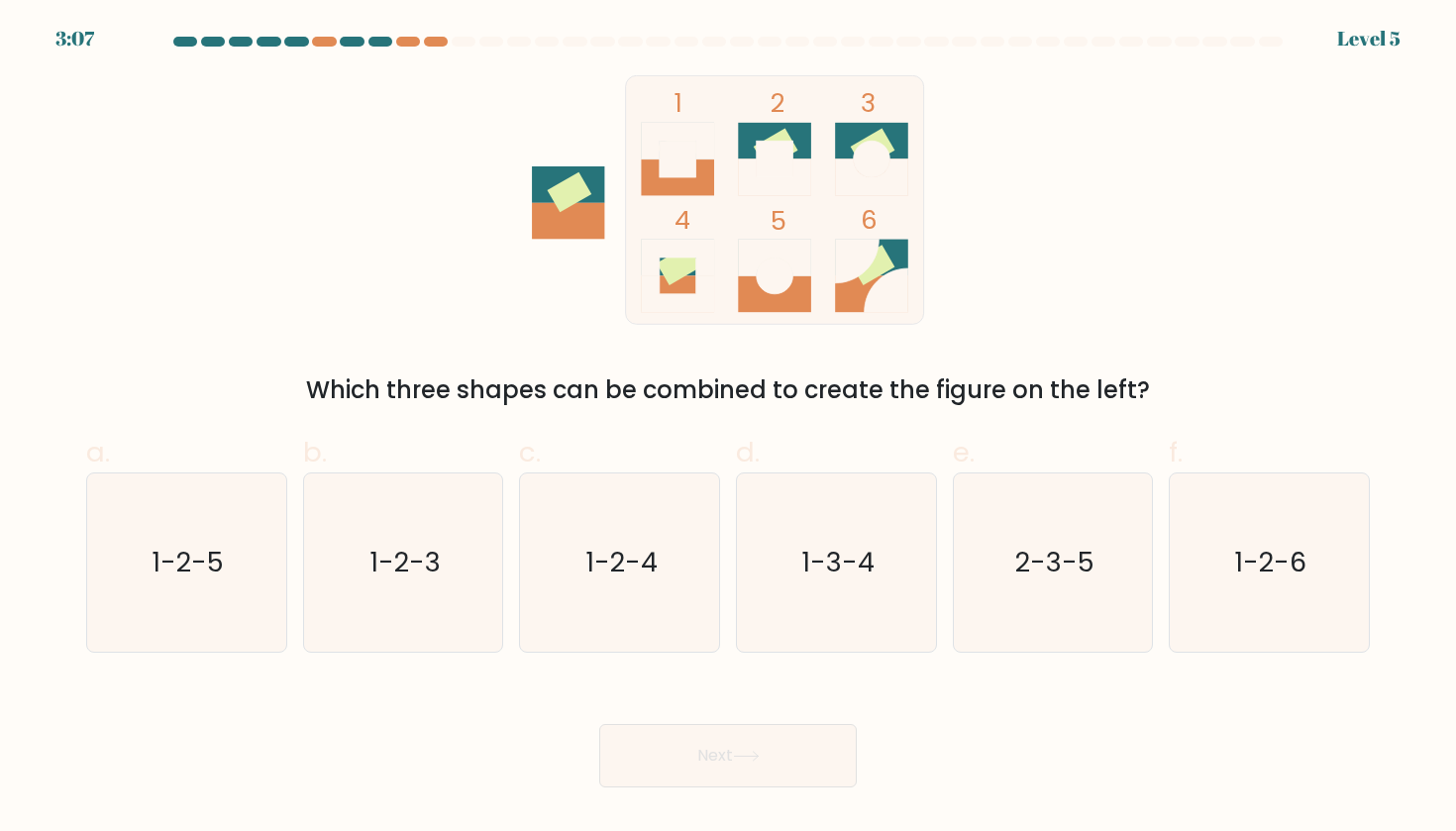 click 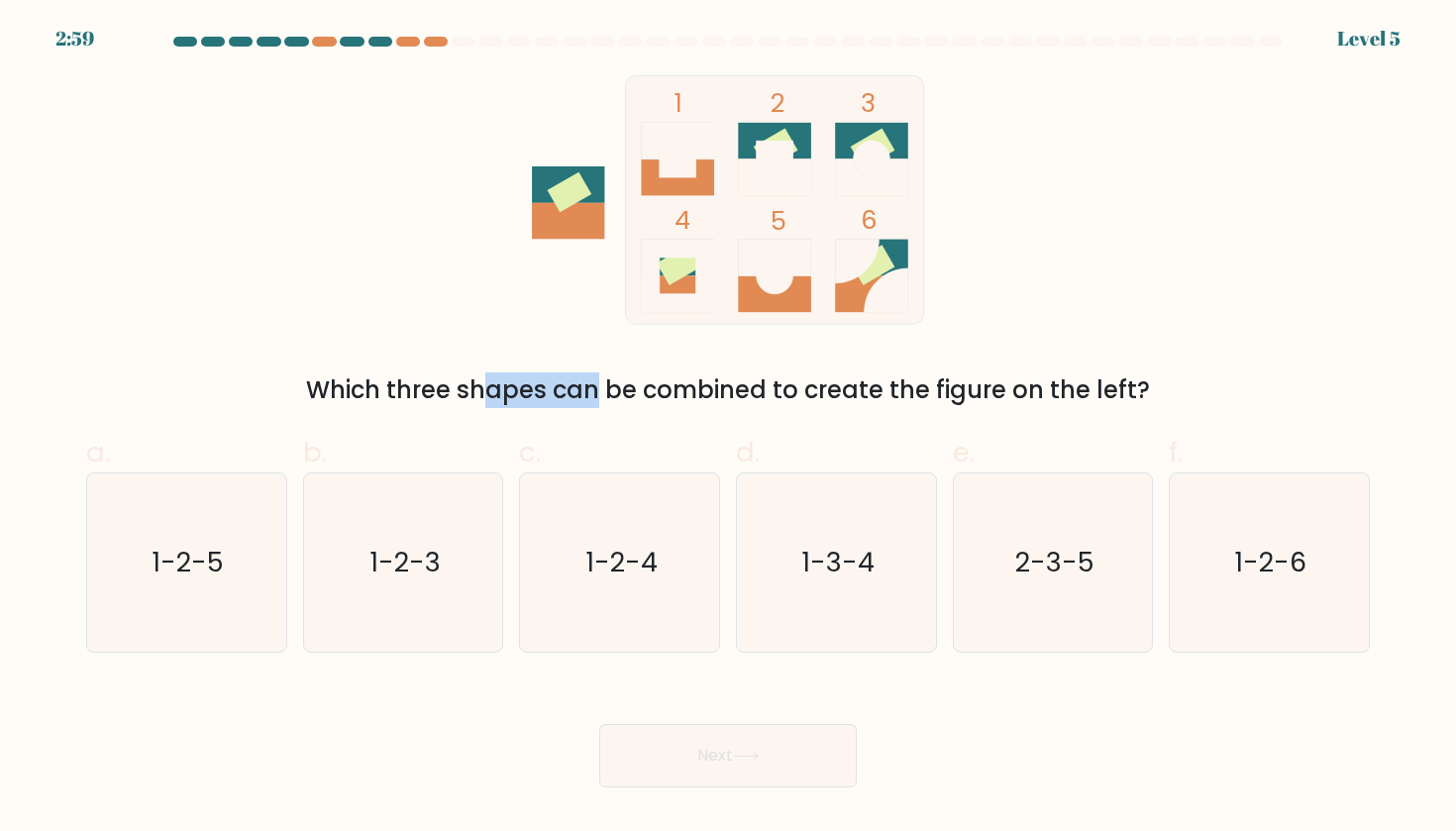 drag, startPoint x: 418, startPoint y: 380, endPoint x: 548, endPoint y: 366, distance: 130.75167 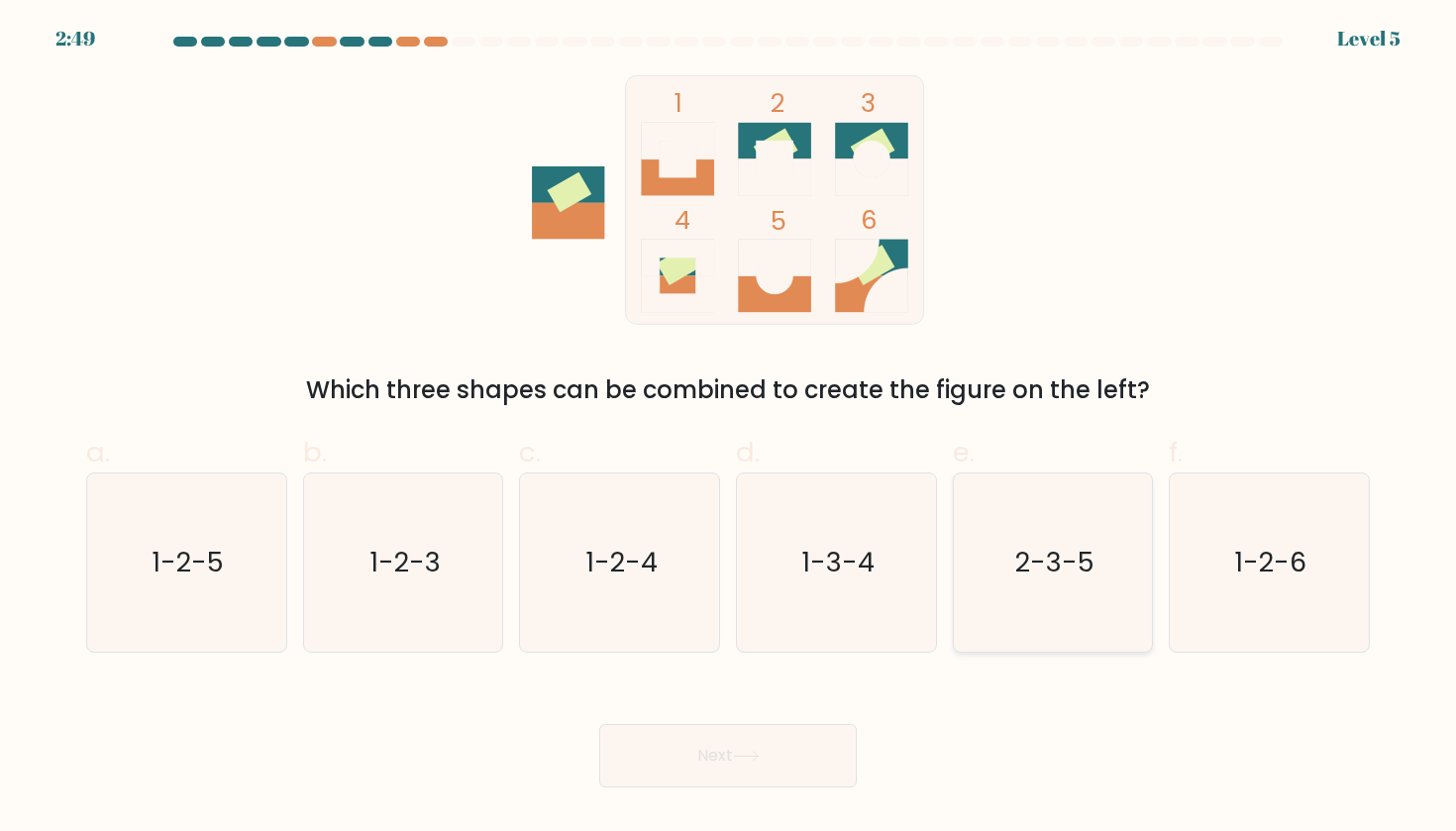 click on "2-3-5" 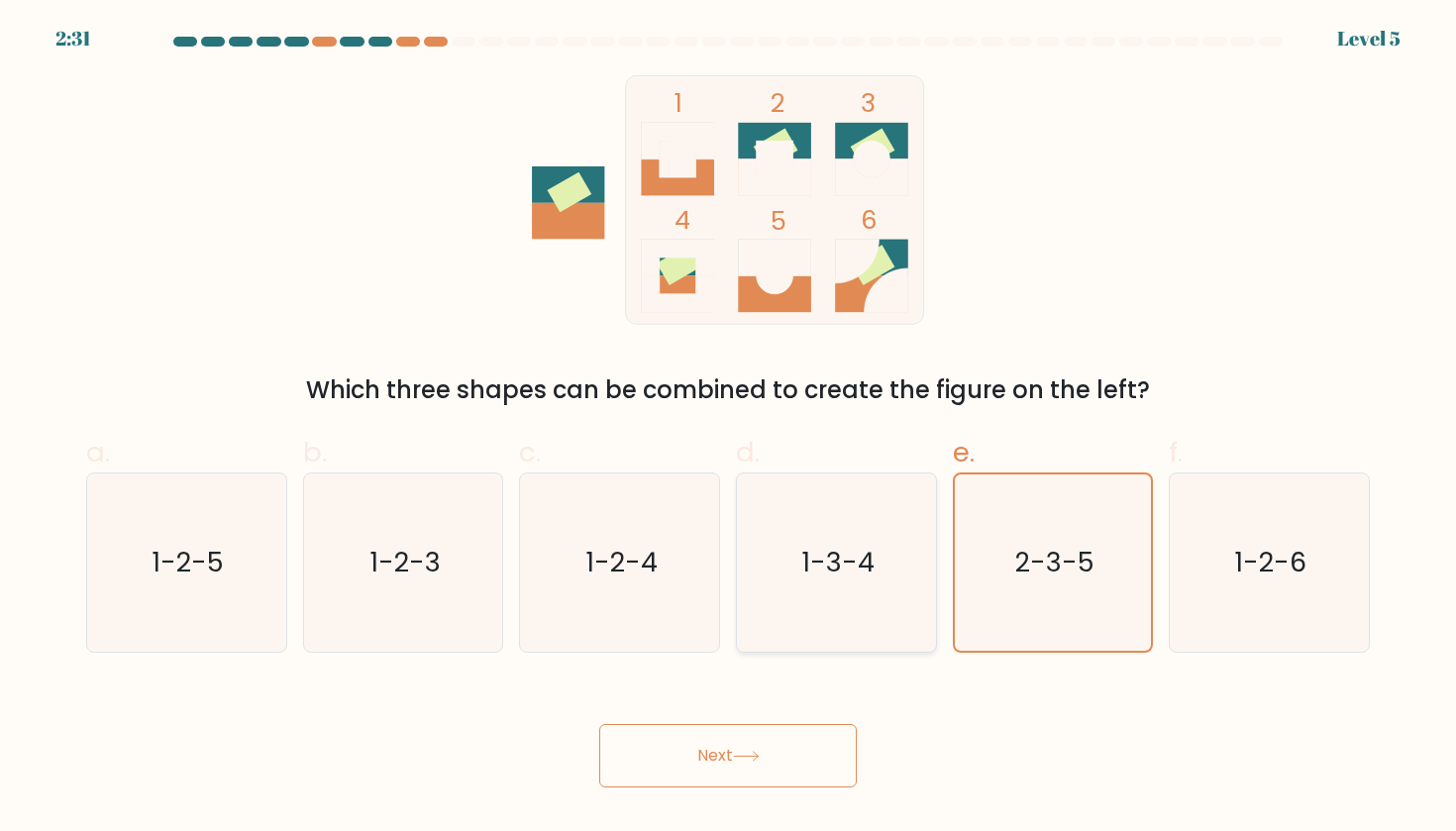 click on "1-3-4" 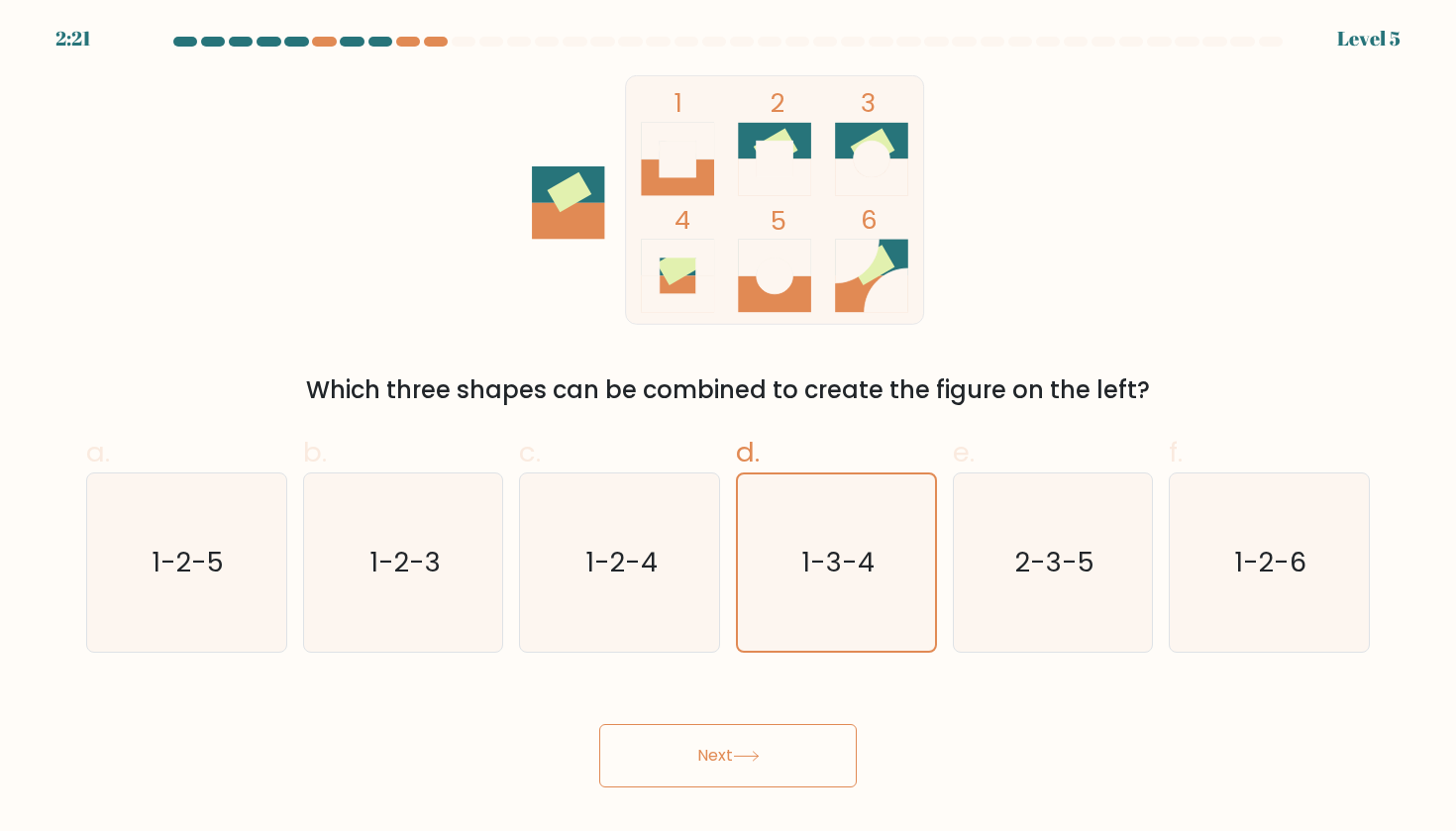 click 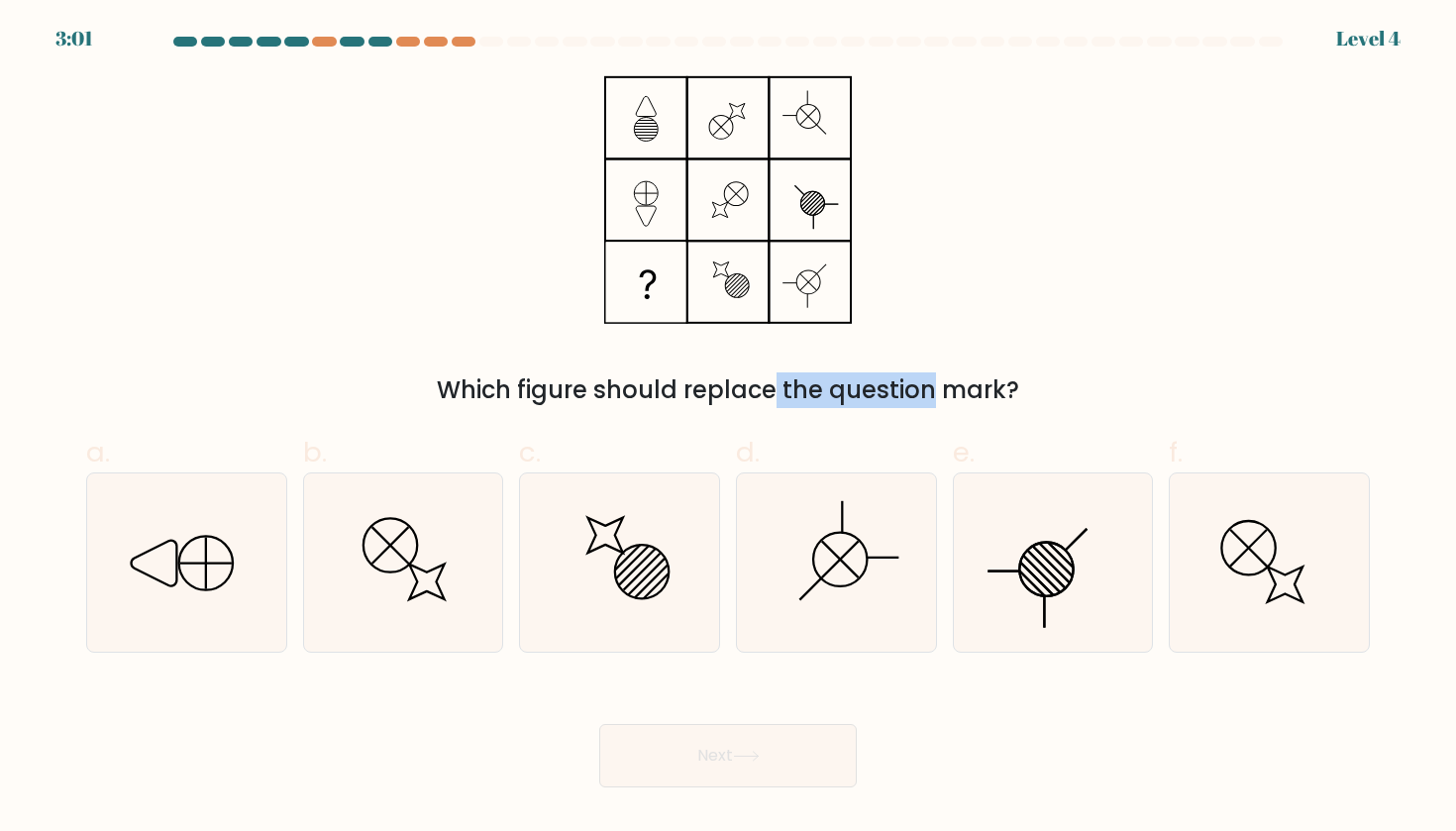 drag, startPoint x: 596, startPoint y: 393, endPoint x: 766, endPoint y: 397, distance: 170.04705 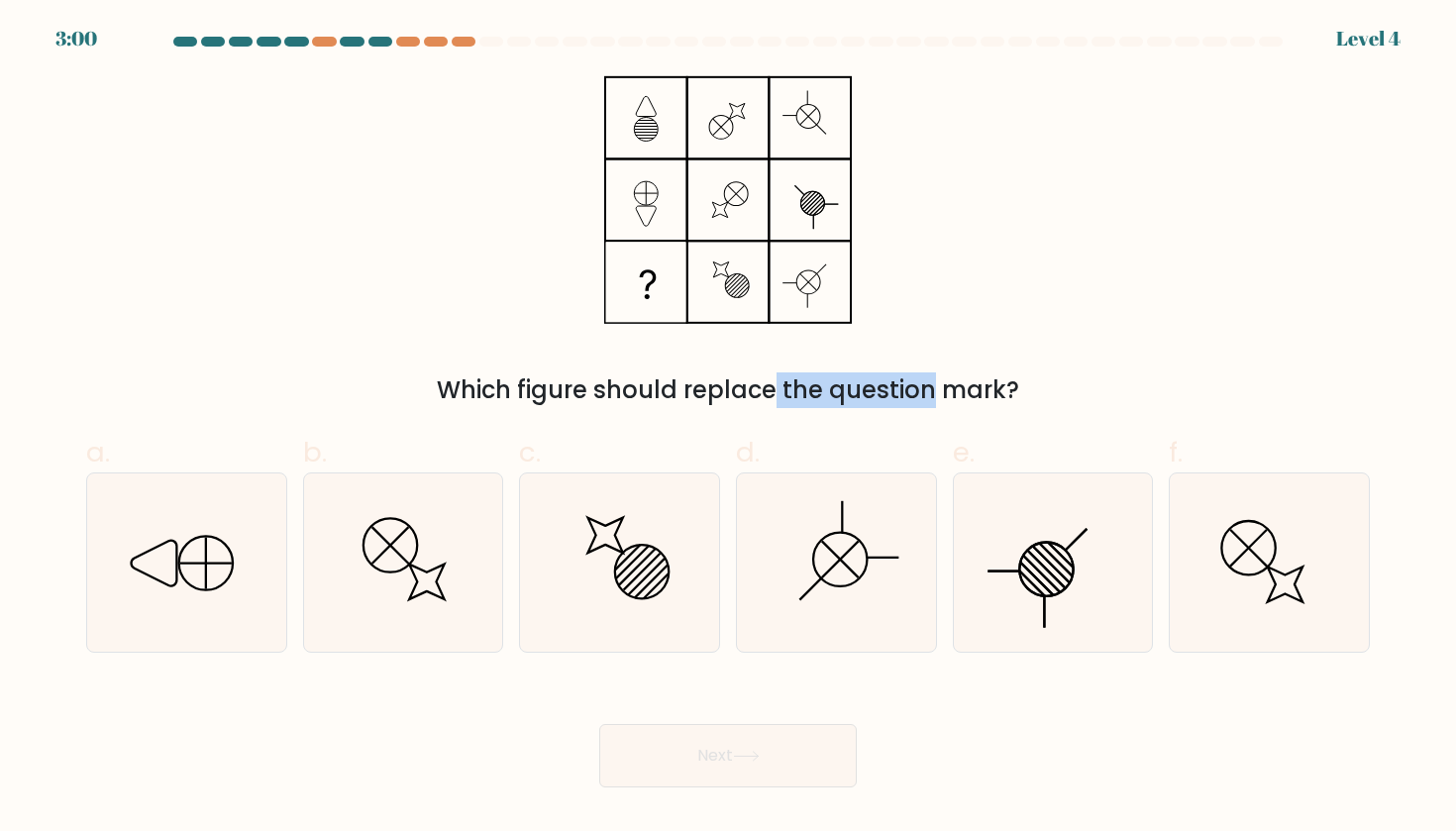 click on "Which figure should replace the question mark?" at bounding box center [728, 390] 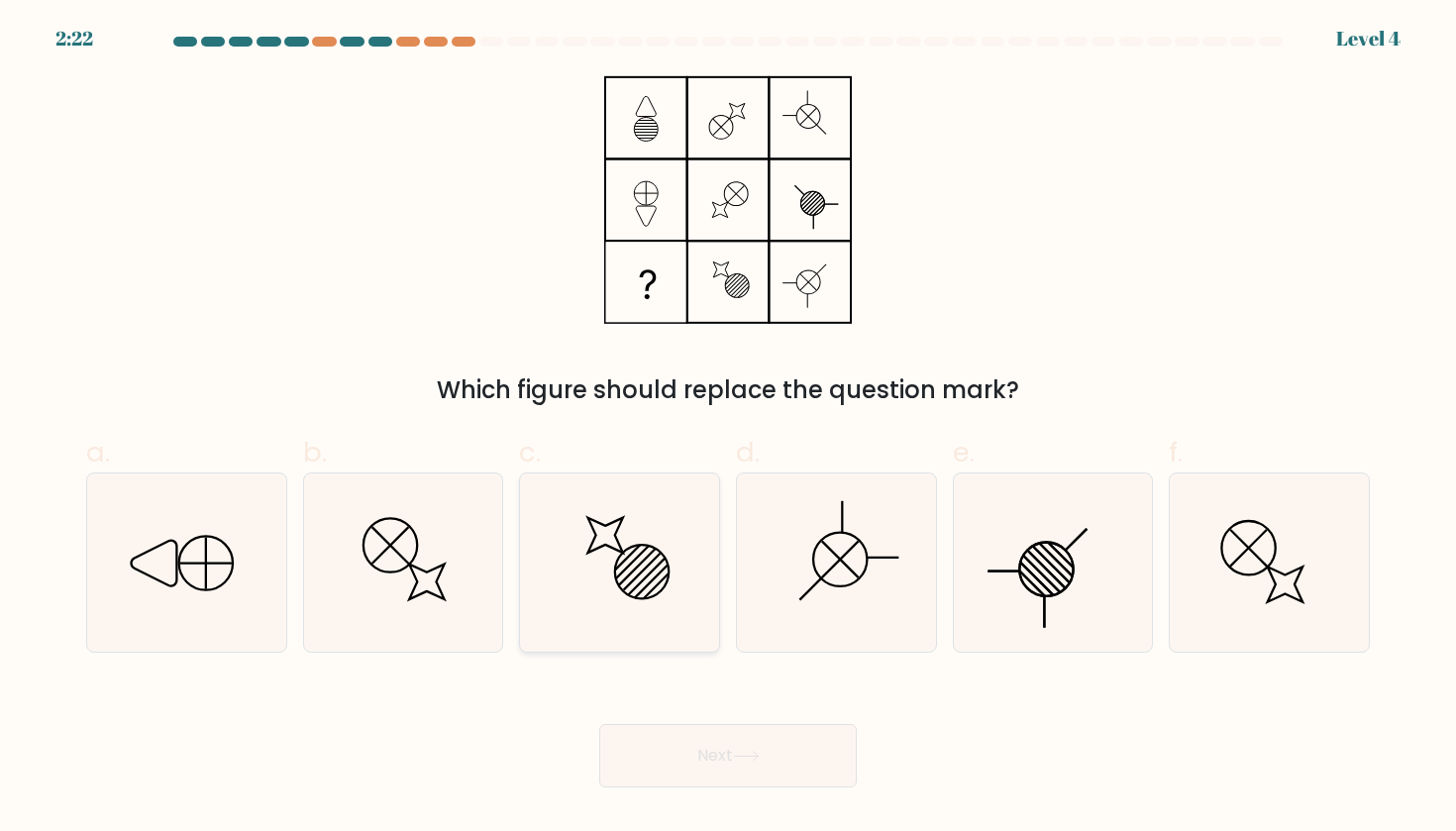 click 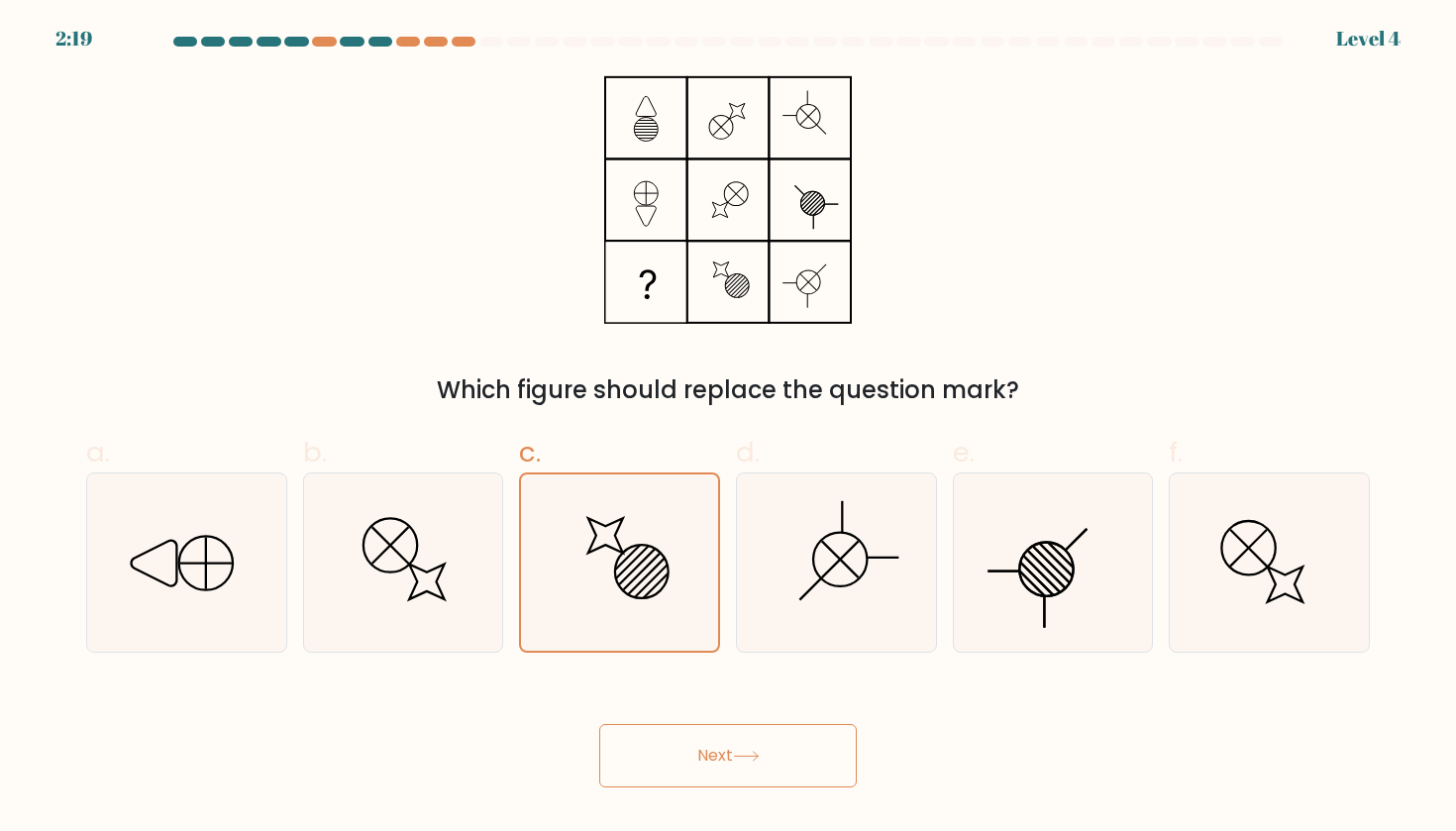 click on "Next" at bounding box center (728, 756) 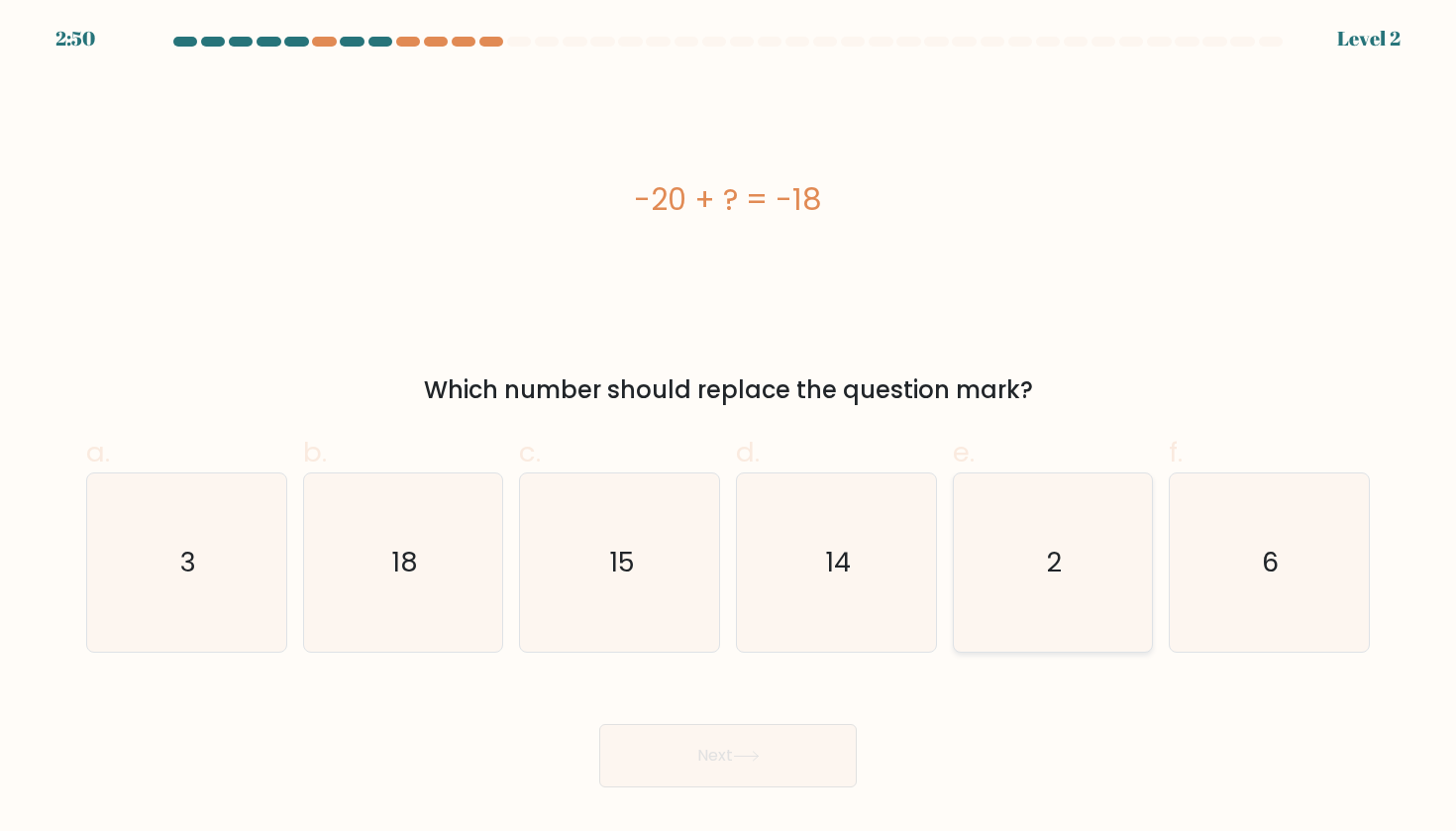 click on "2" 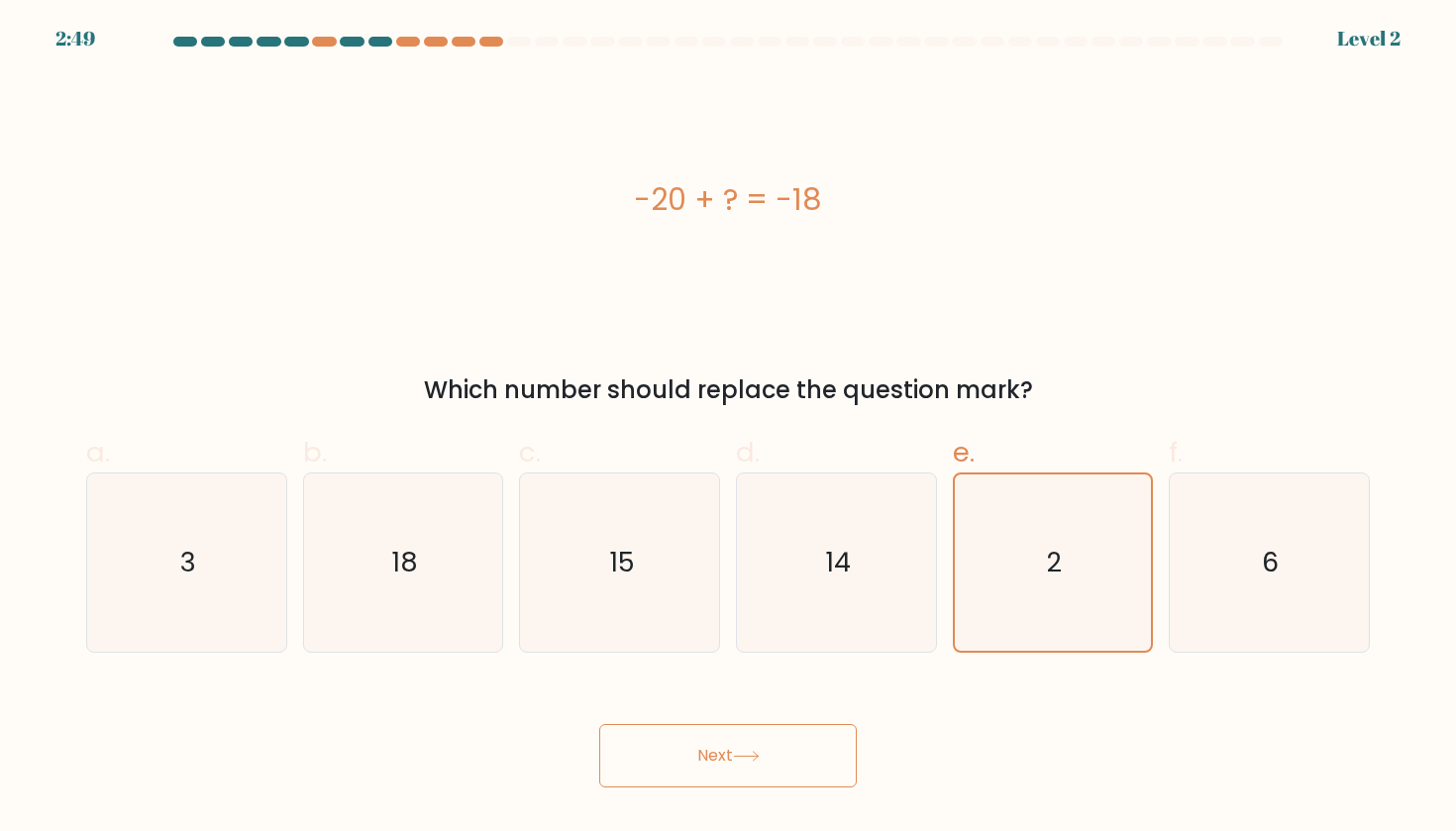 click on "Next" at bounding box center [728, 756] 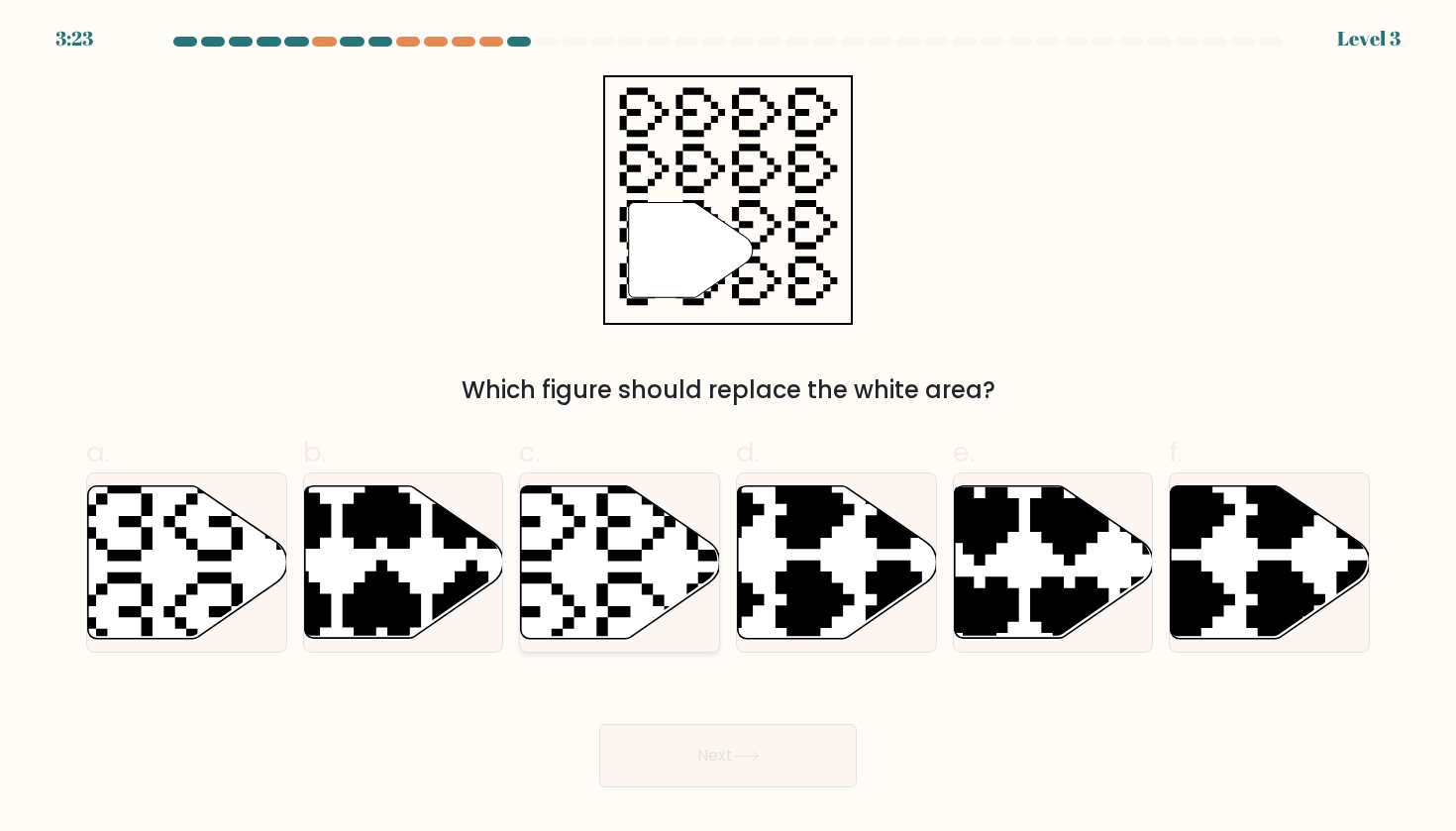 click 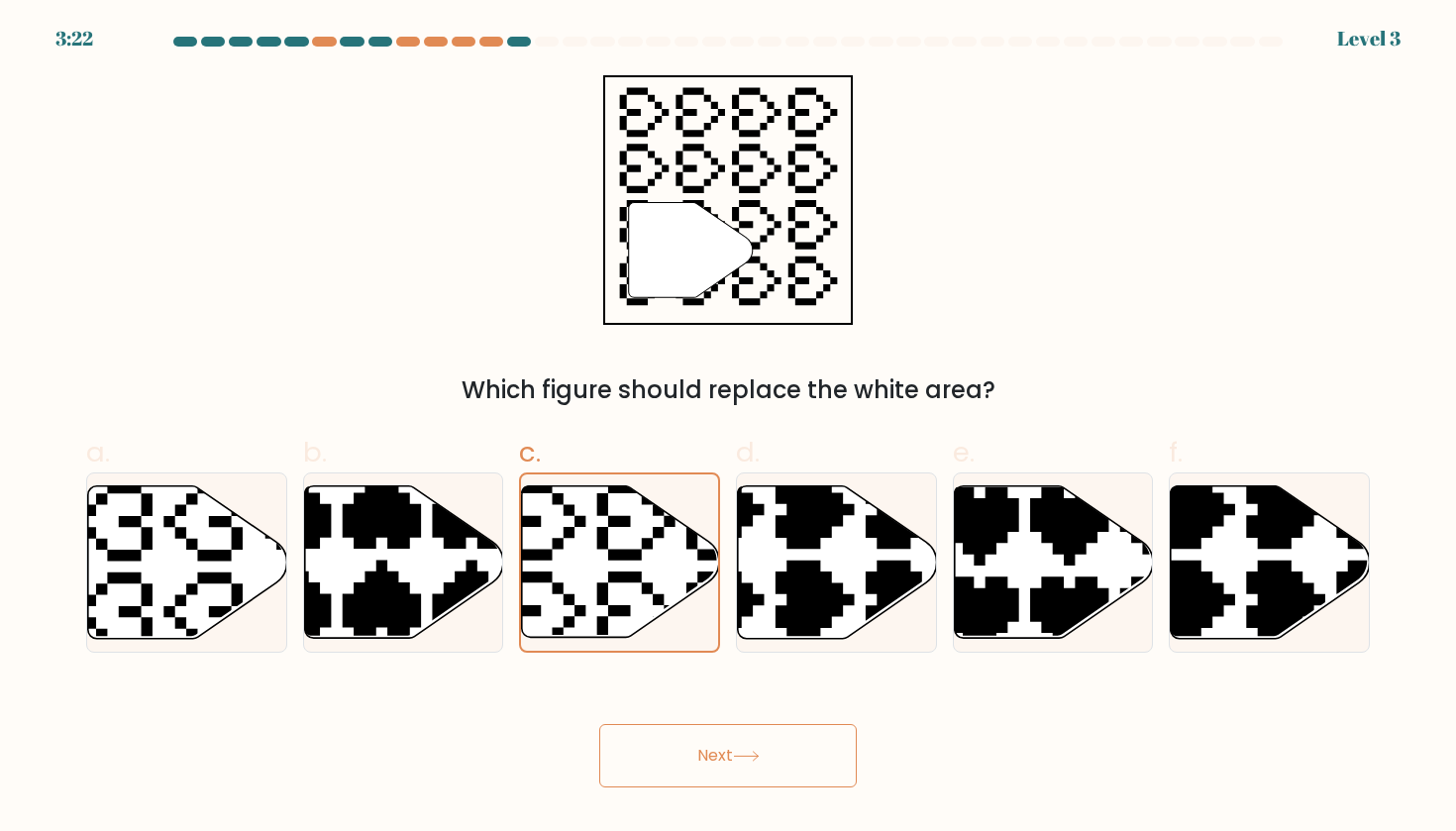 click on "Next" at bounding box center [728, 756] 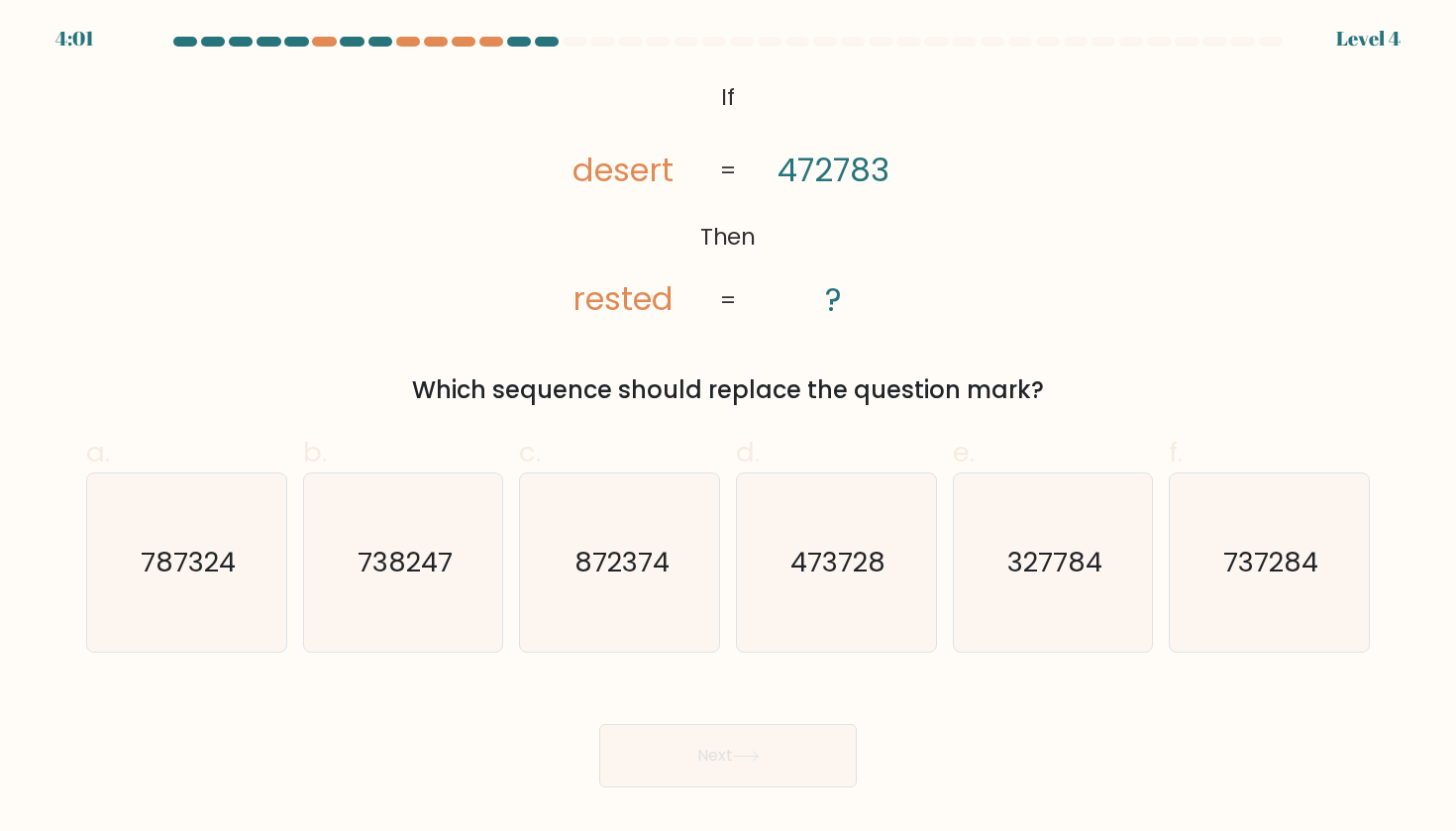 drag, startPoint x: 776, startPoint y: 156, endPoint x: 920, endPoint y: 157, distance: 144.0035 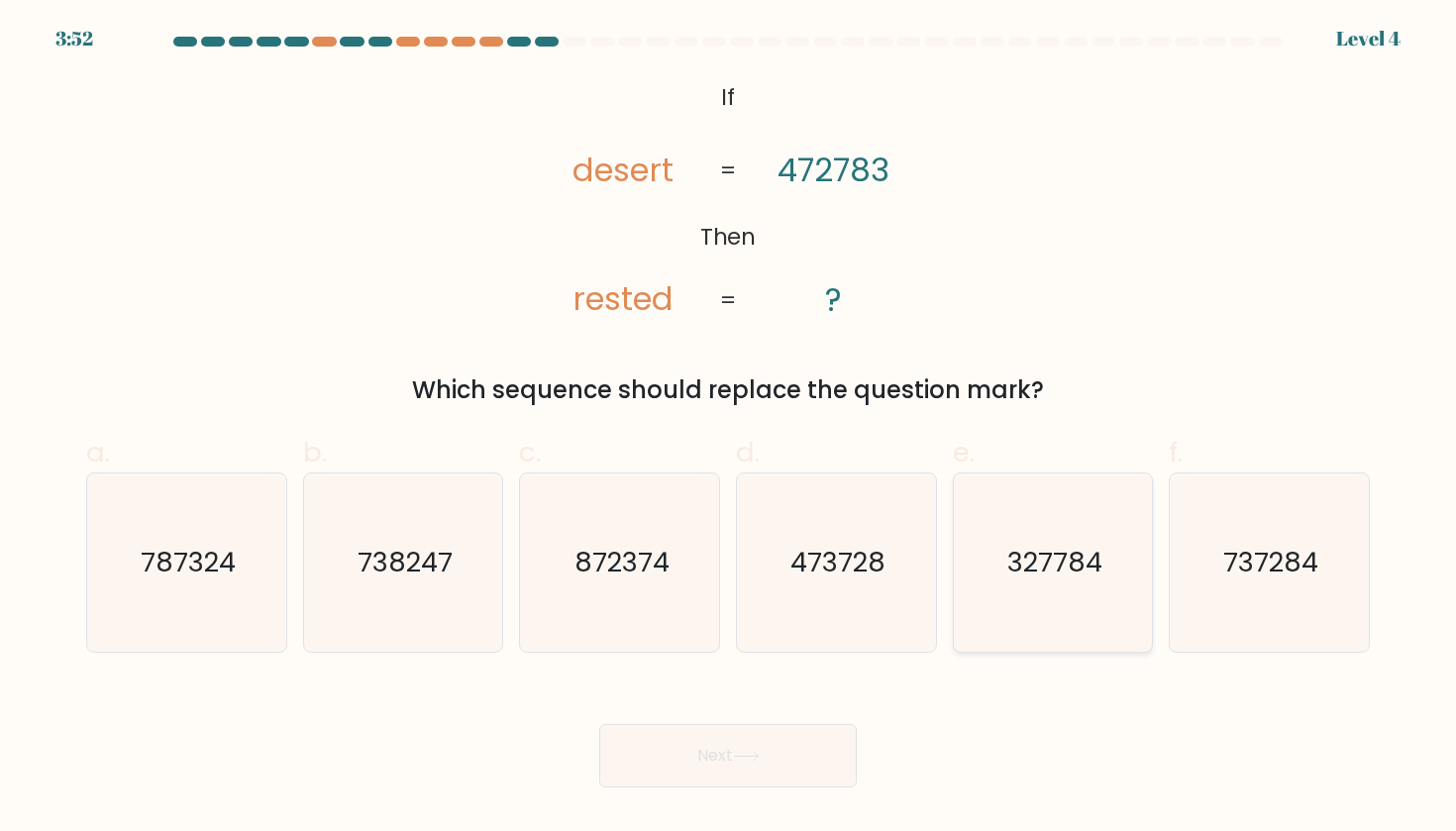 click on "327784" 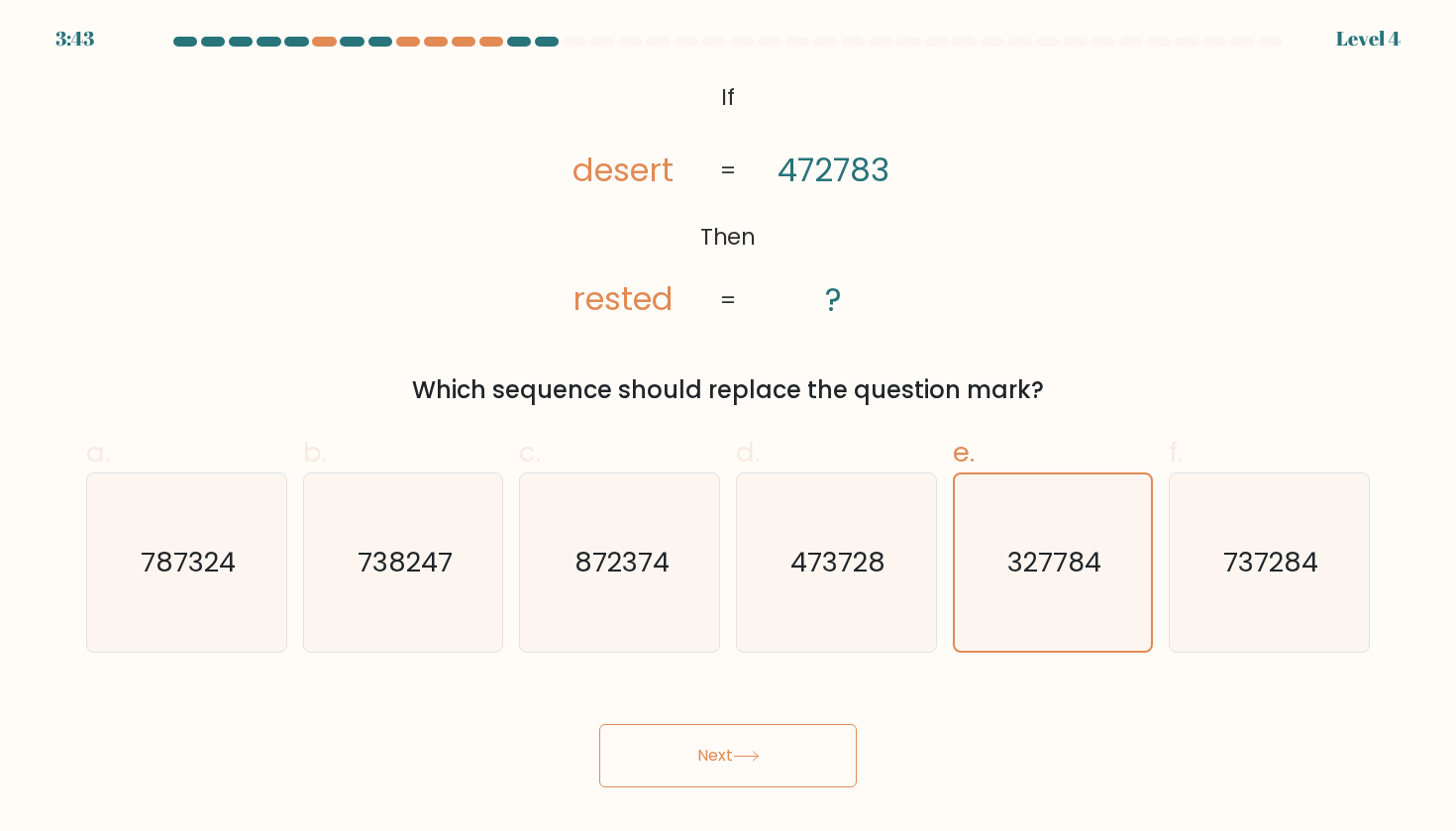 click on "Next" at bounding box center (728, 756) 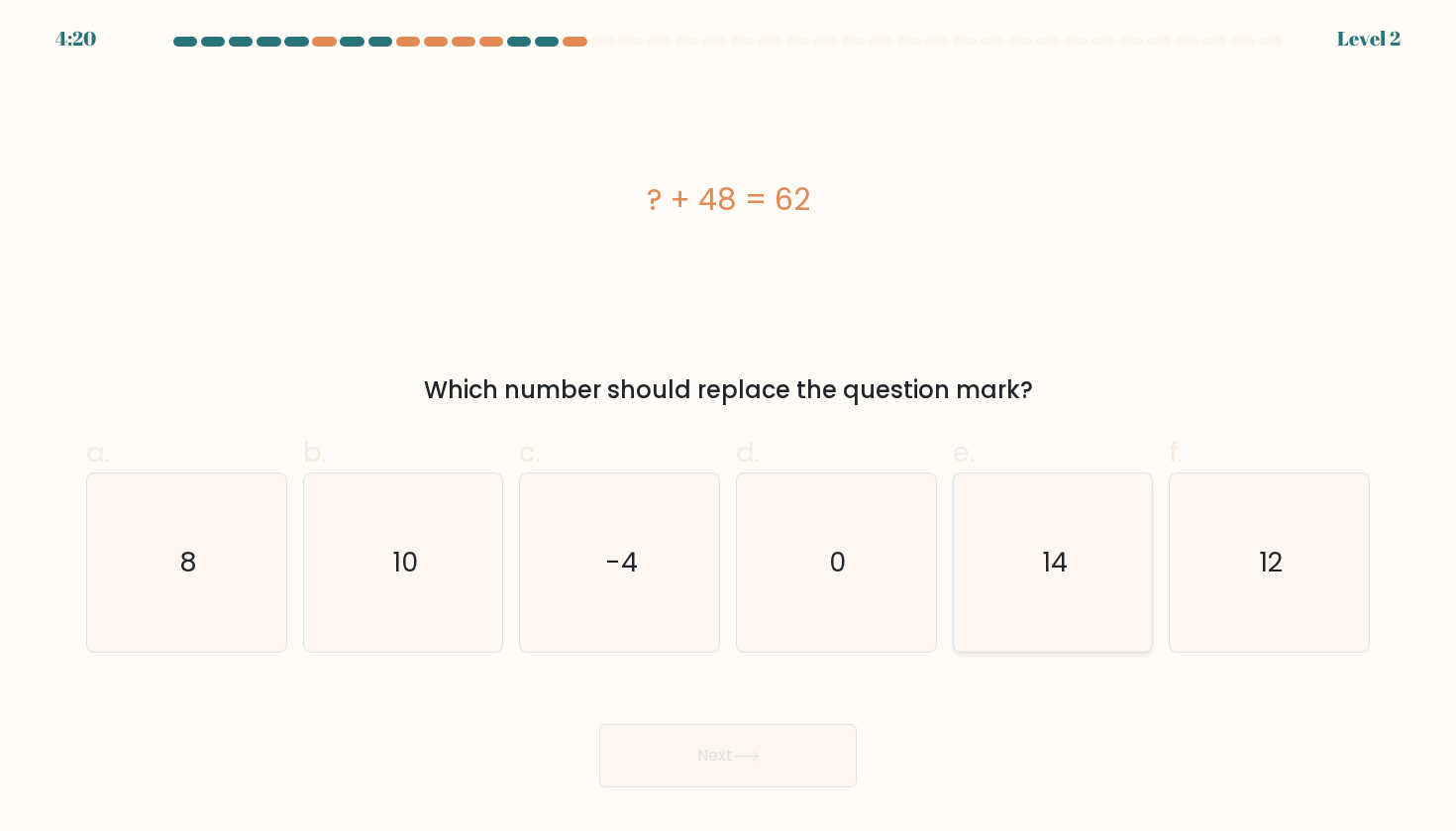 click on "14" 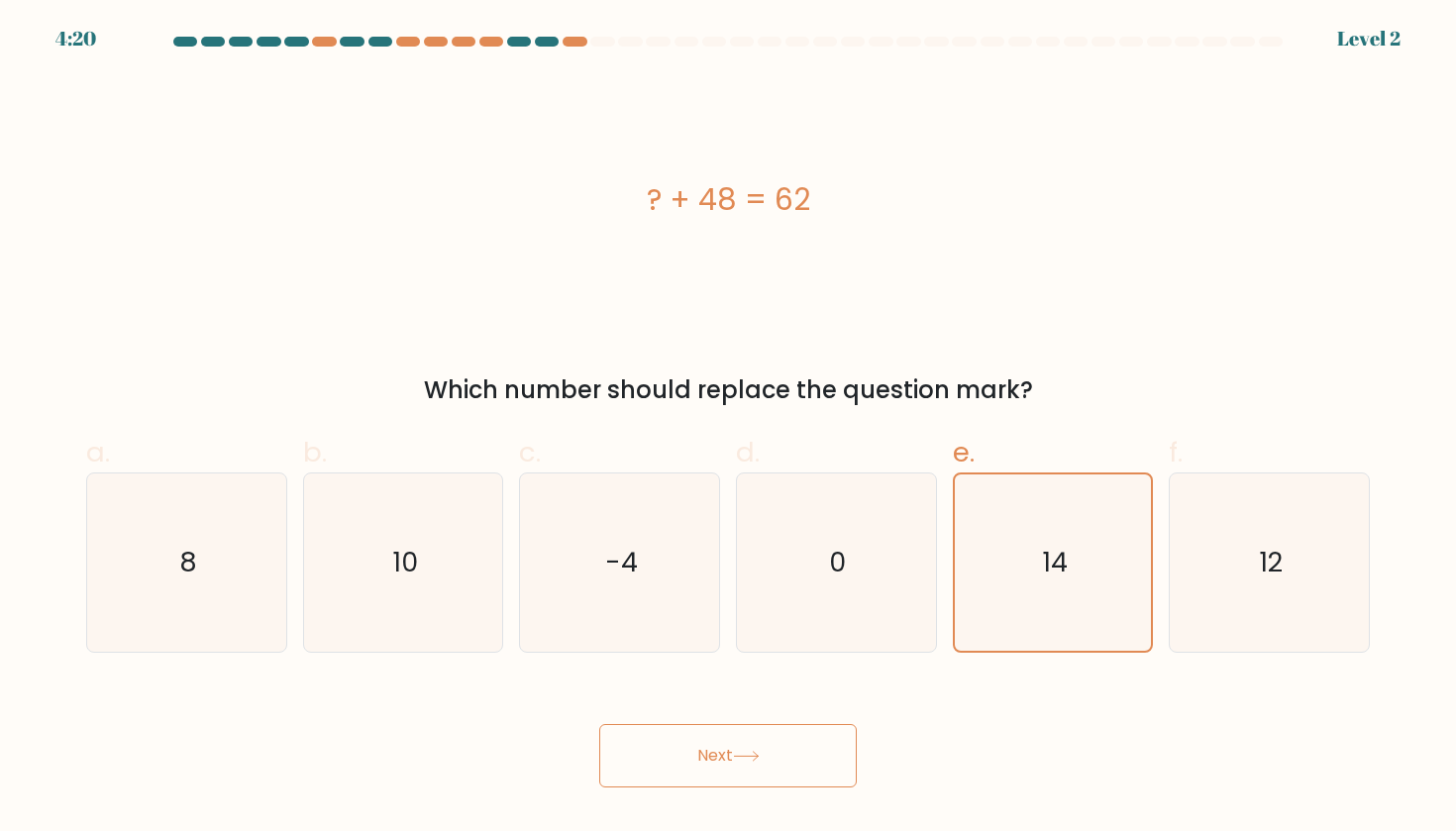 click on "Next" at bounding box center [728, 756] 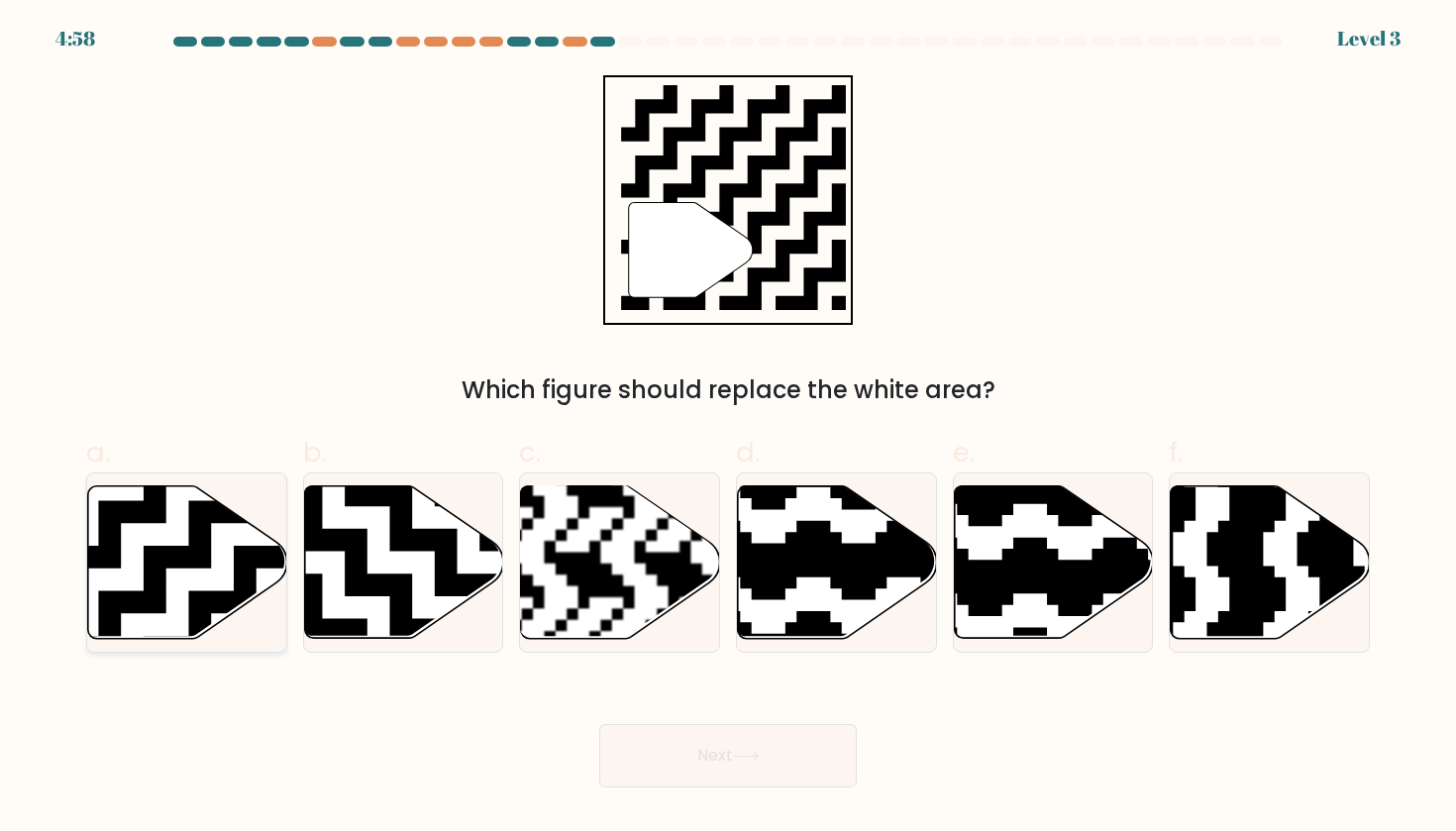 click 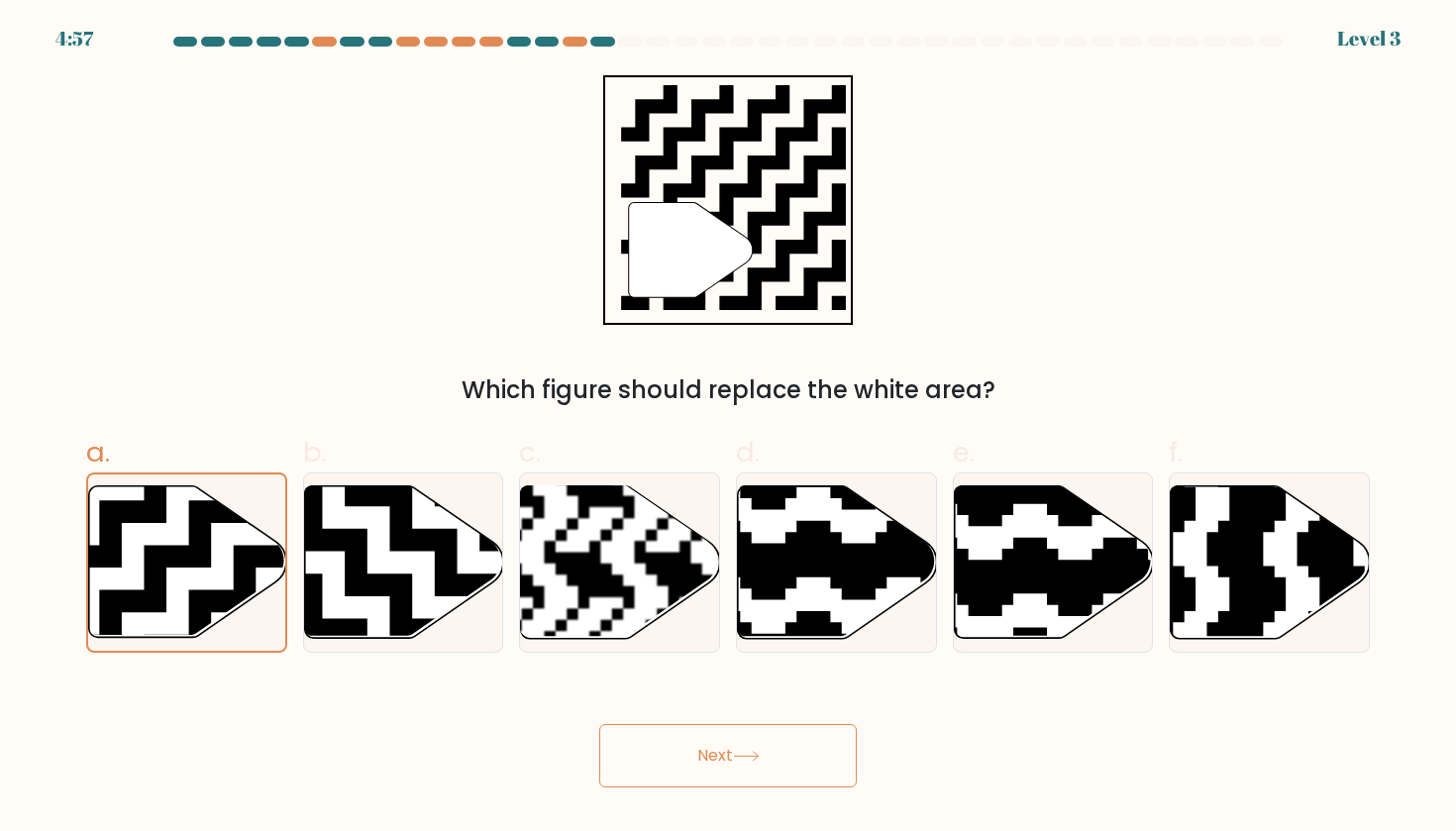 click on "Next" at bounding box center (728, 756) 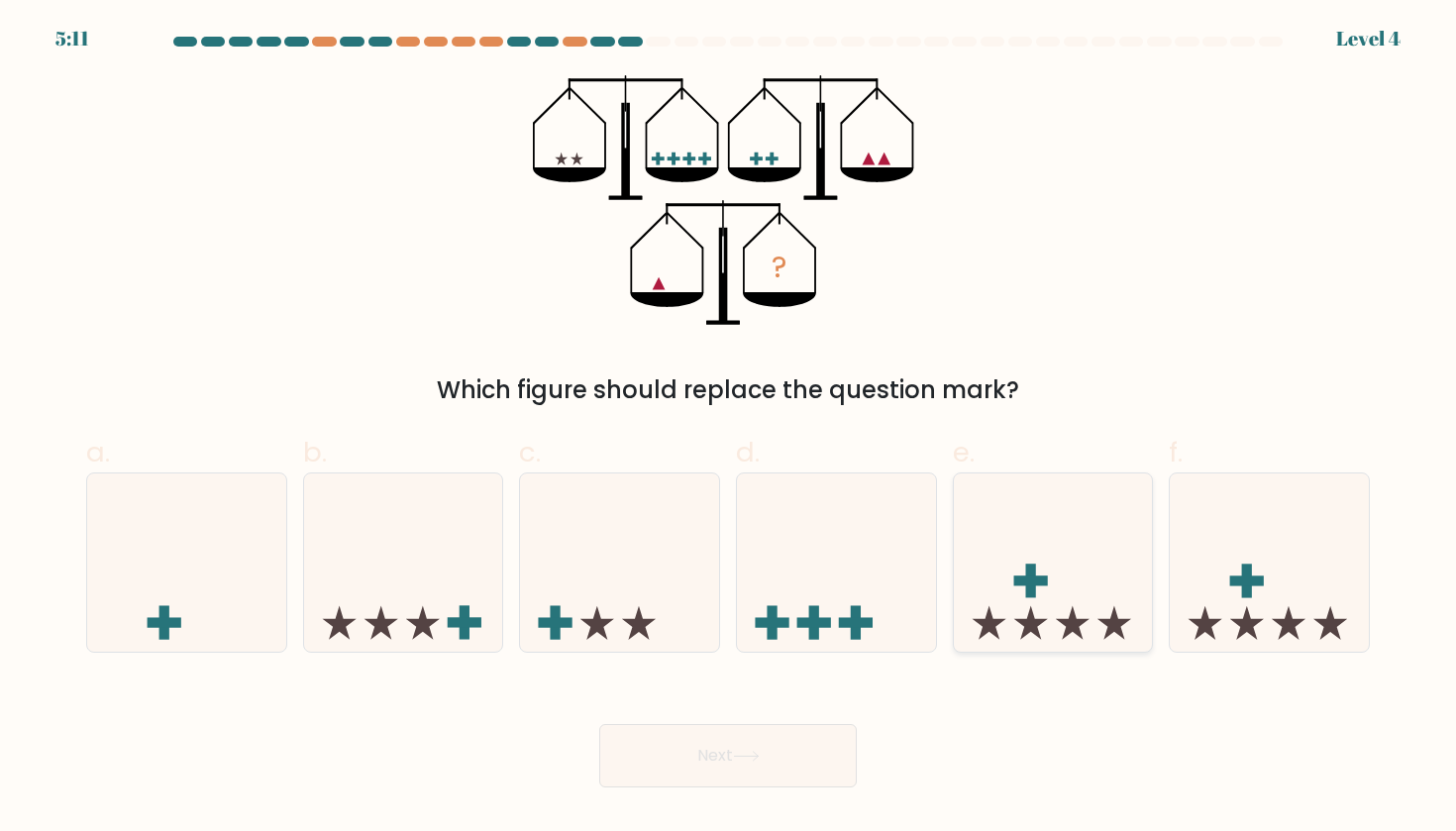 click 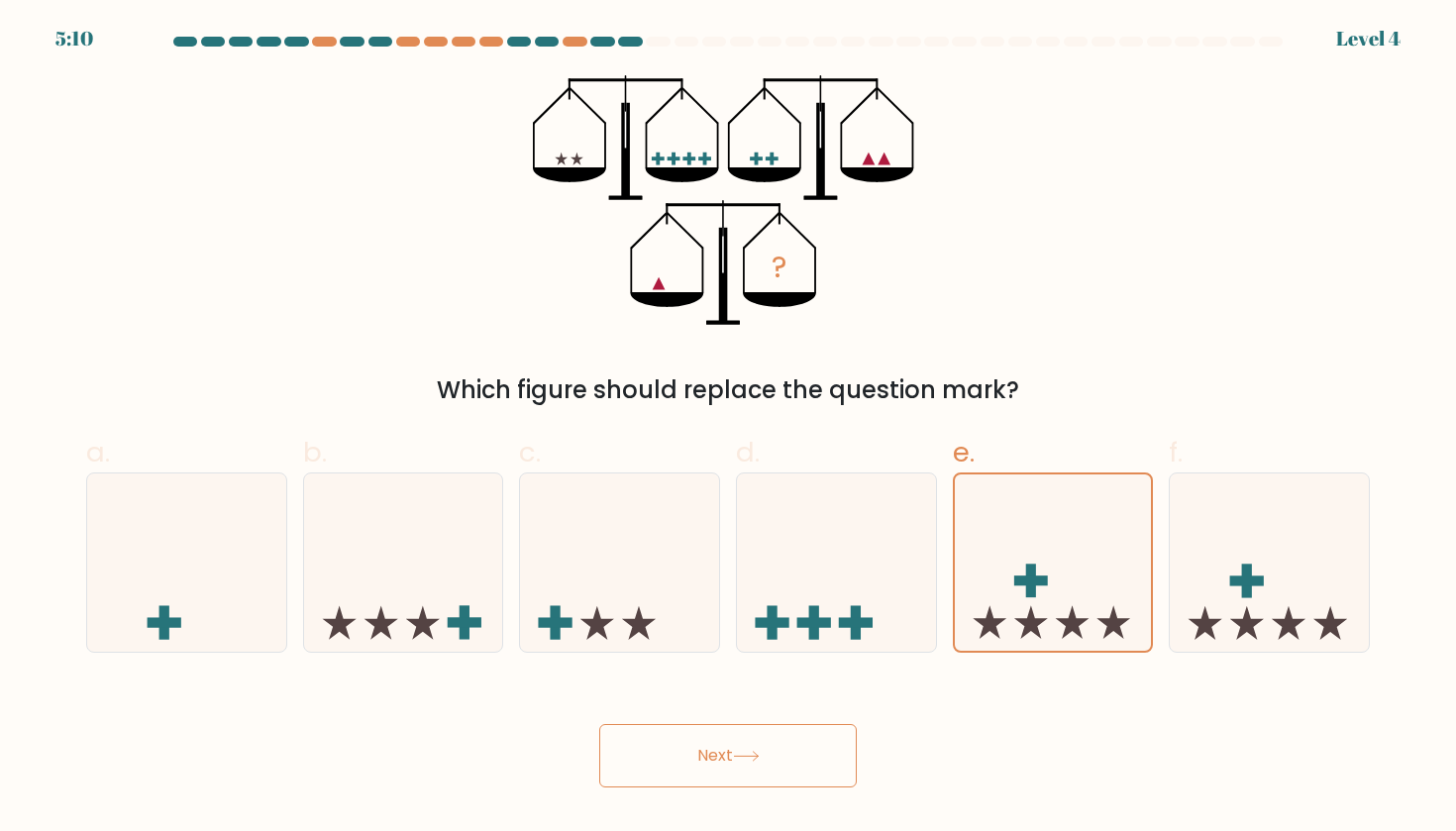 click on "Next" at bounding box center (728, 756) 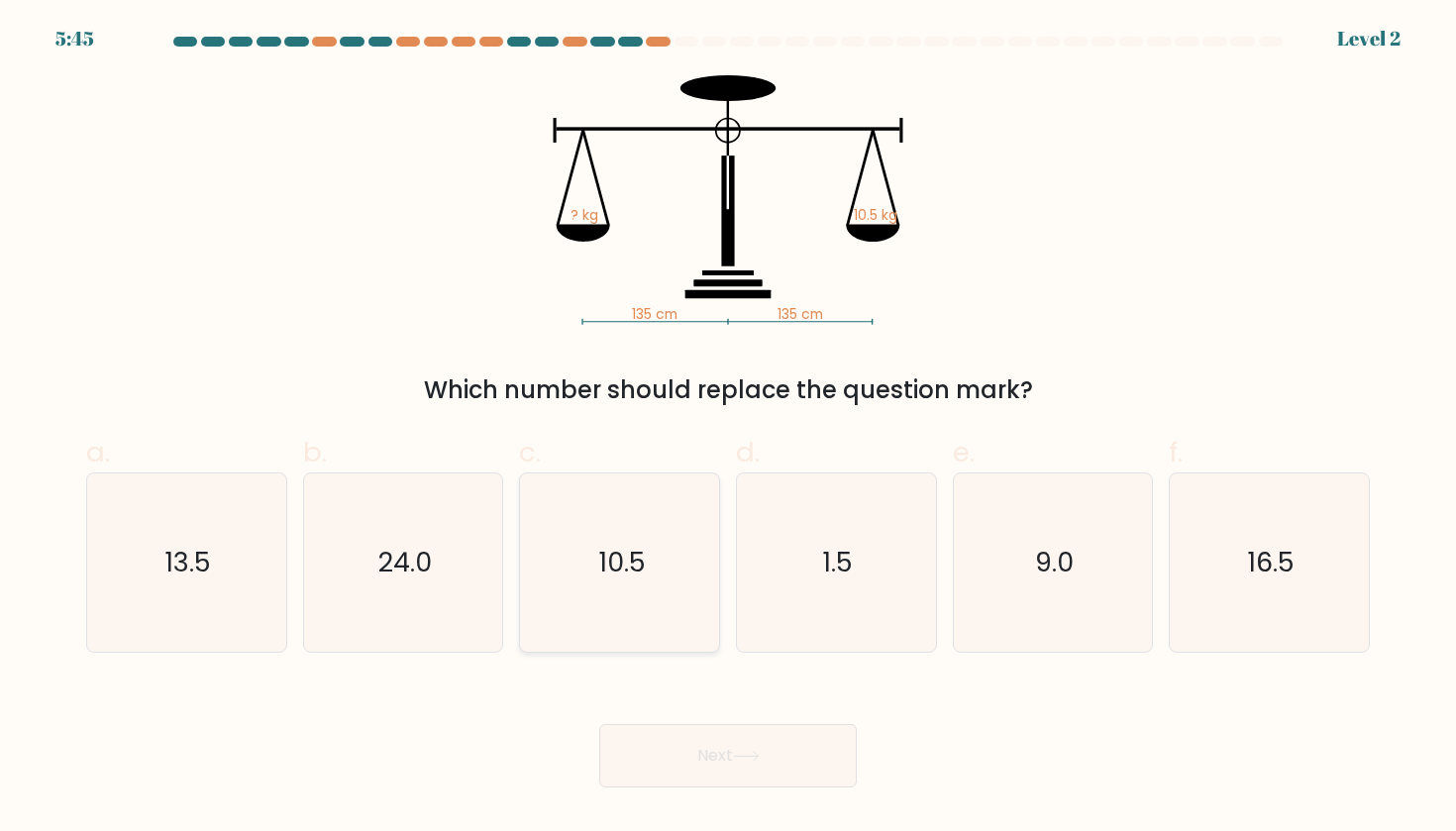click on "10.5" 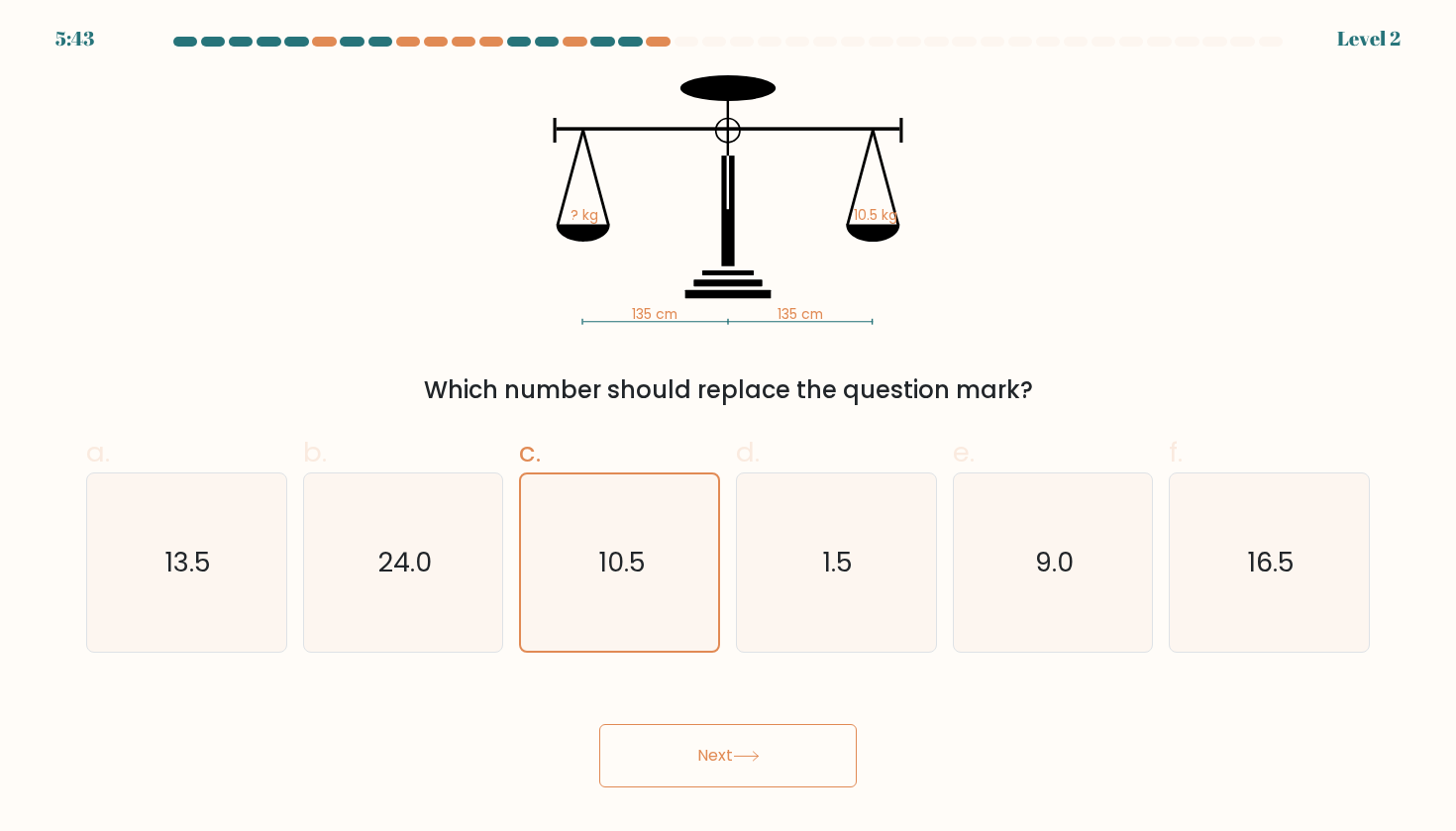 click on "Next" at bounding box center (728, 756) 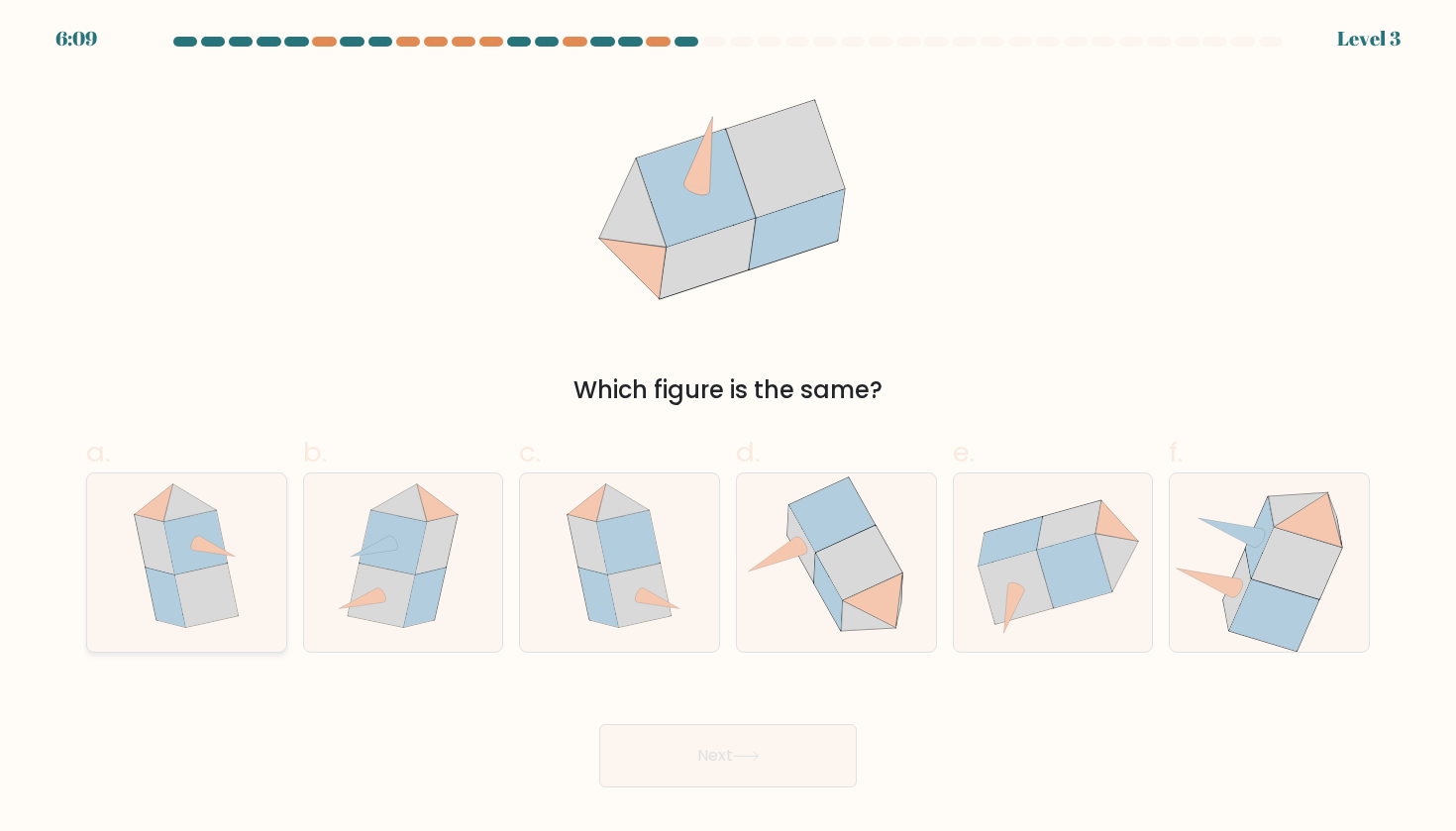 click 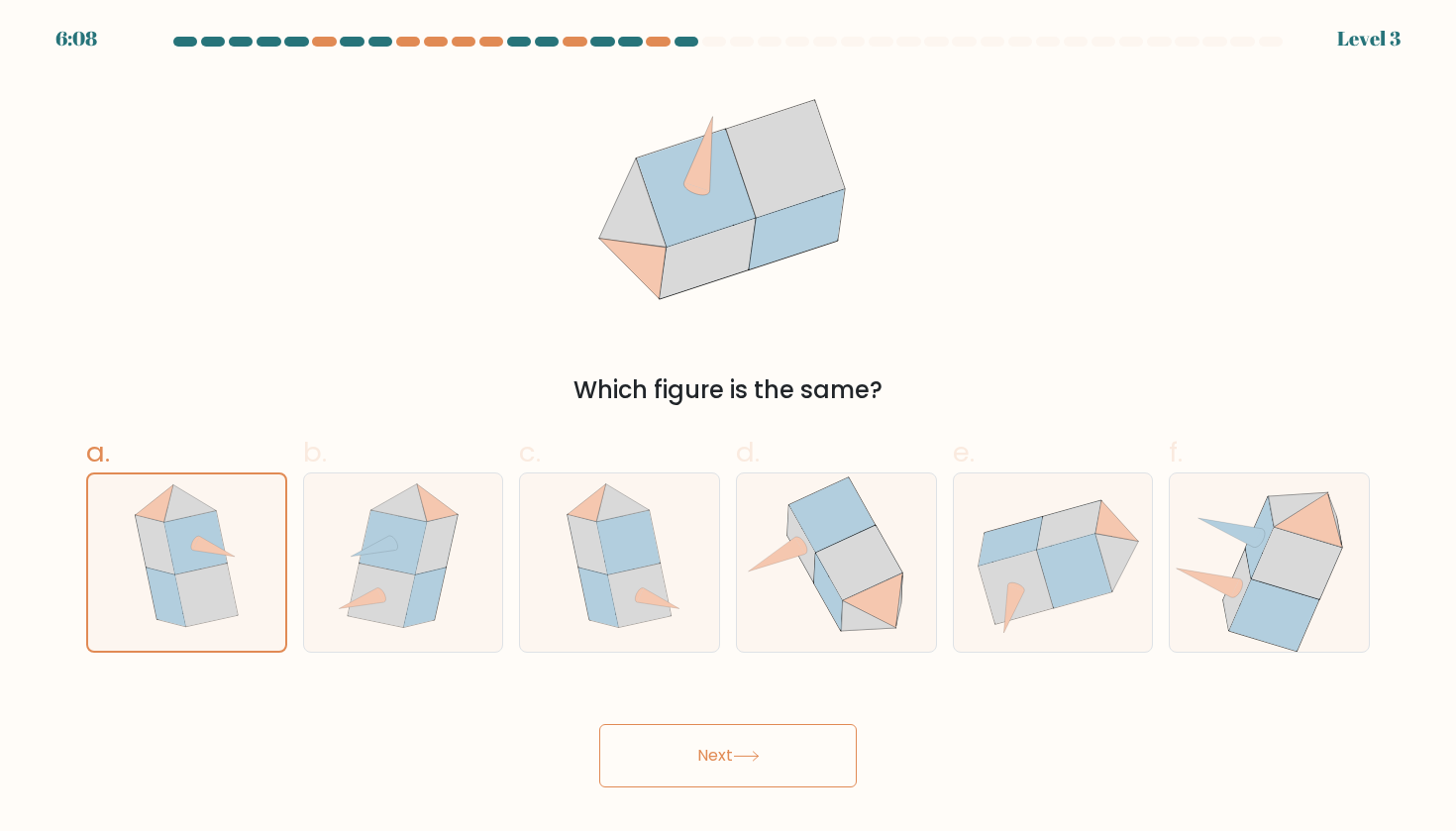click on "Next" at bounding box center (728, 756) 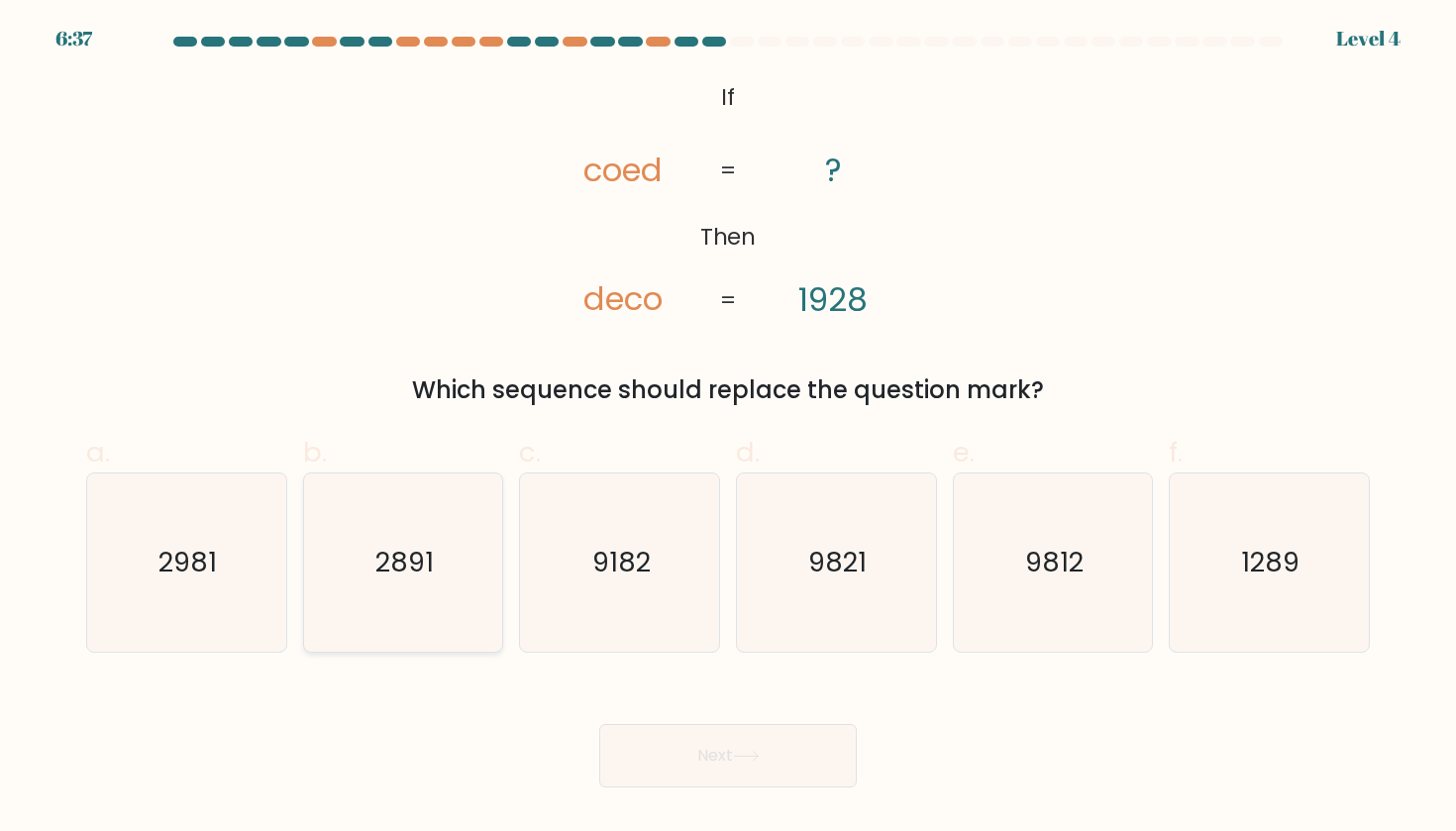 click on "2891" 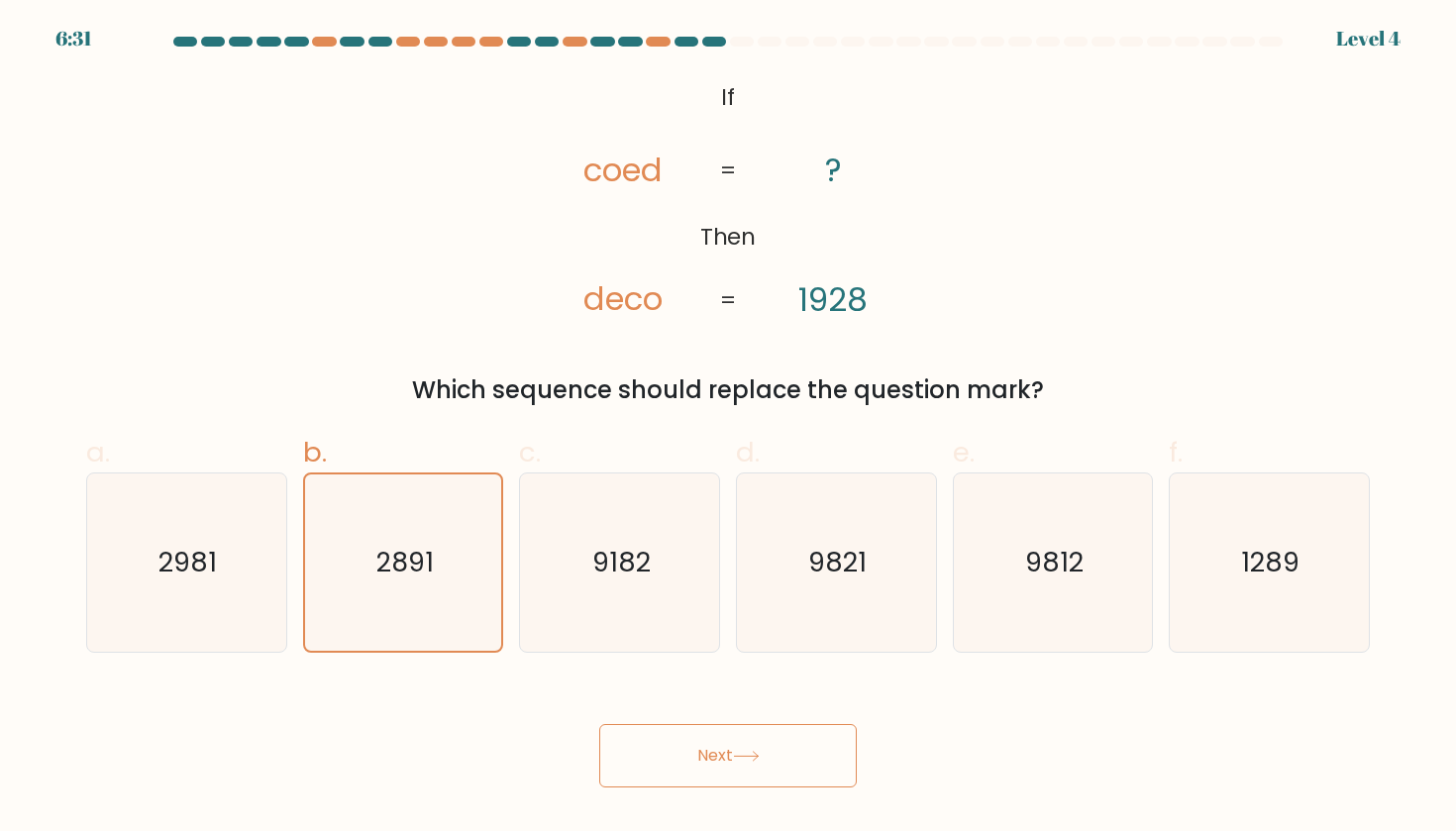 click on "Next" at bounding box center [728, 756] 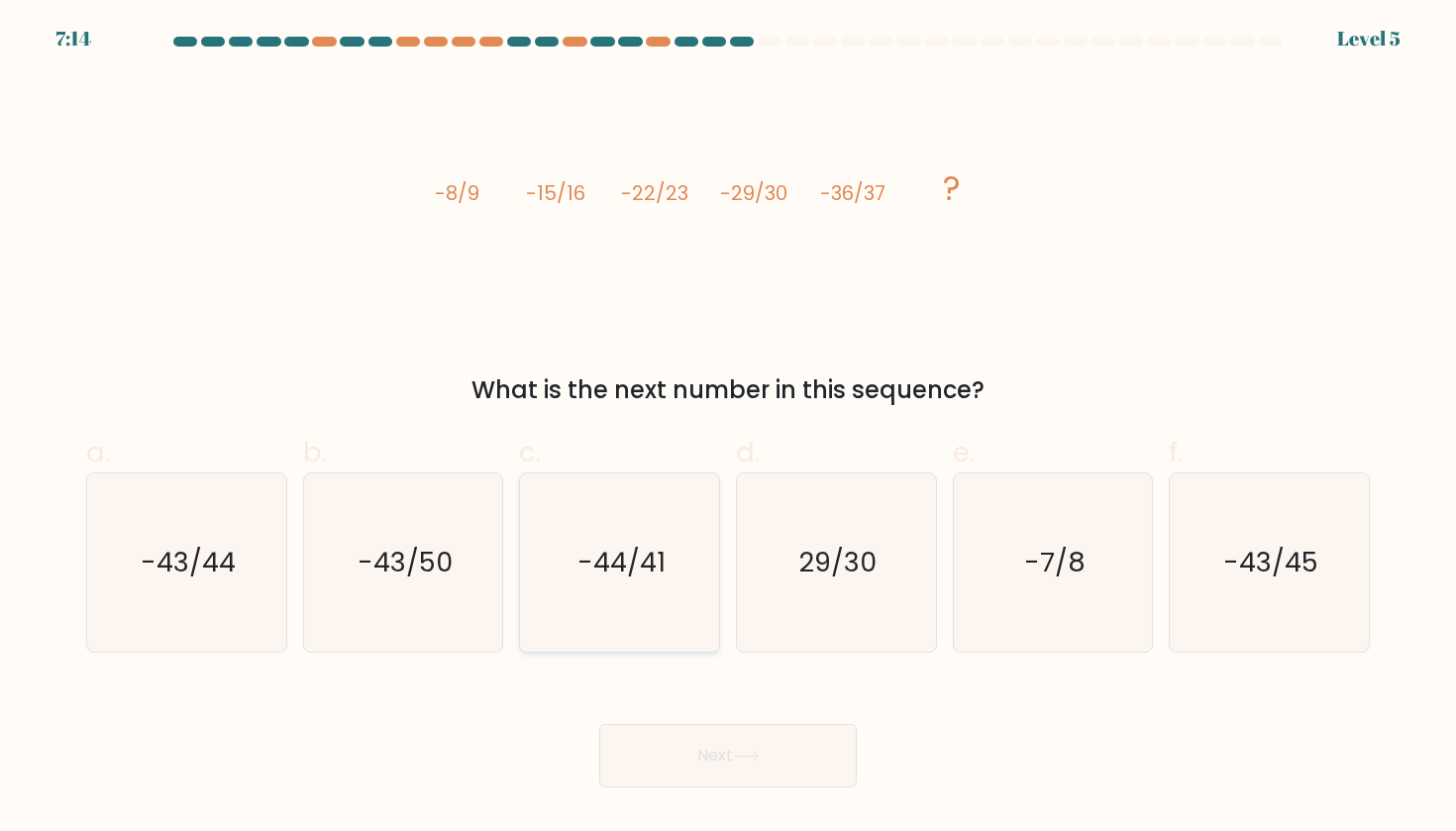 click on "-44/41" 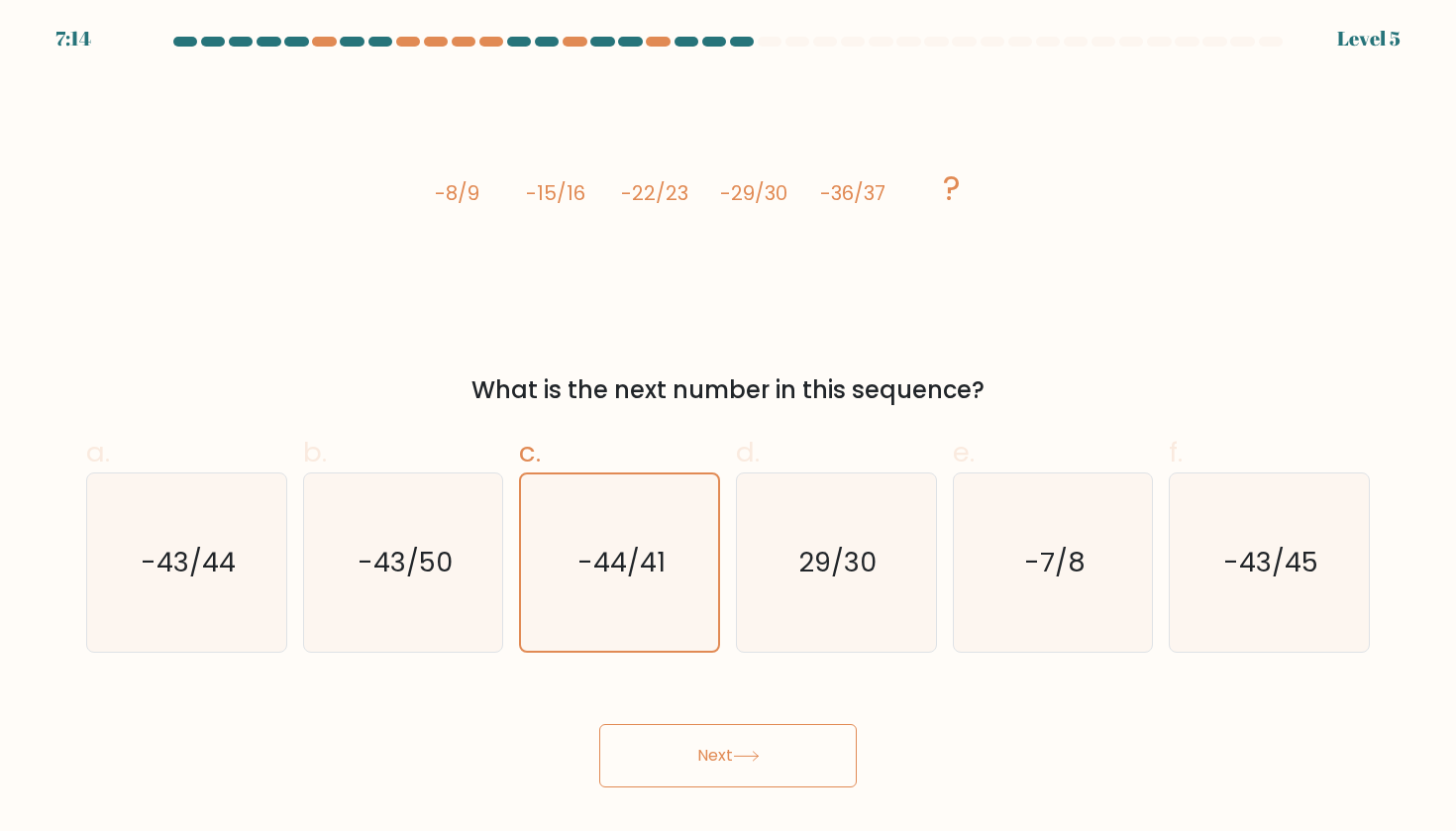 click on "Next" at bounding box center (728, 756) 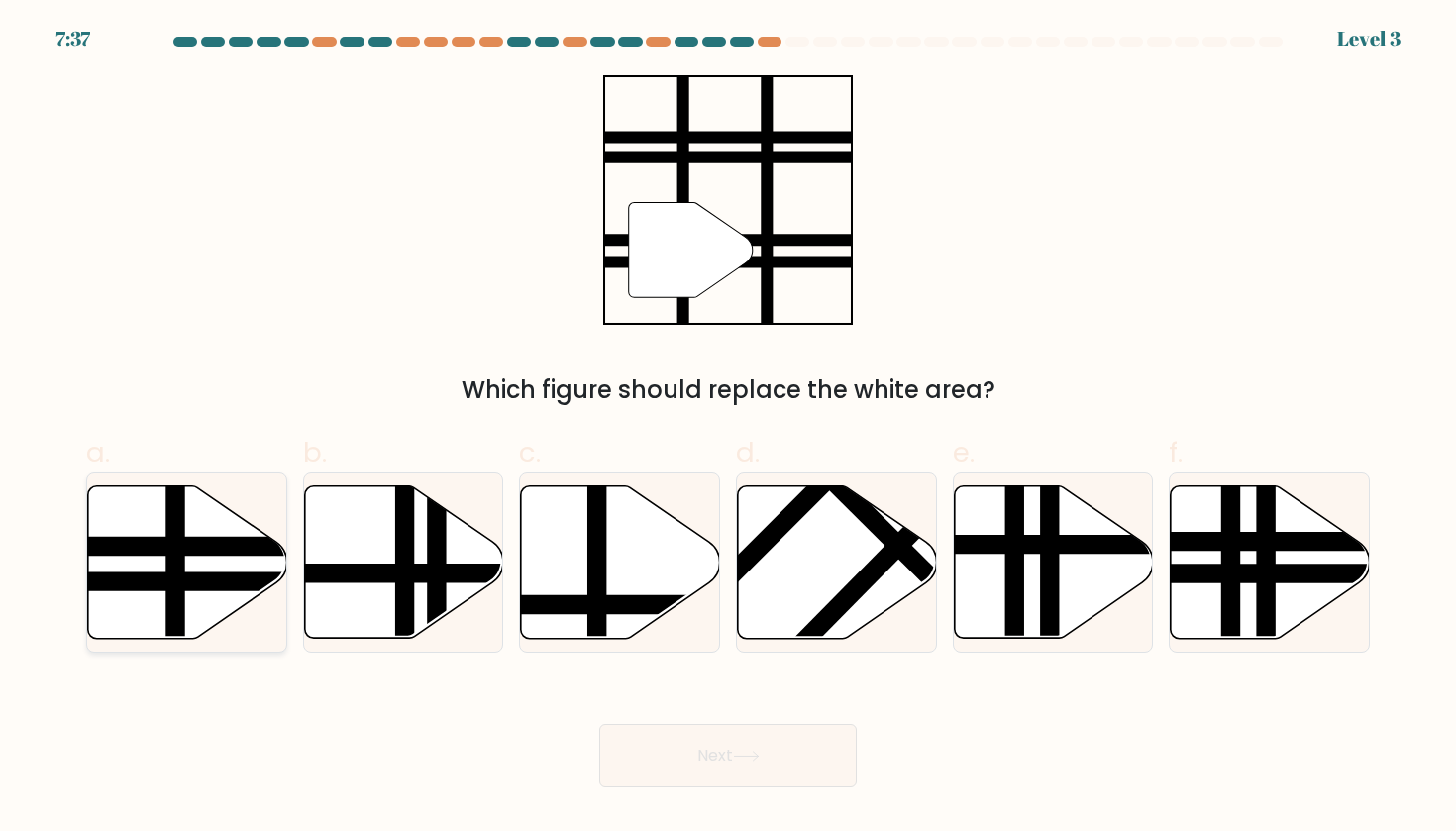 click 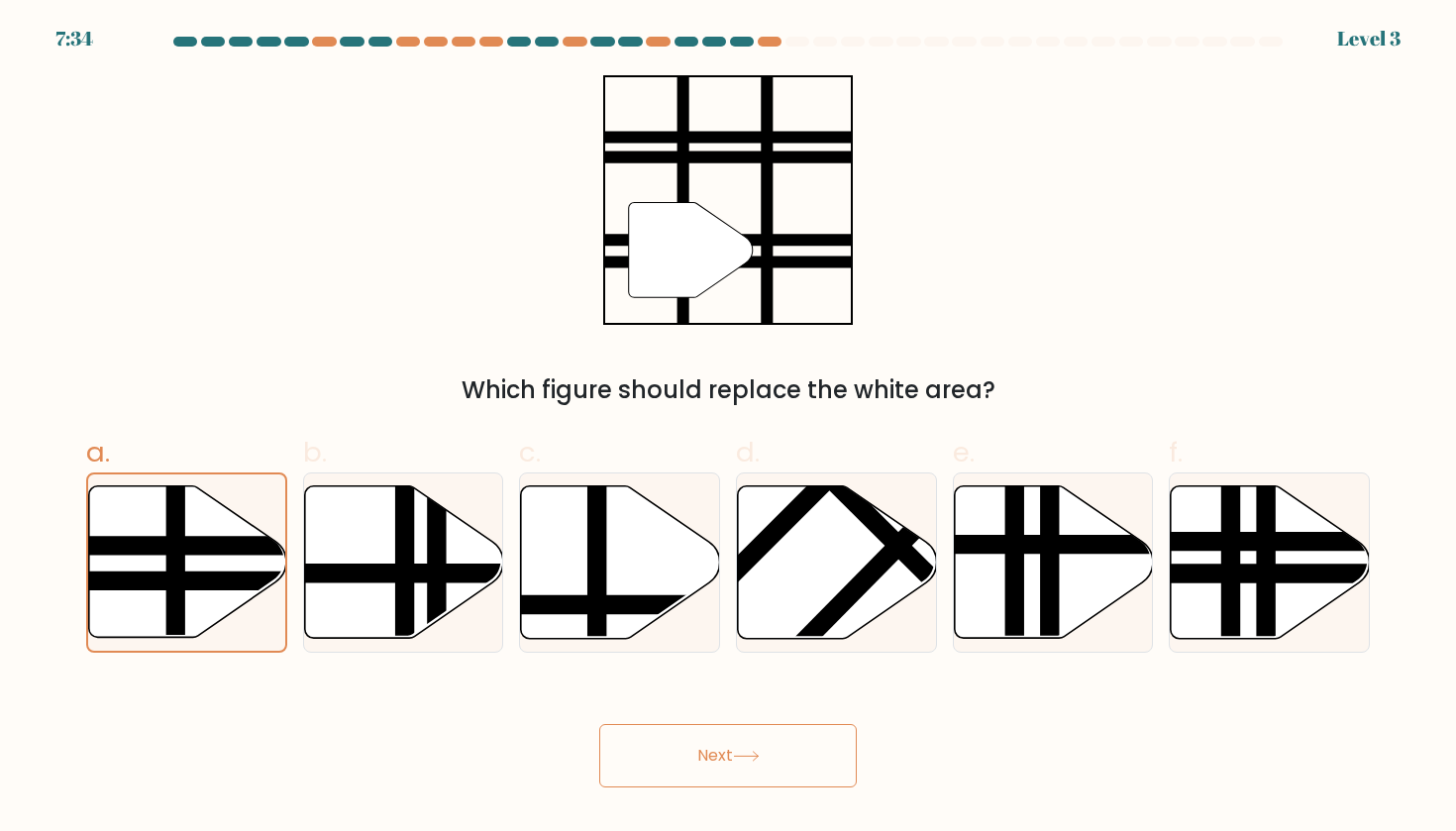 click on "Next" at bounding box center [728, 756] 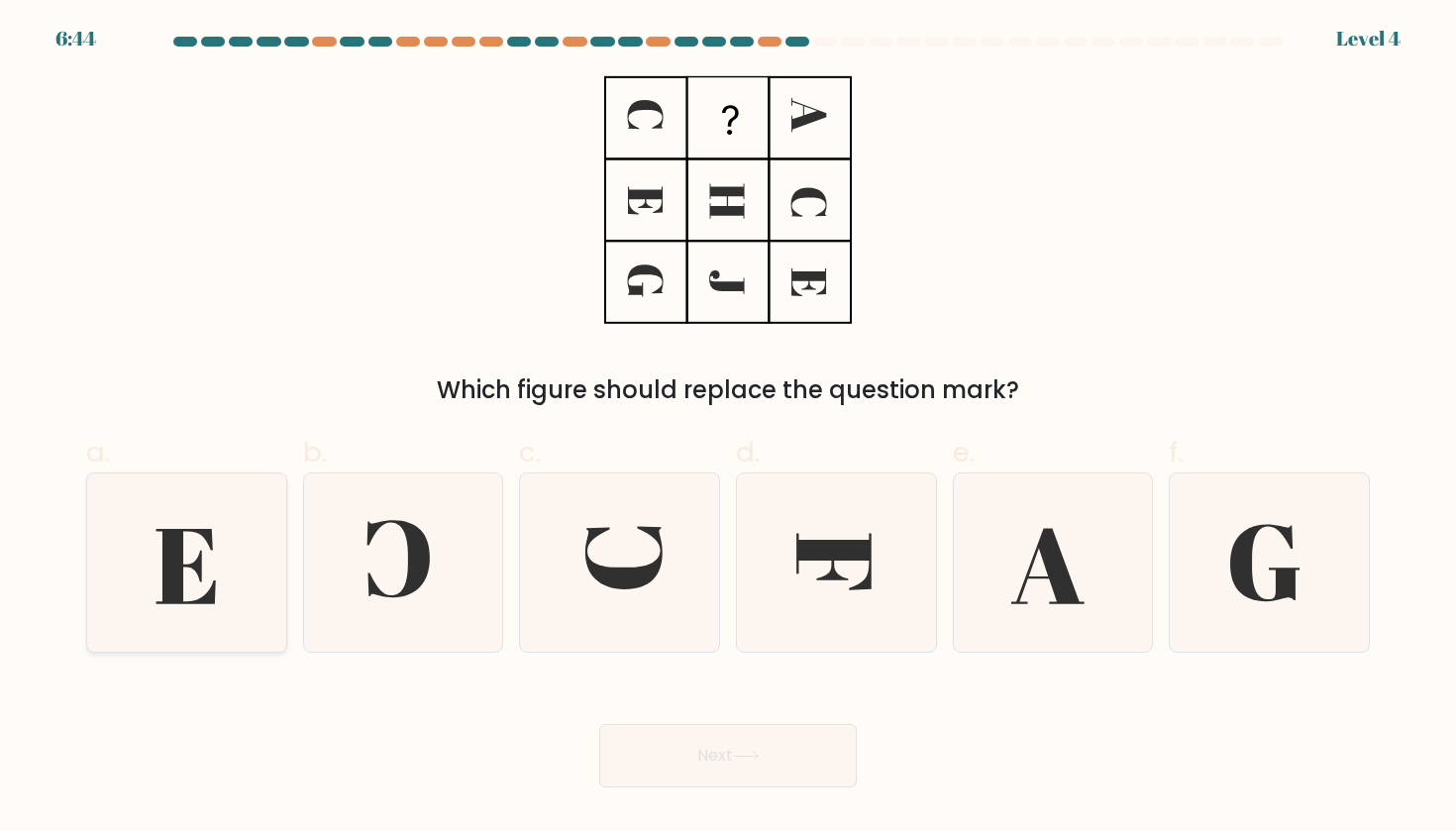 click 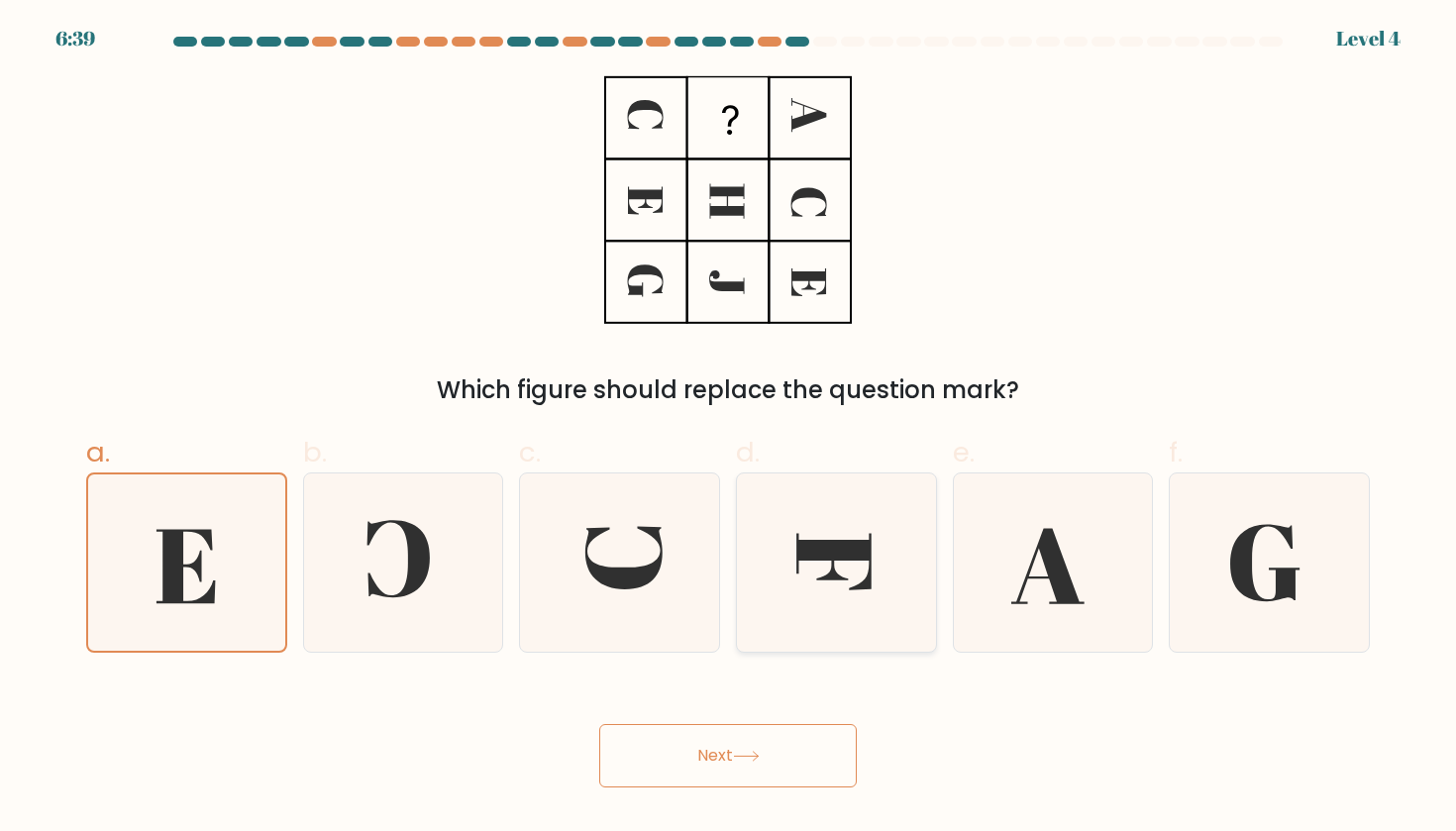 click 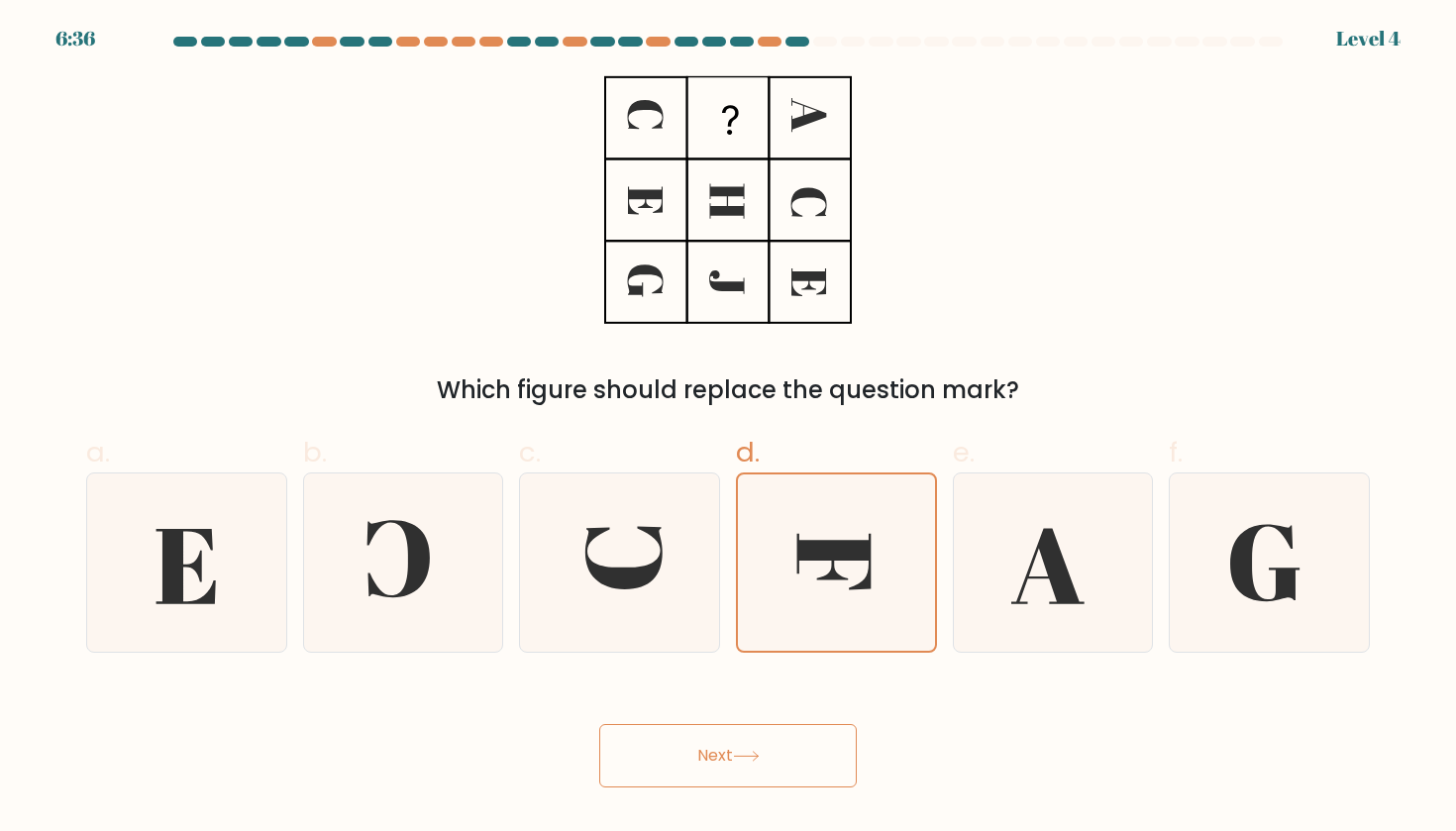click on "Next" at bounding box center [728, 756] 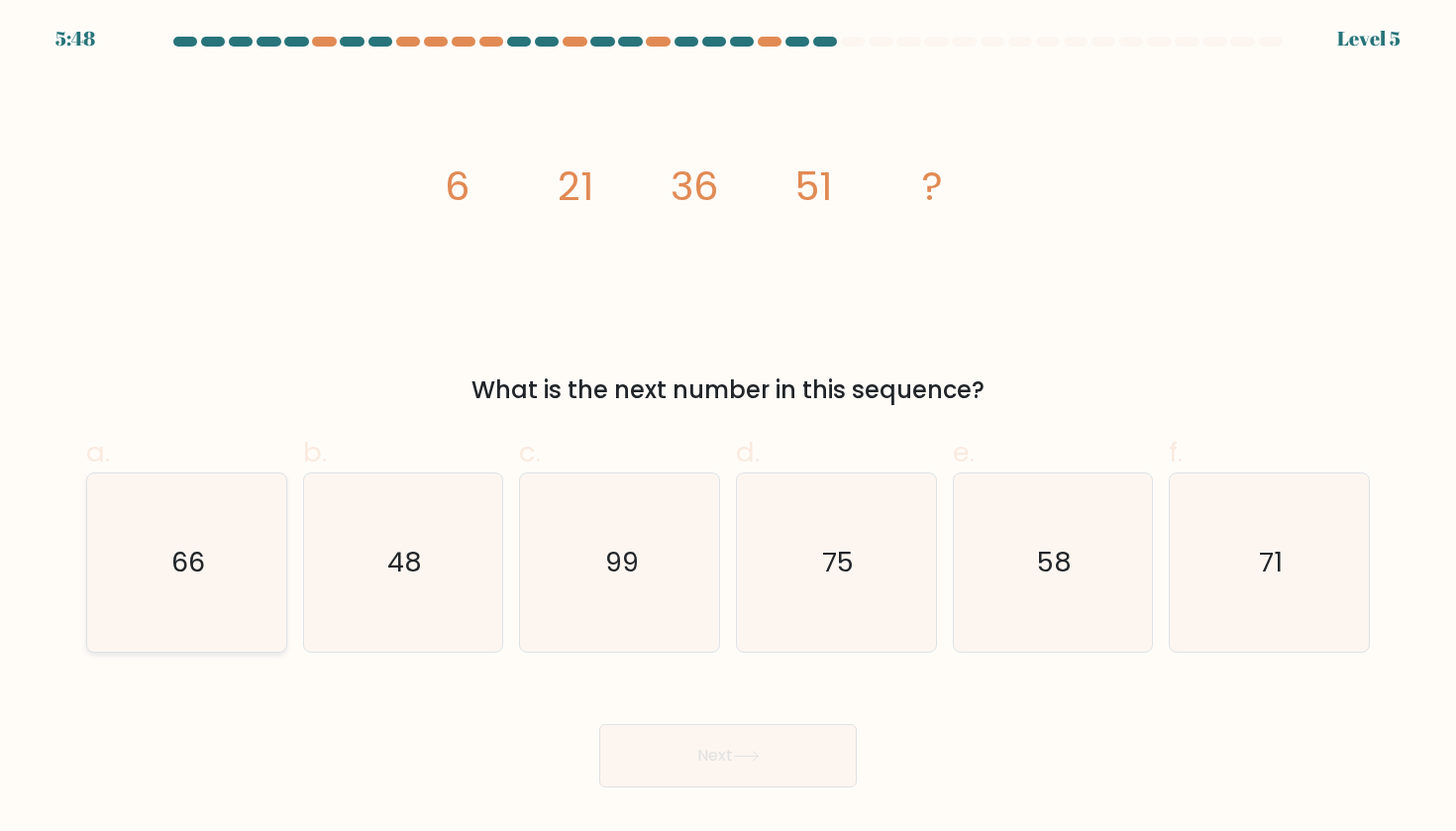 click on "66" 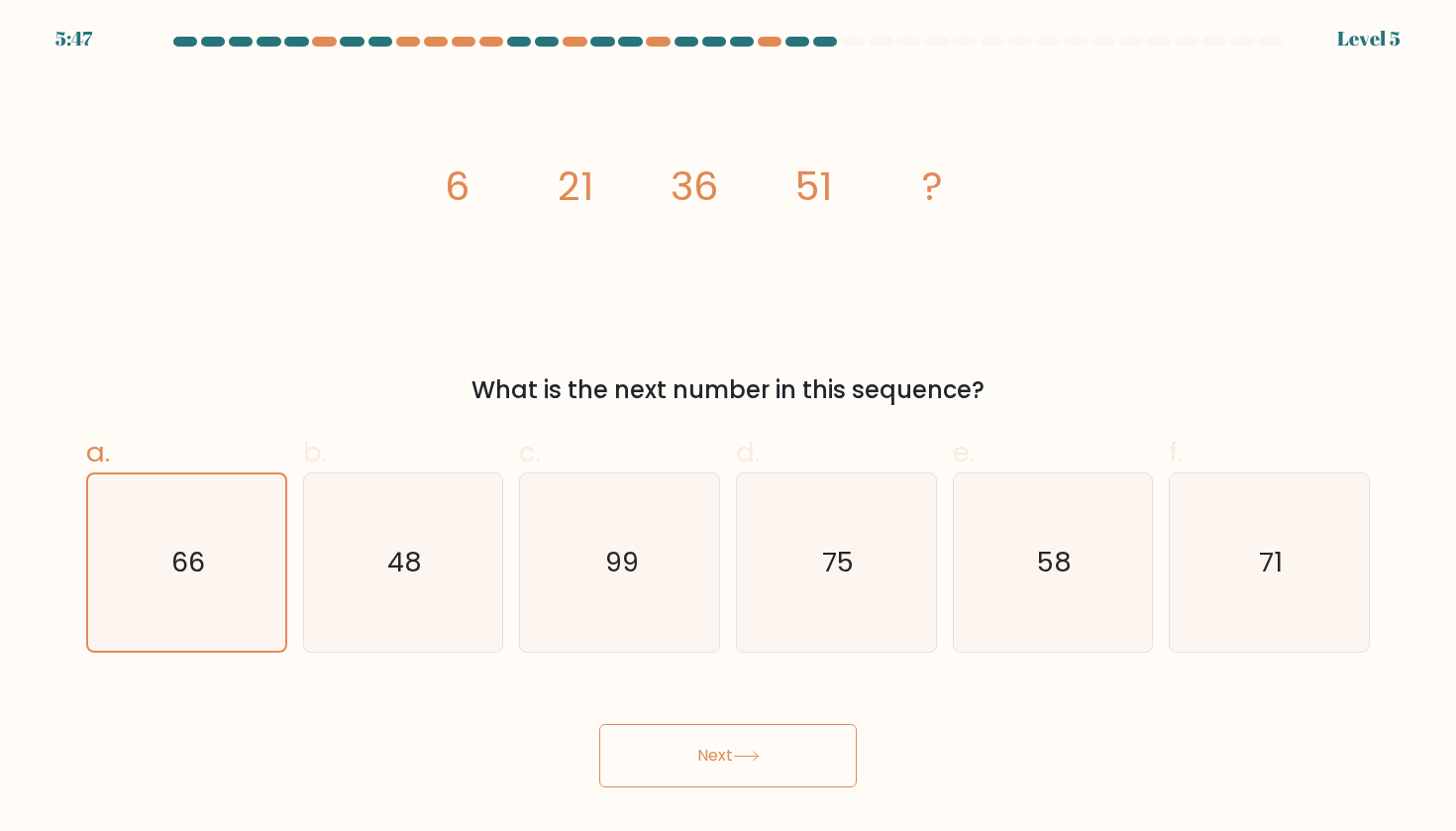 click on "Next" at bounding box center (728, 756) 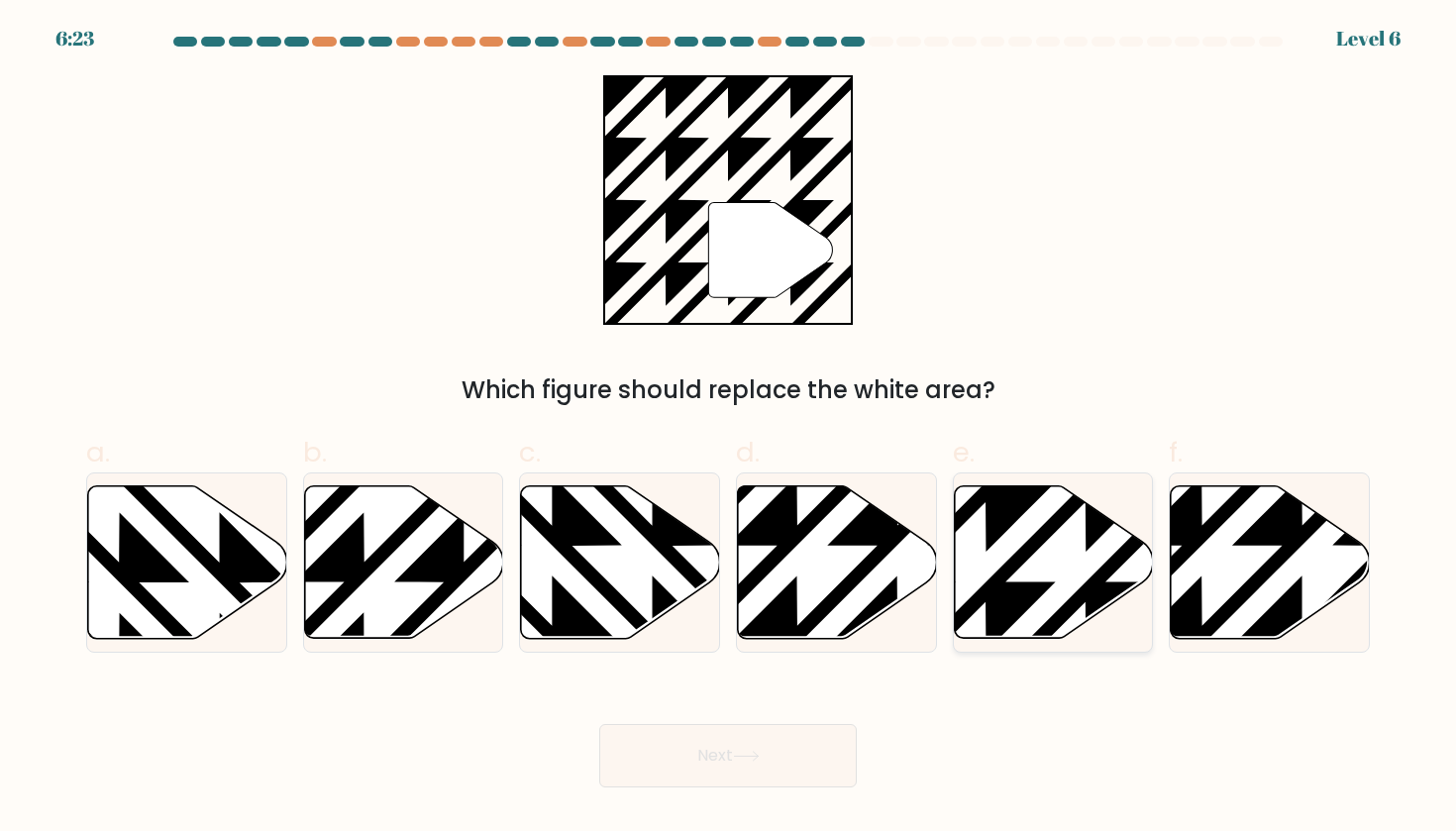 click 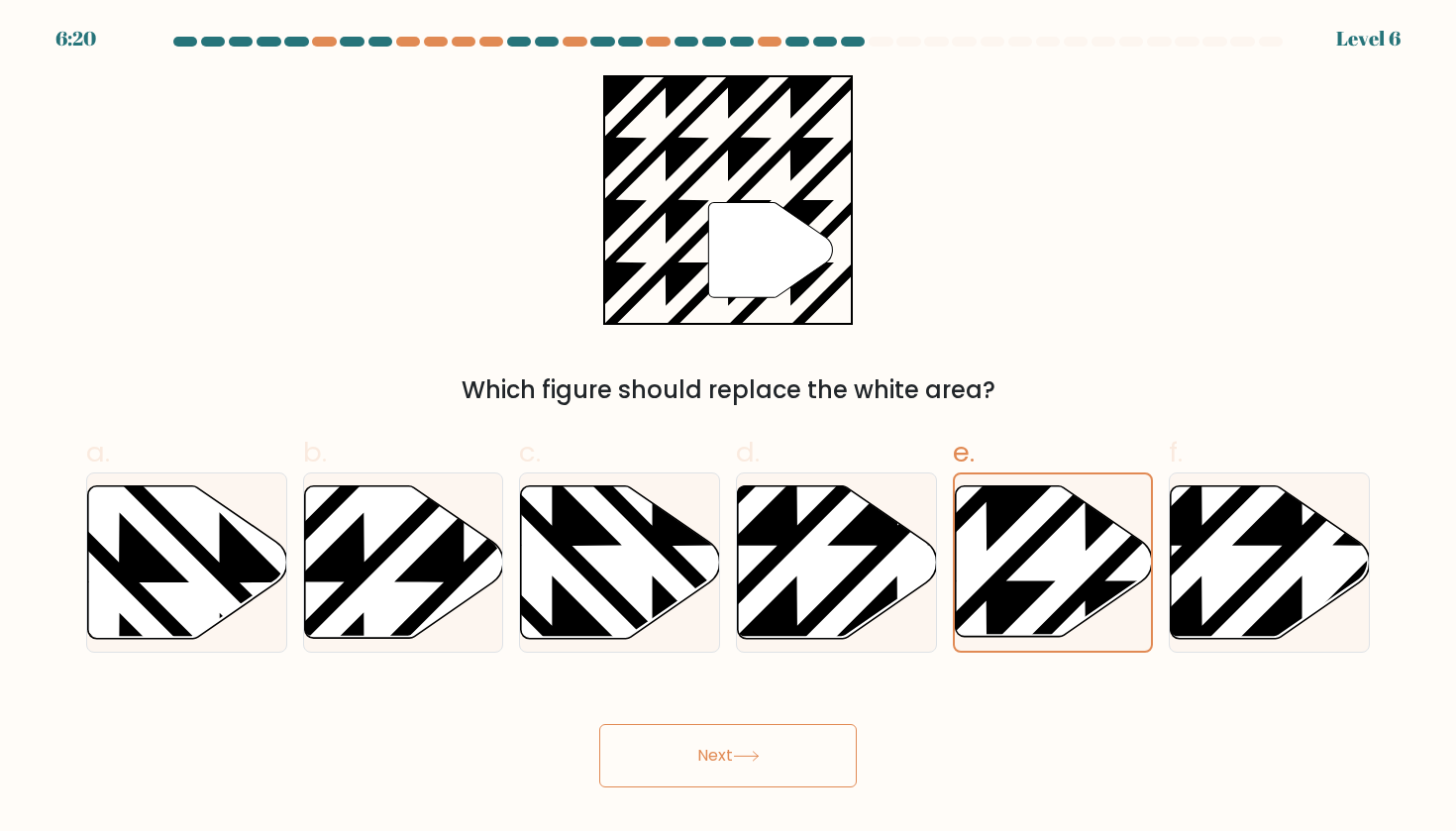 click on "Next" at bounding box center (728, 756) 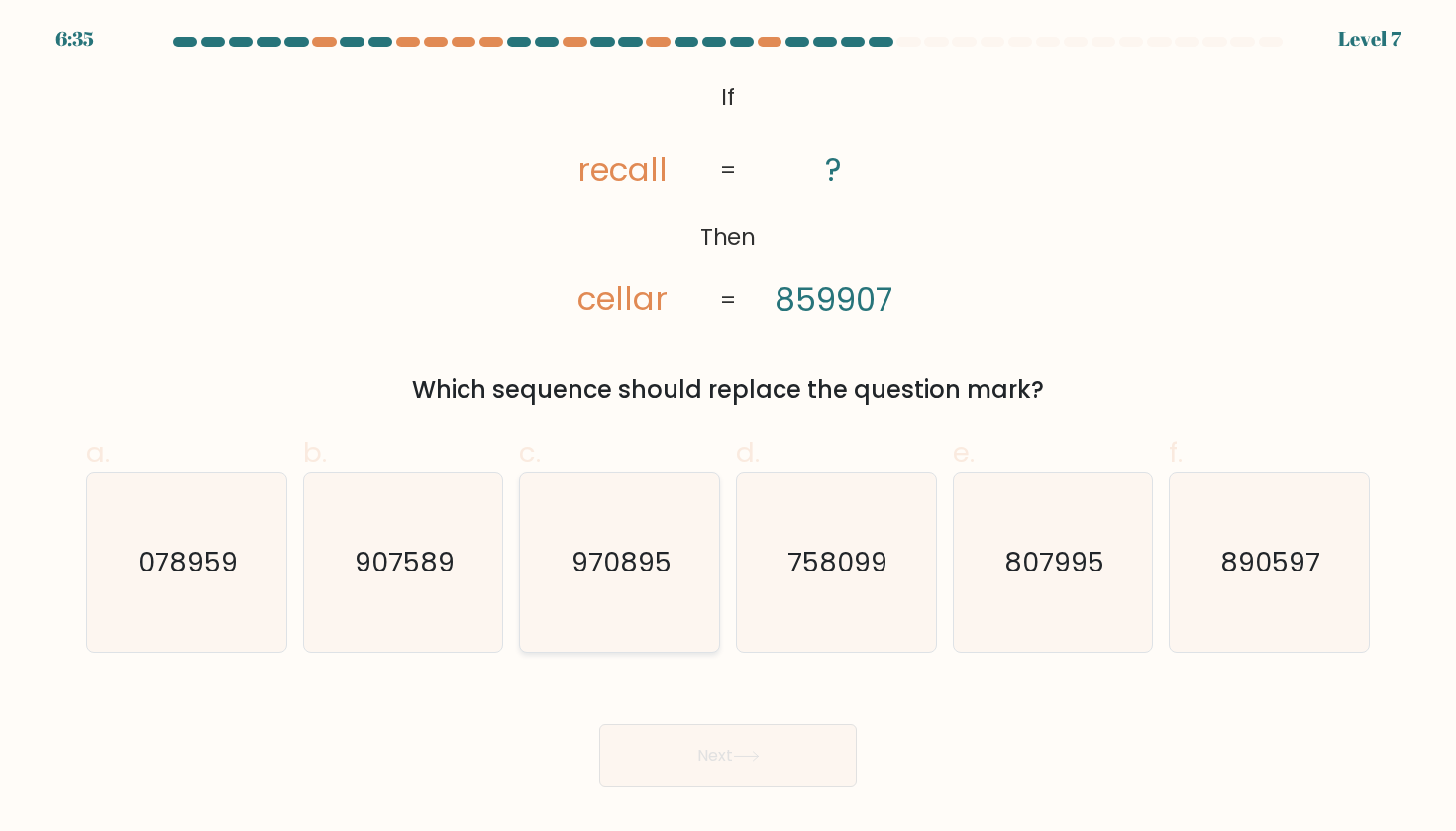 click on "970895" 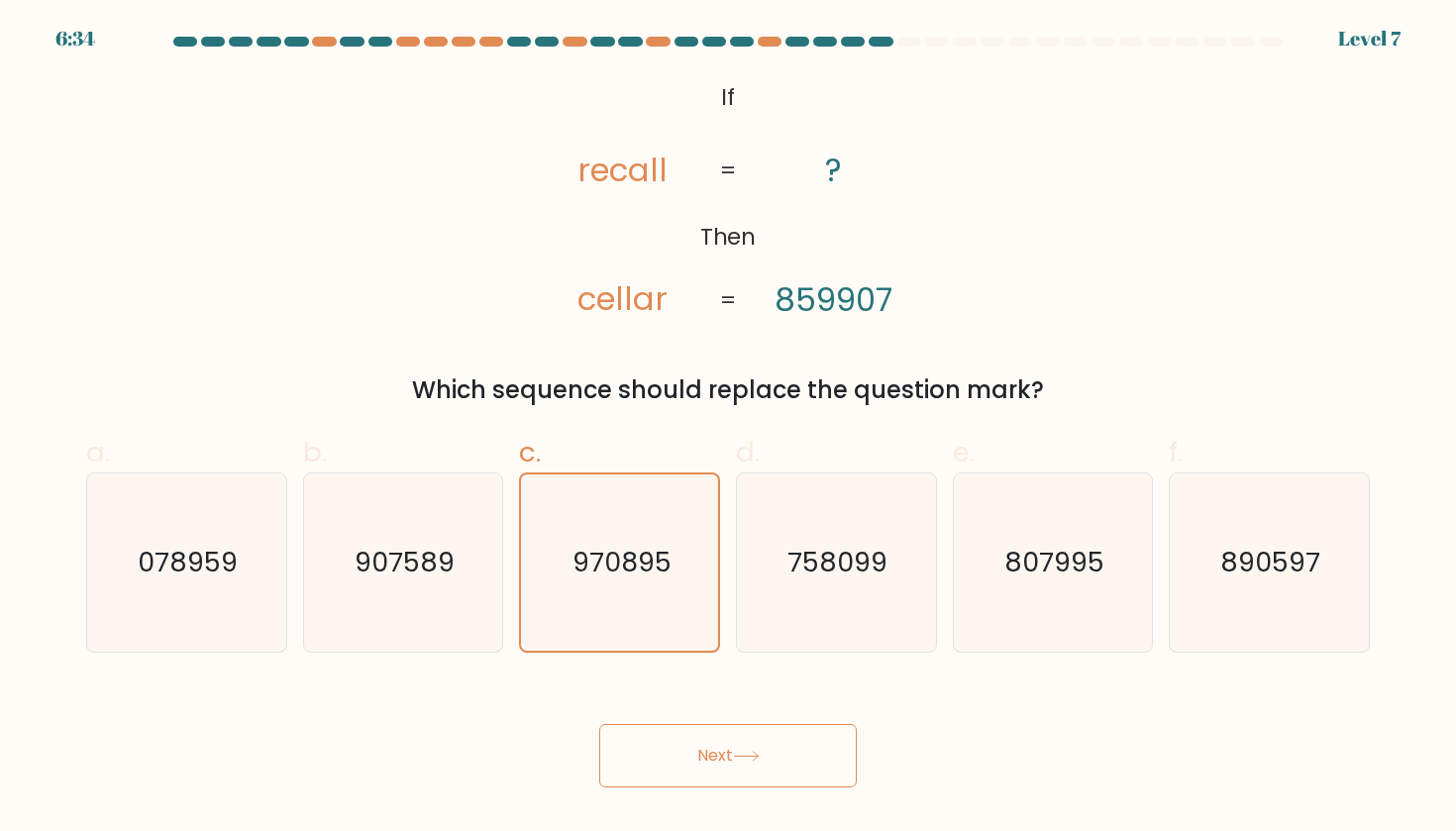 click on "Next" at bounding box center [728, 756] 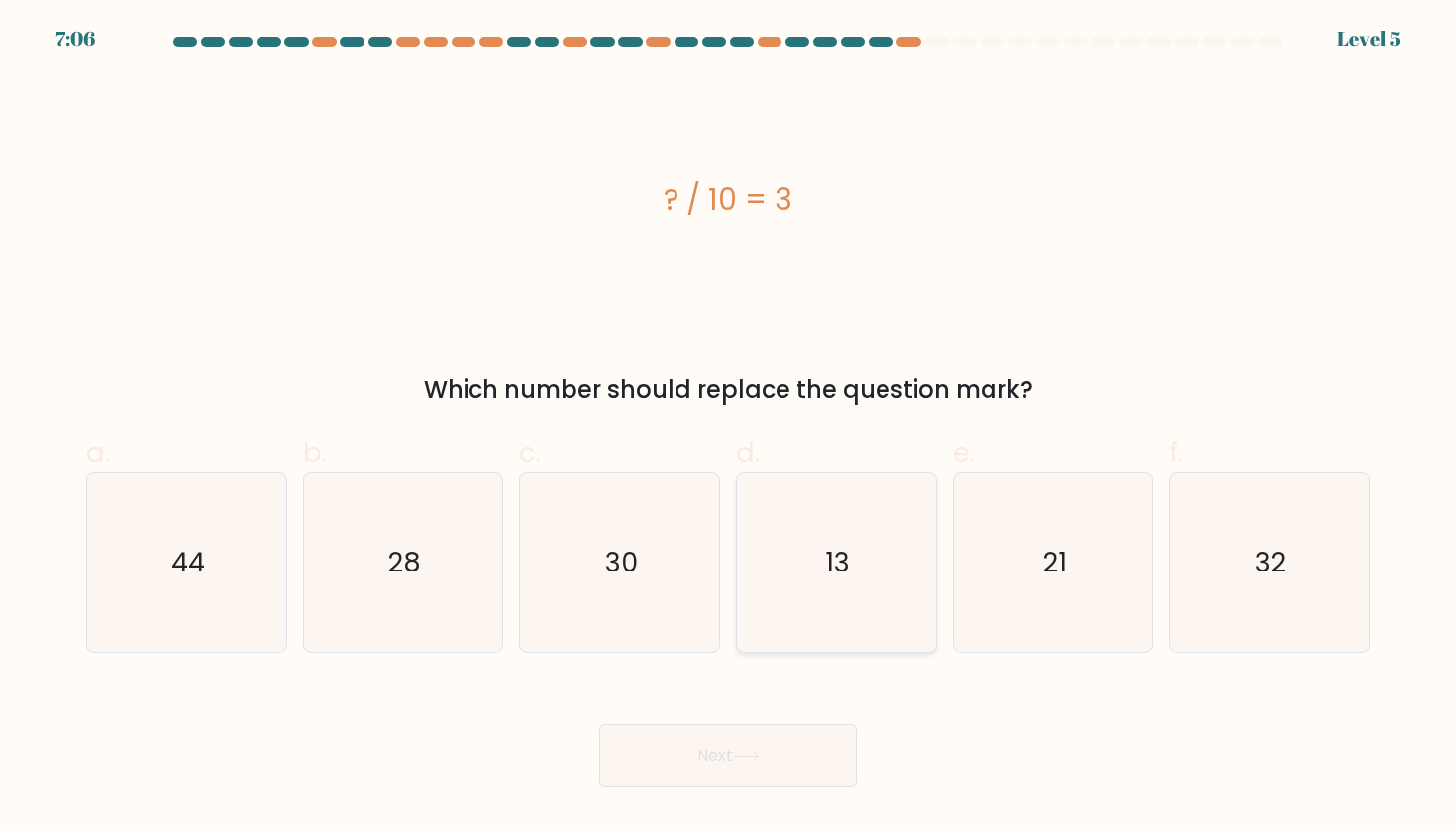 click on "13" 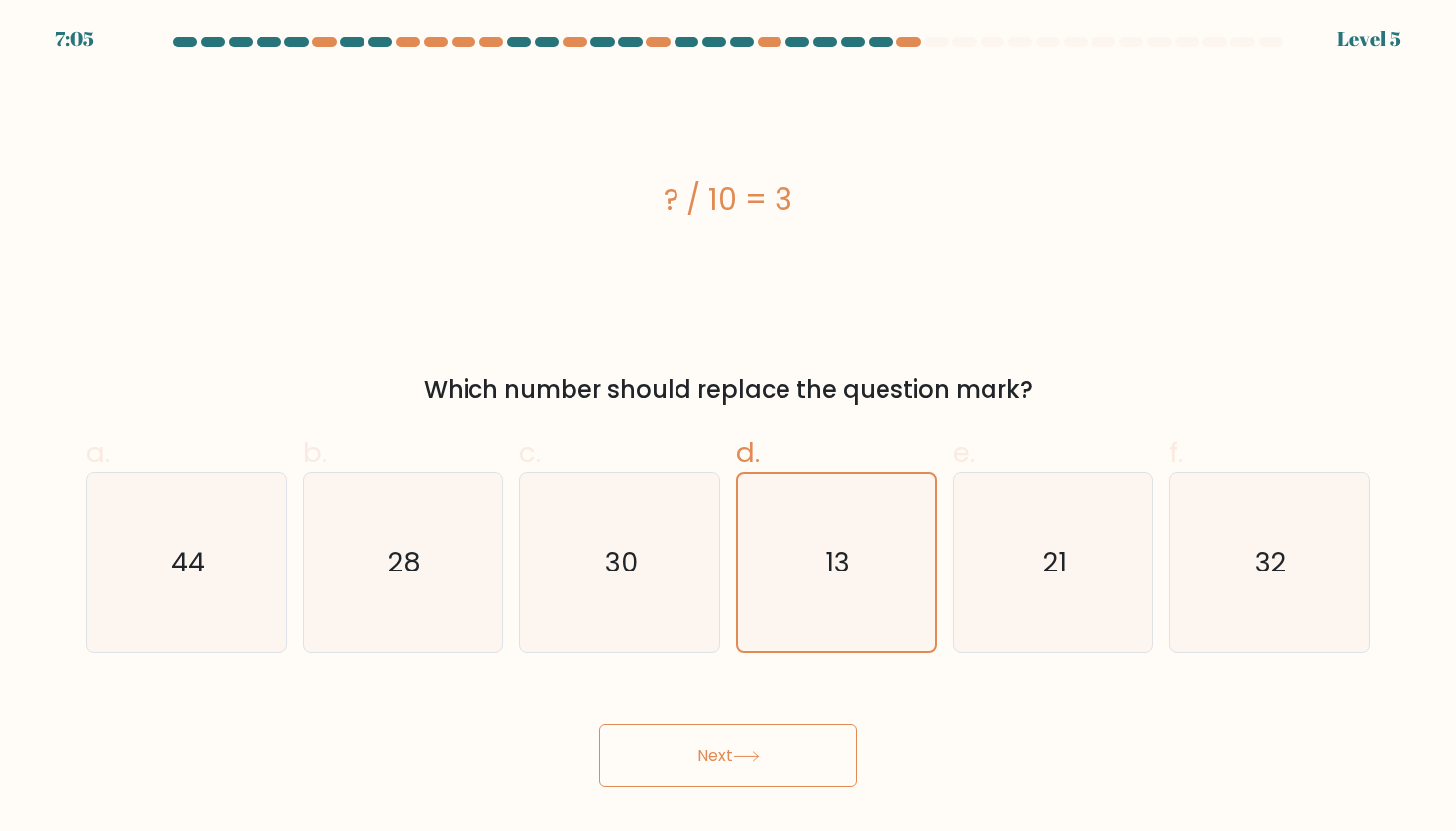 click on "Next" at bounding box center [728, 756] 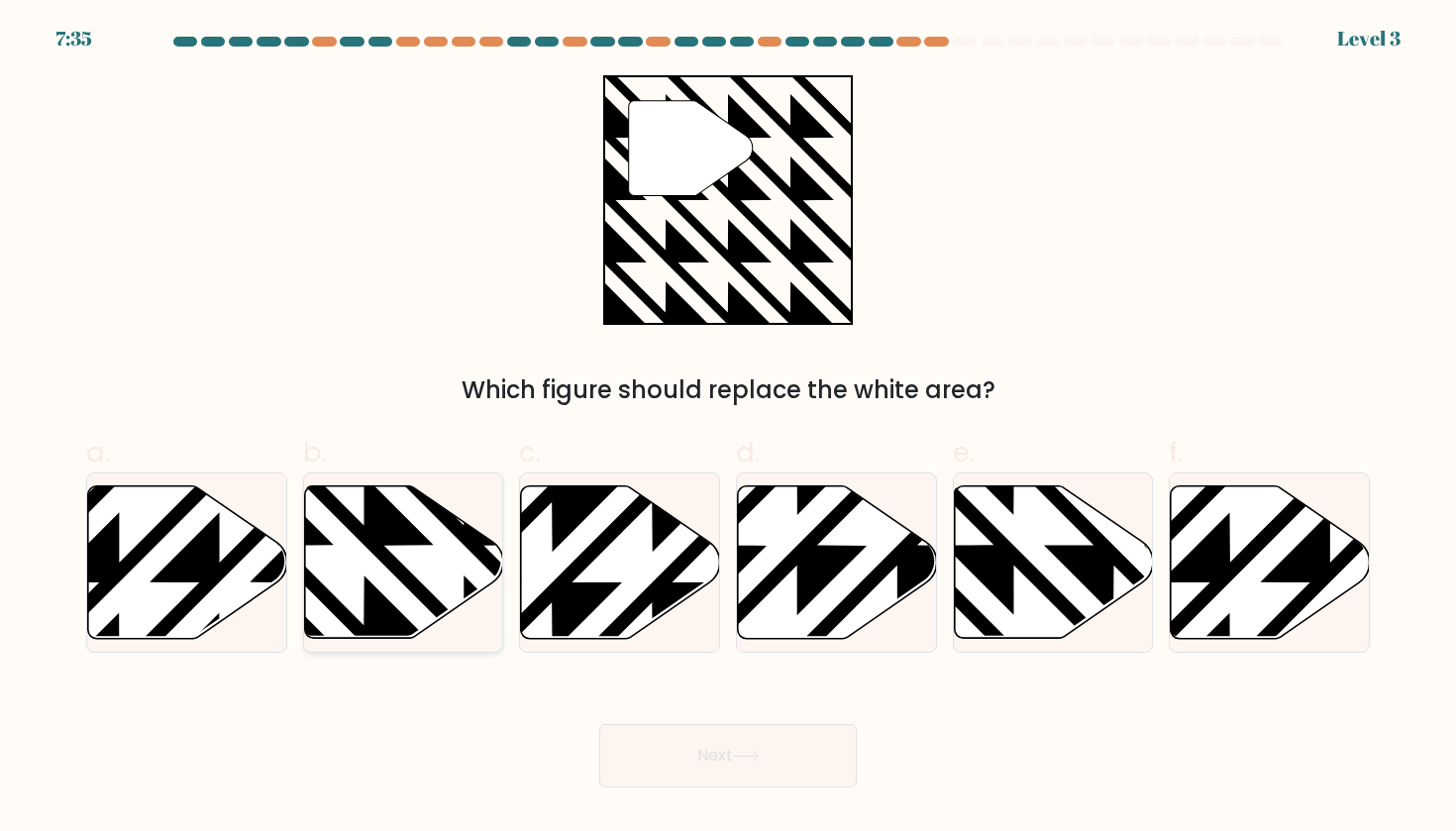 click 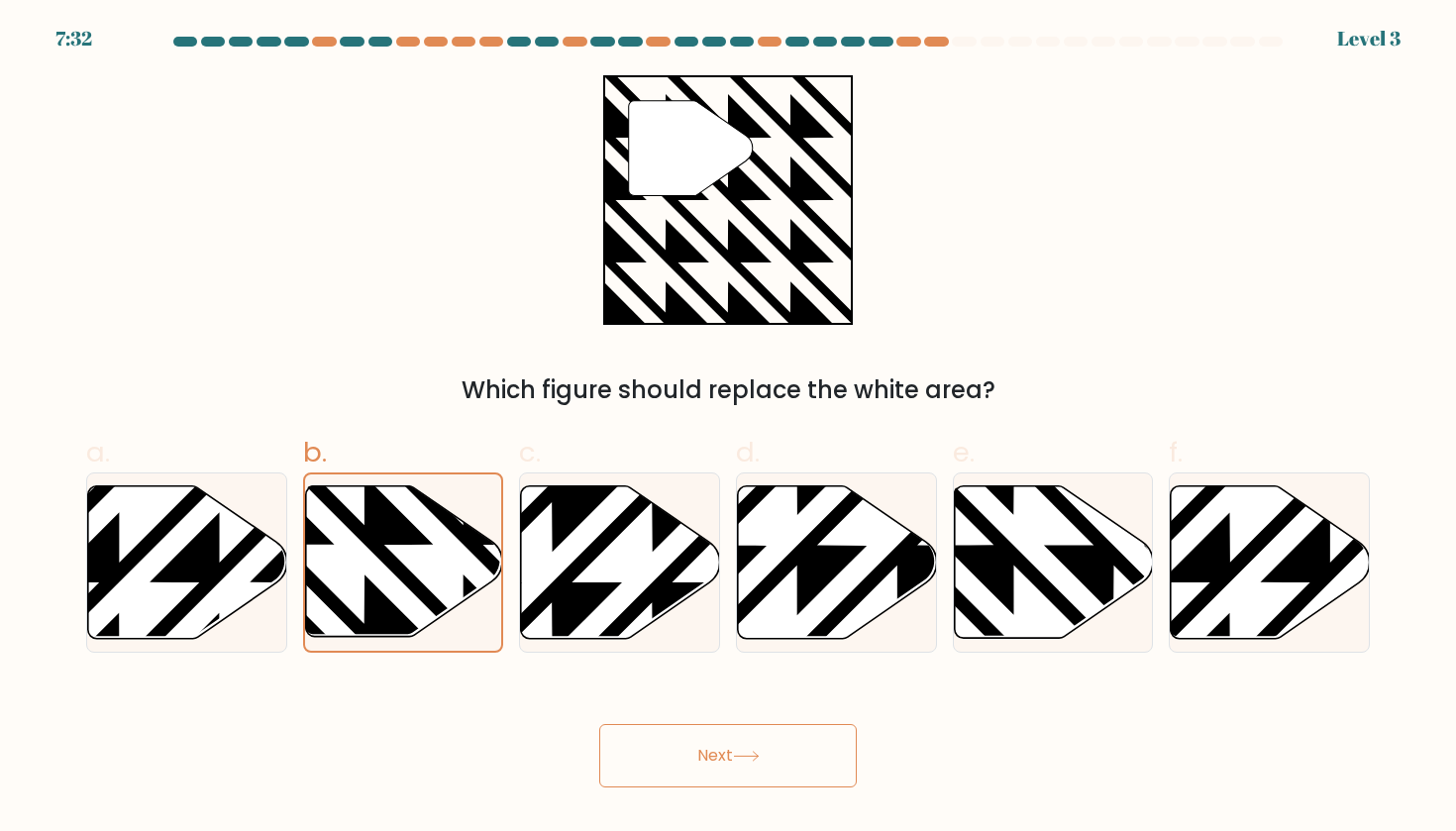 click on "Next" at bounding box center [728, 756] 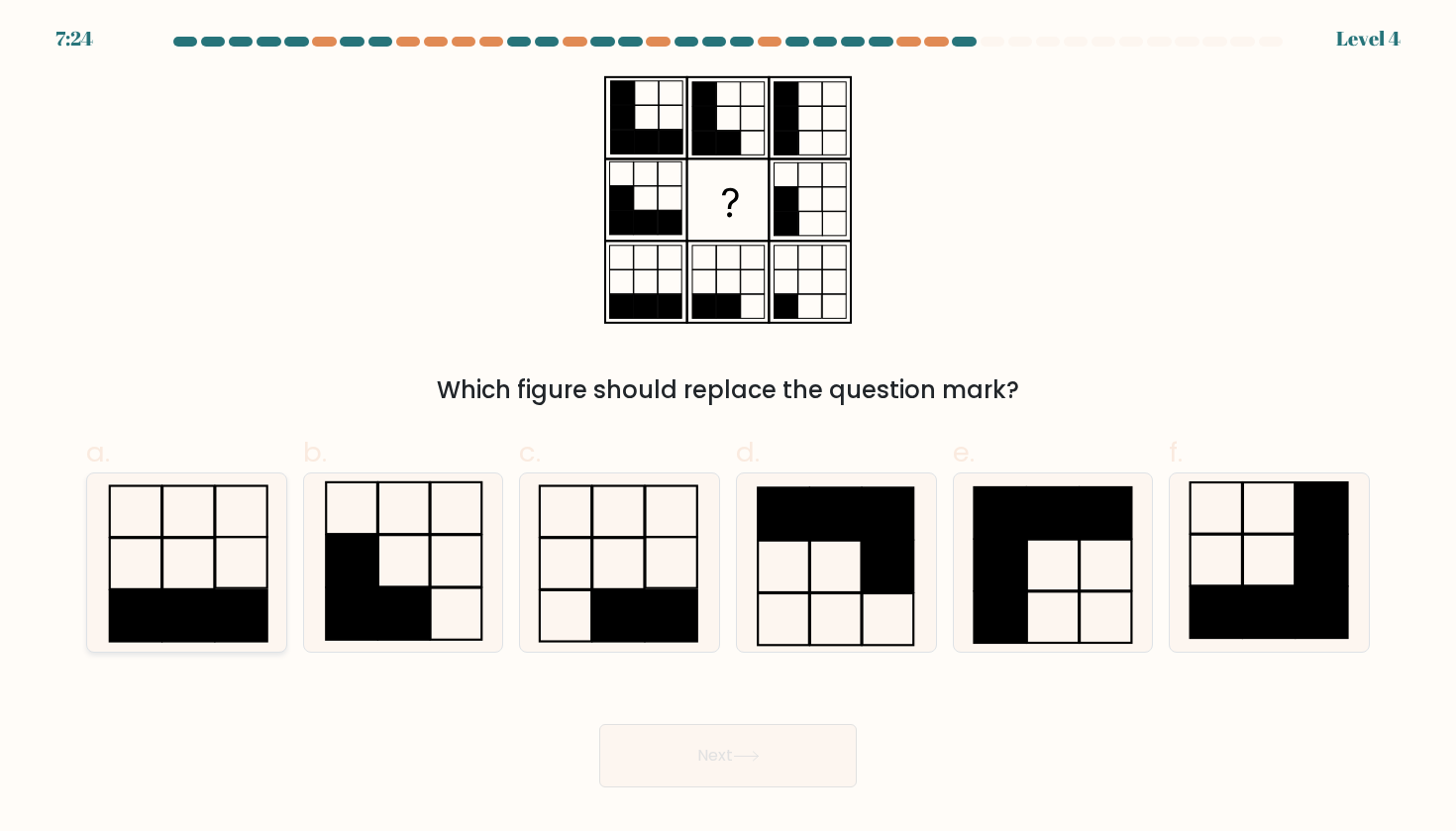 click 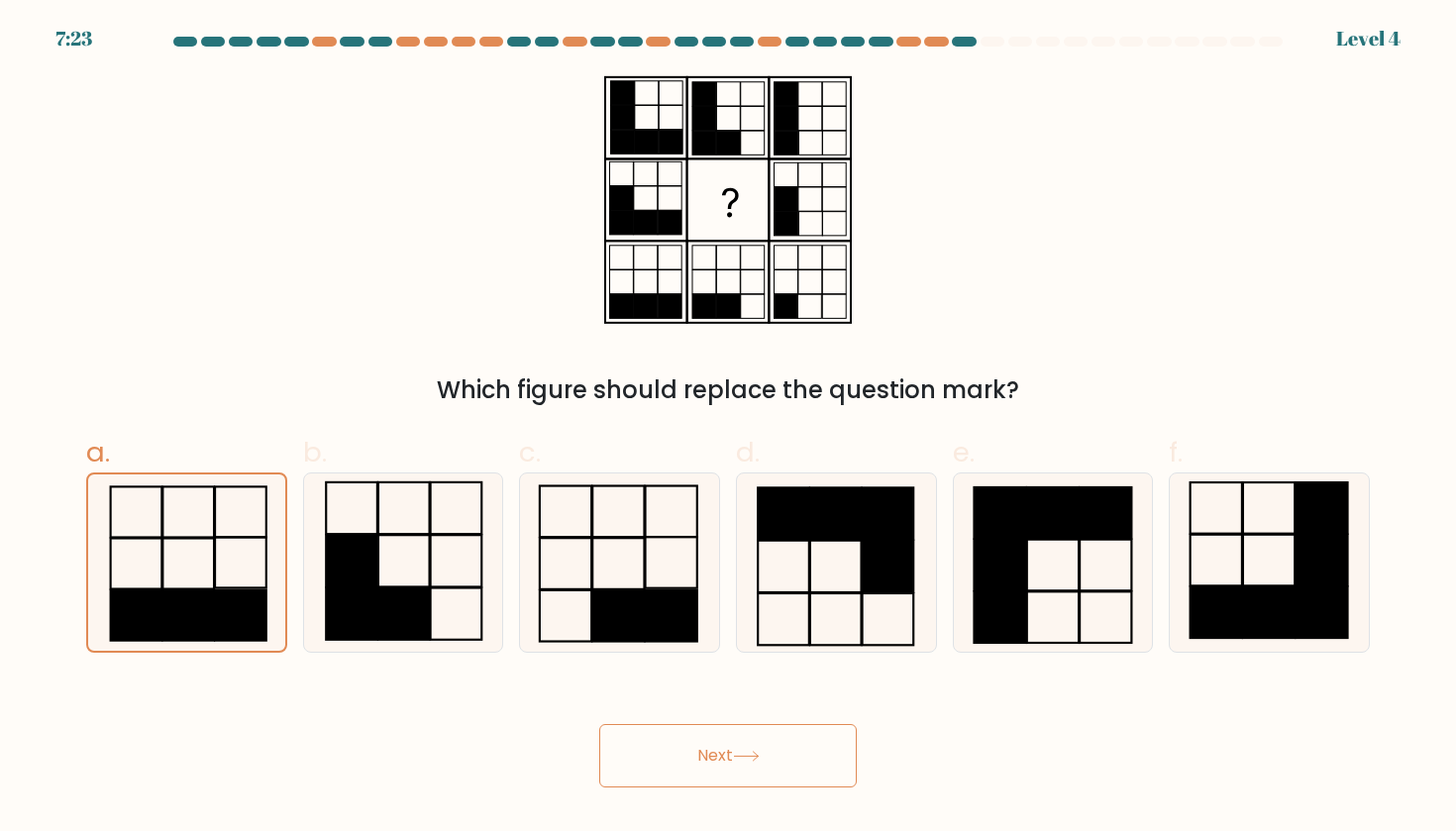click on "Next" at bounding box center (728, 756) 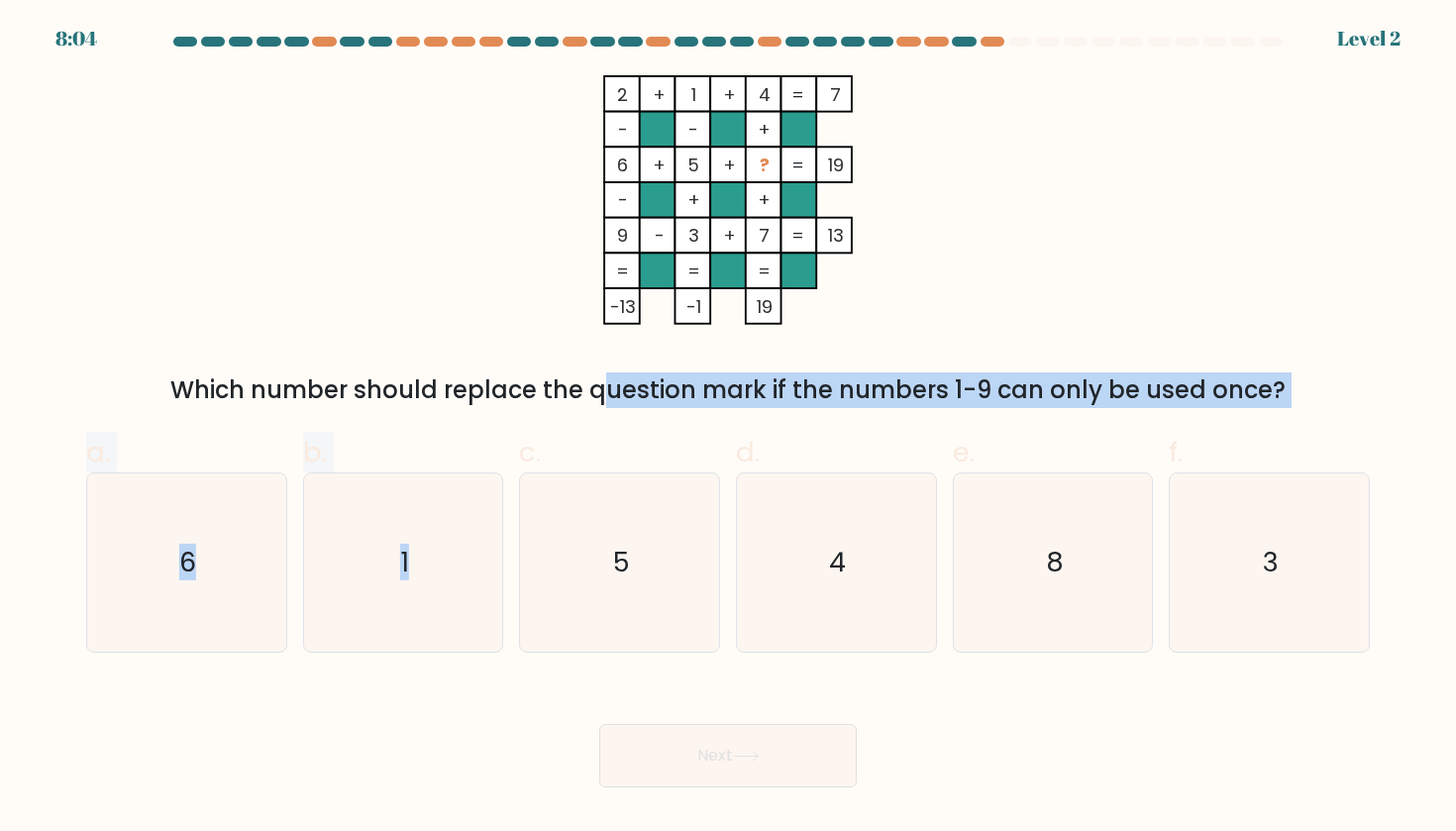 drag, startPoint x: 436, startPoint y: 396, endPoint x: 568, endPoint y: 408, distance: 132.54433 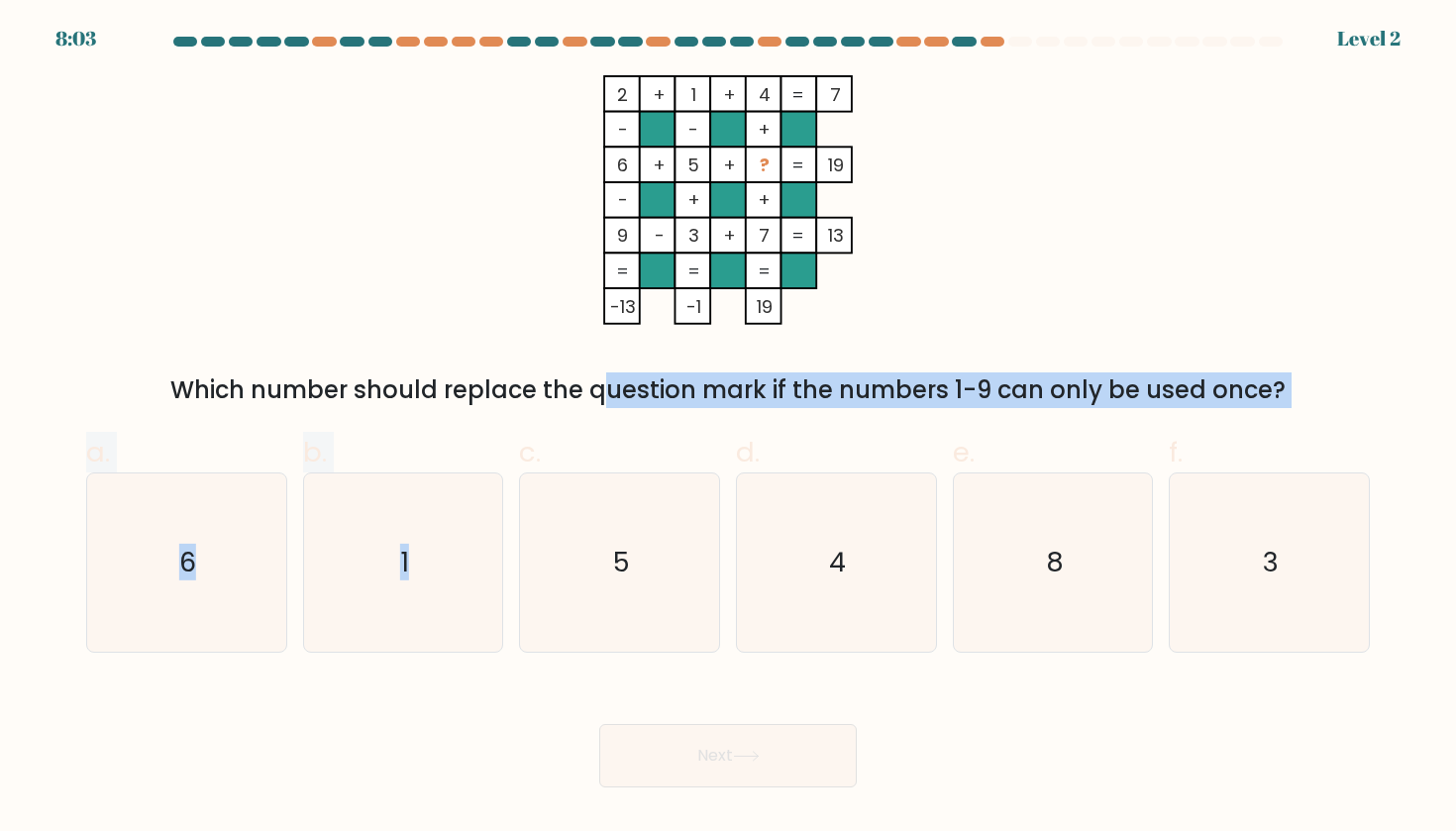 click on "Which number should replace the question mark if the numbers 1-9 can only be used once?" at bounding box center [728, 390] 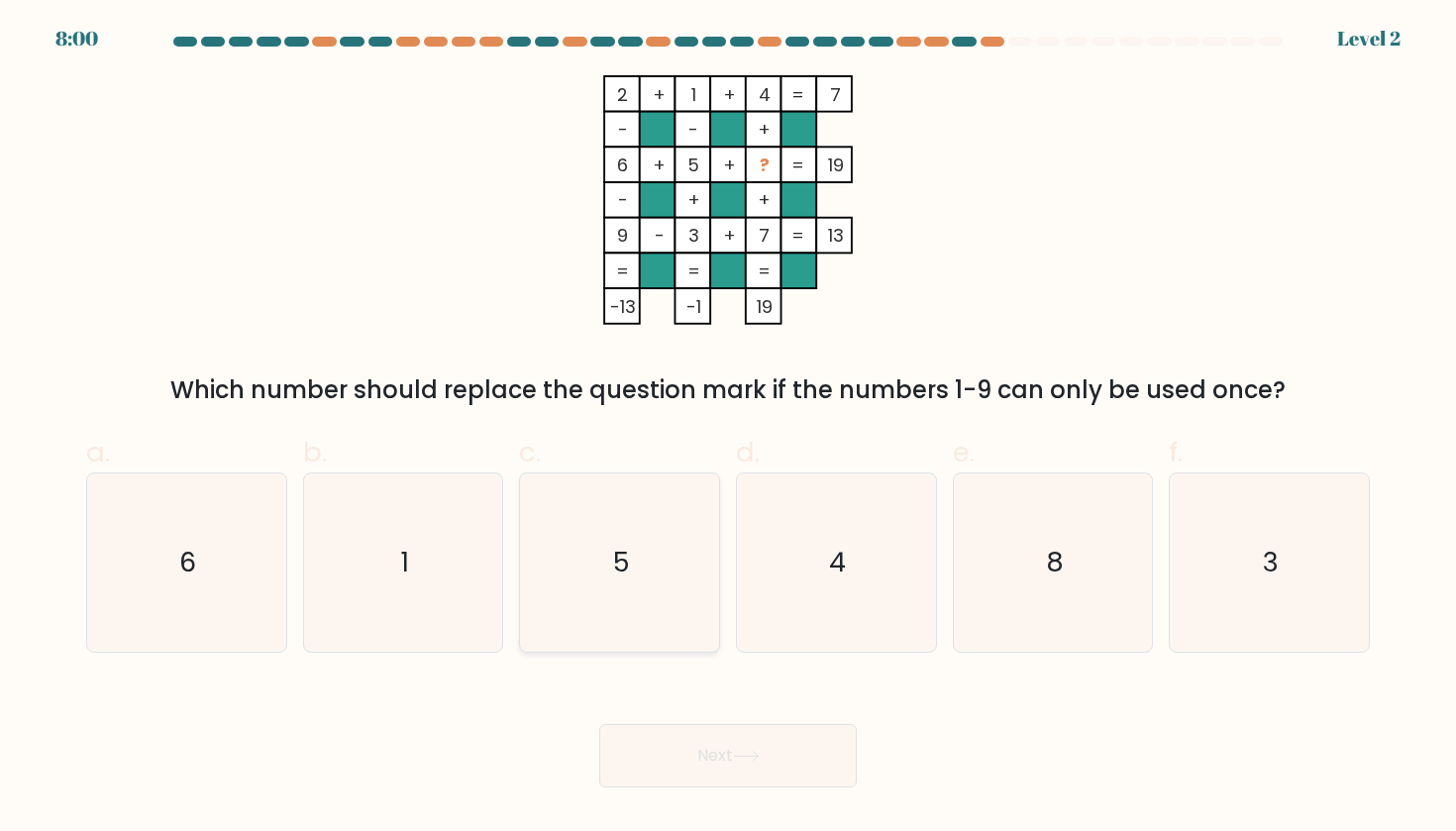 click on "5" 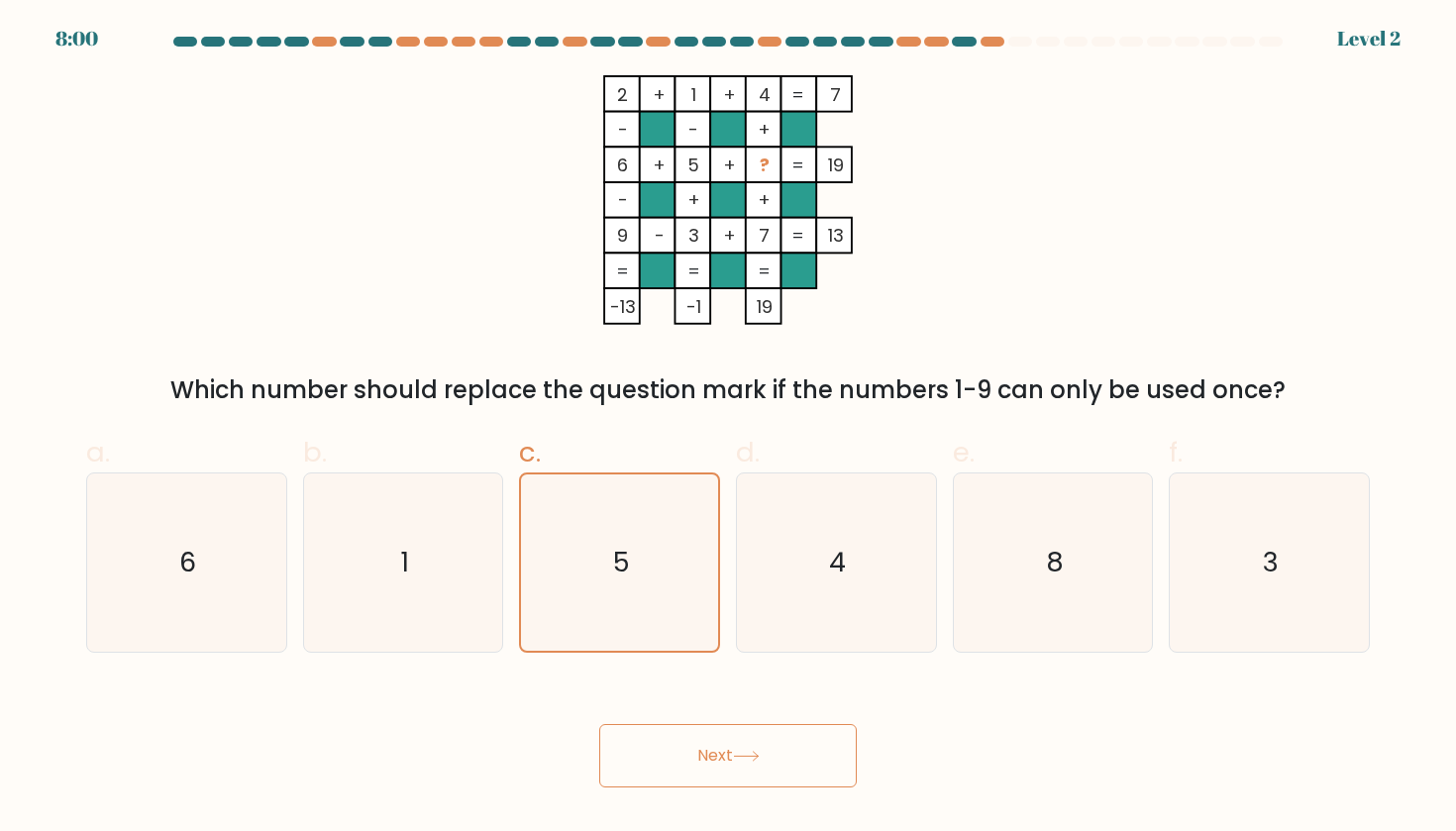 click on "Next" at bounding box center [728, 756] 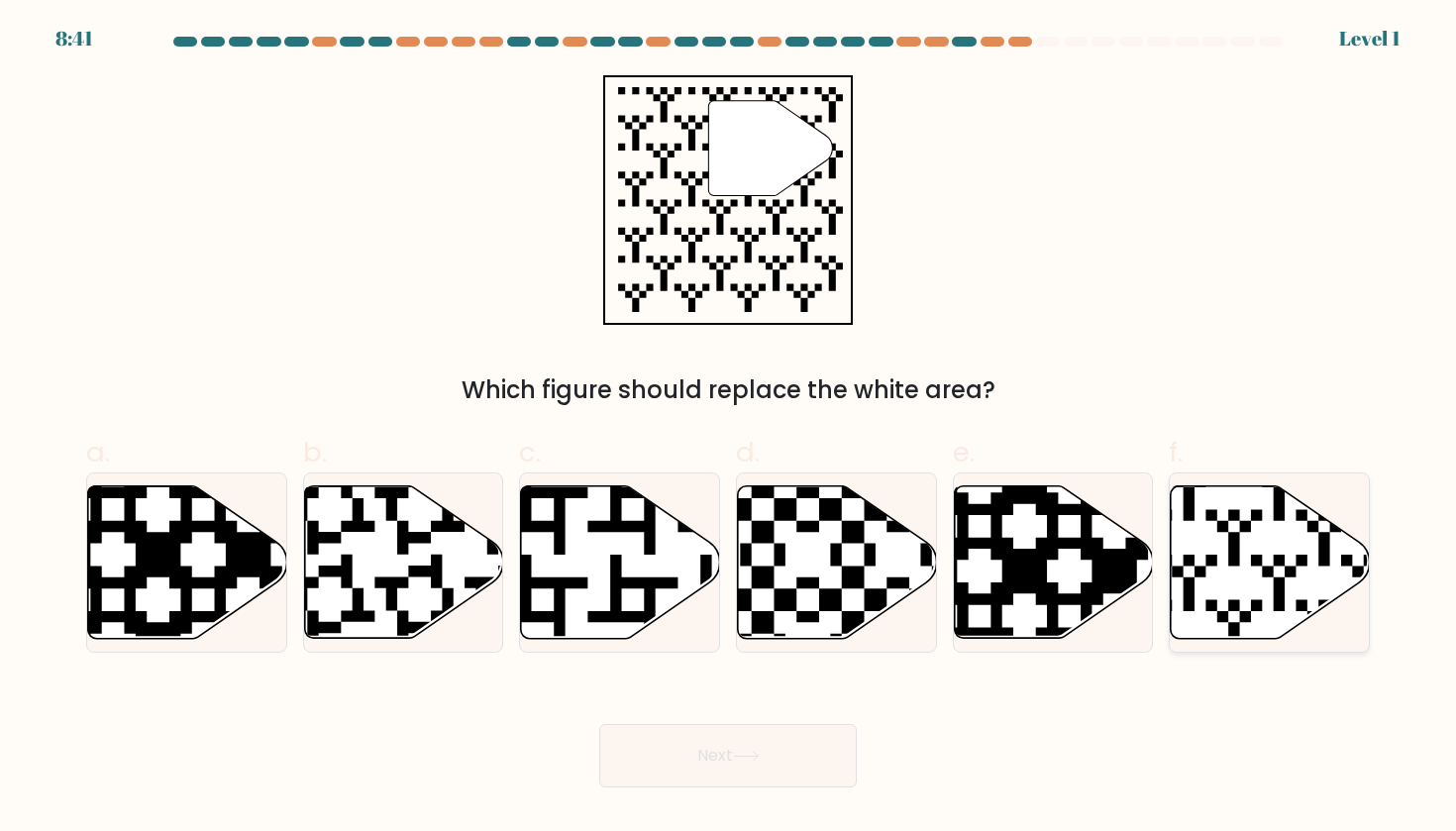 click 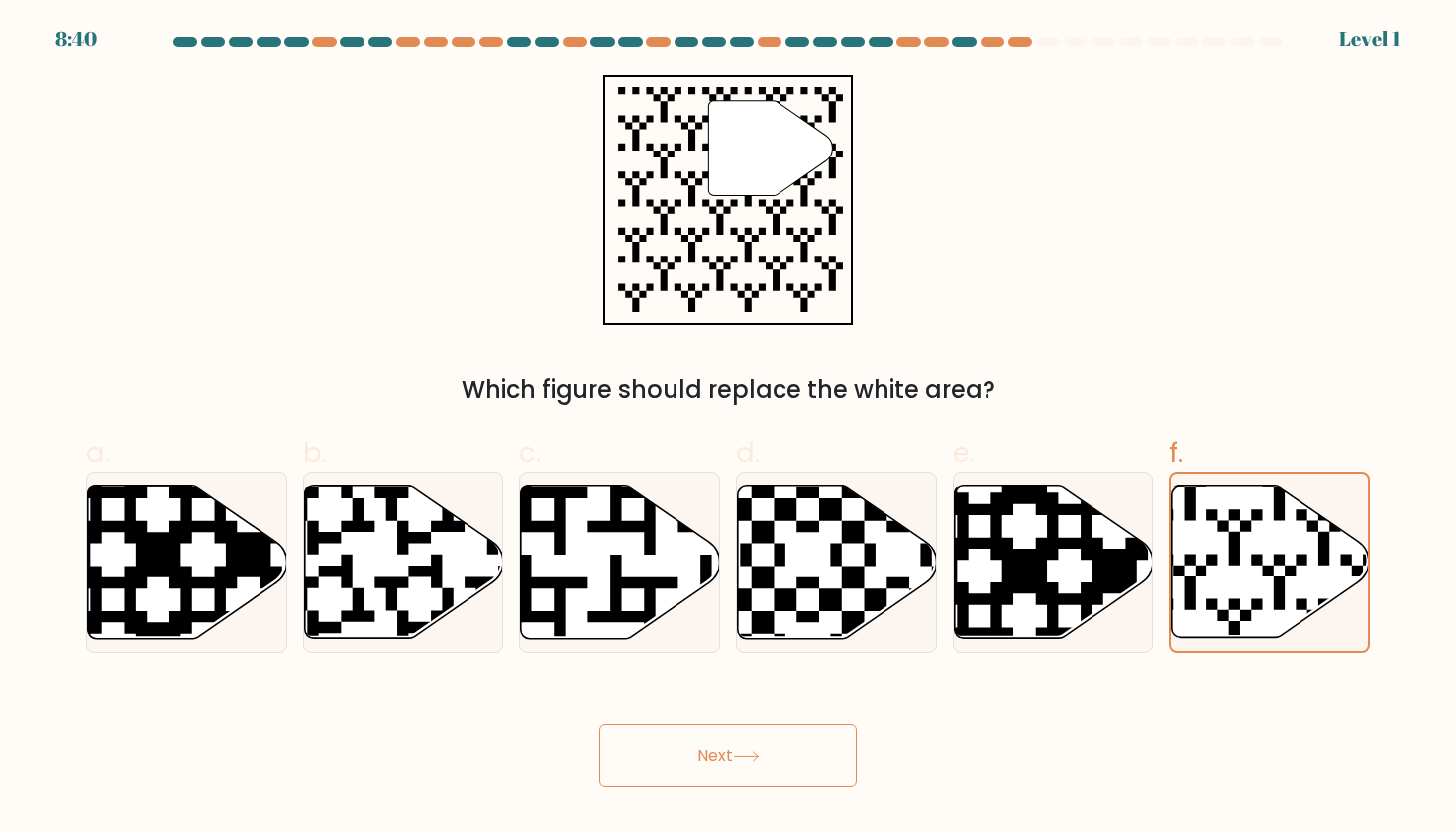 click on "Next" at bounding box center [728, 756] 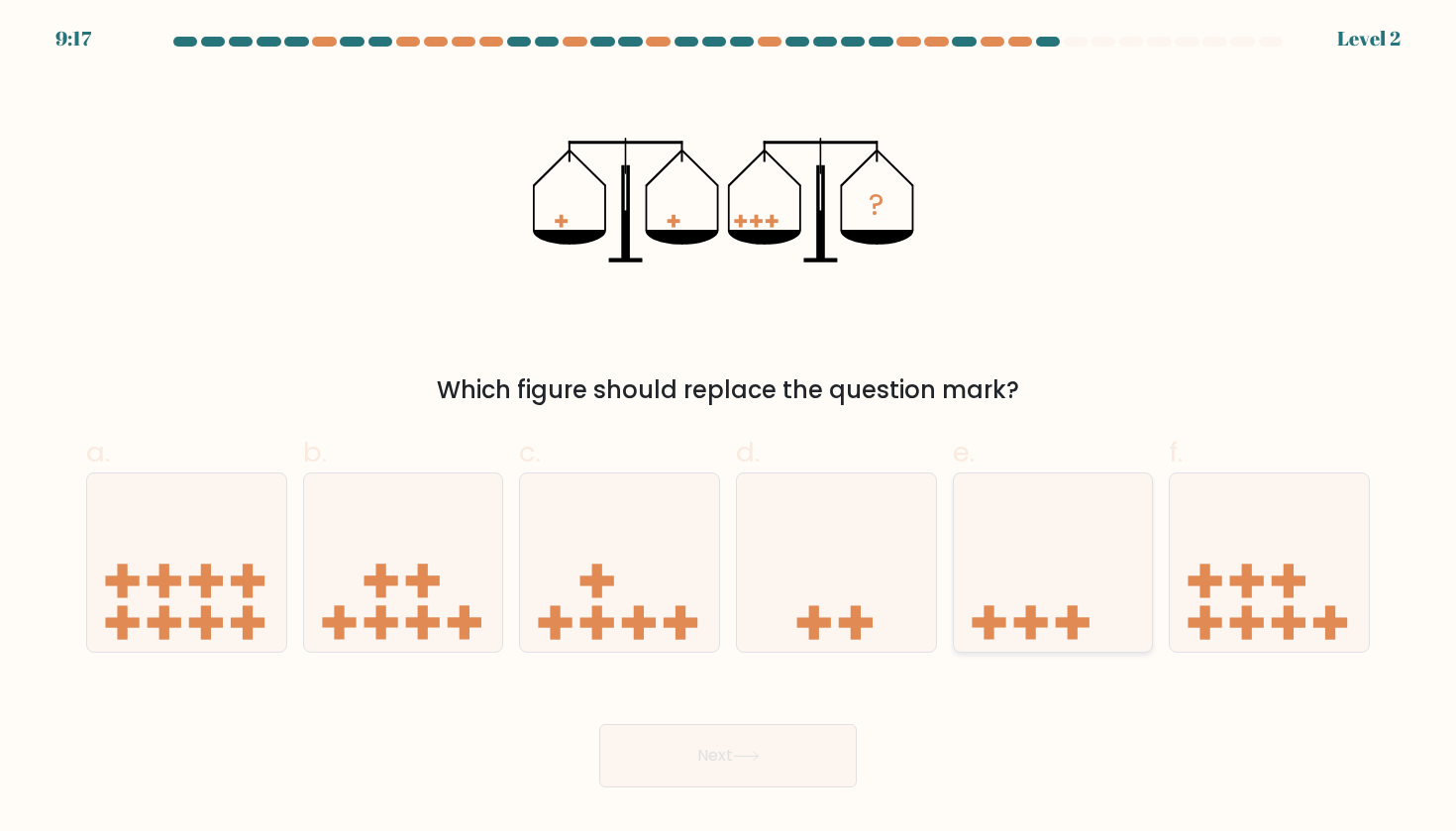 click 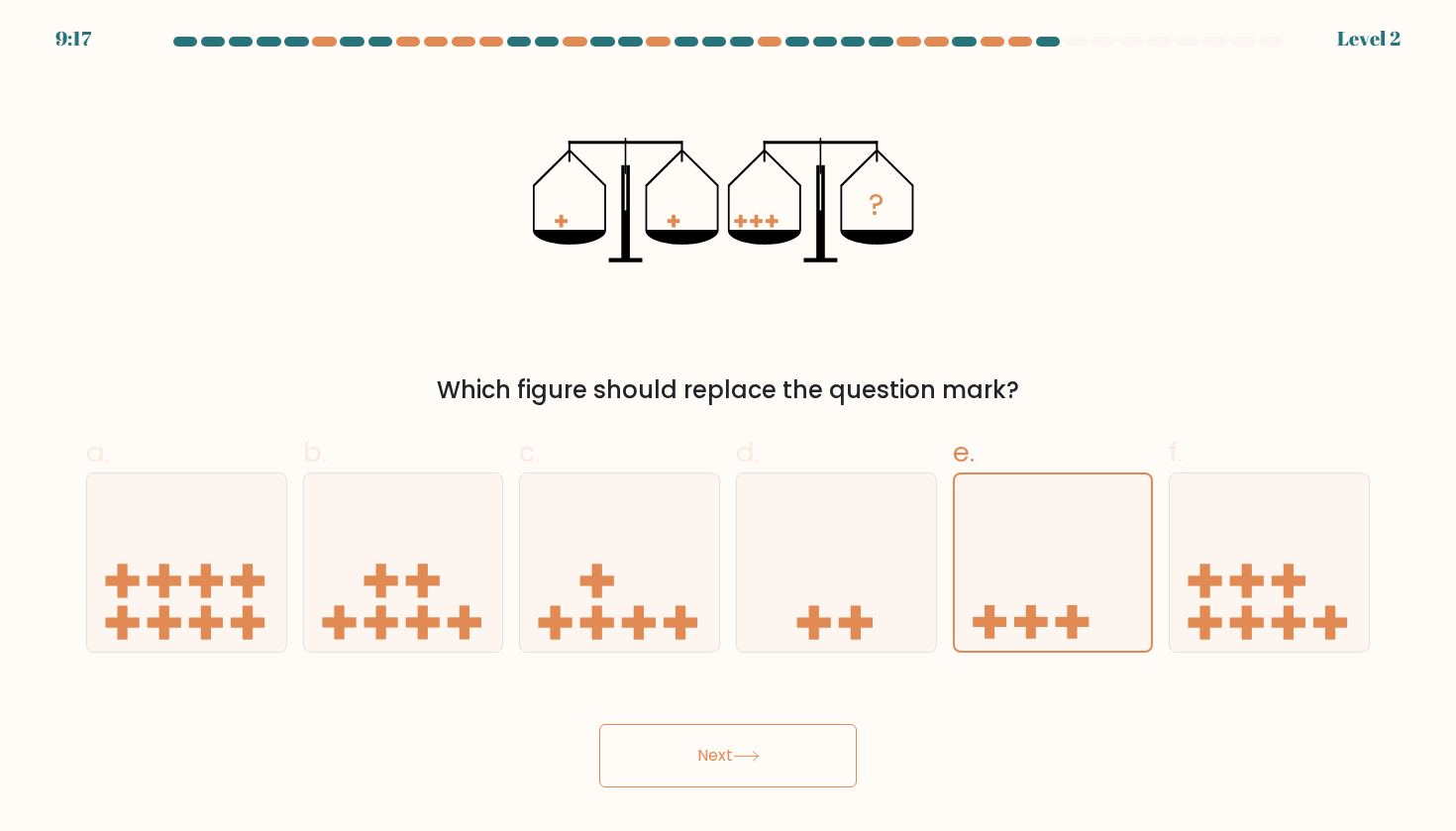 click on "Next" at bounding box center [728, 756] 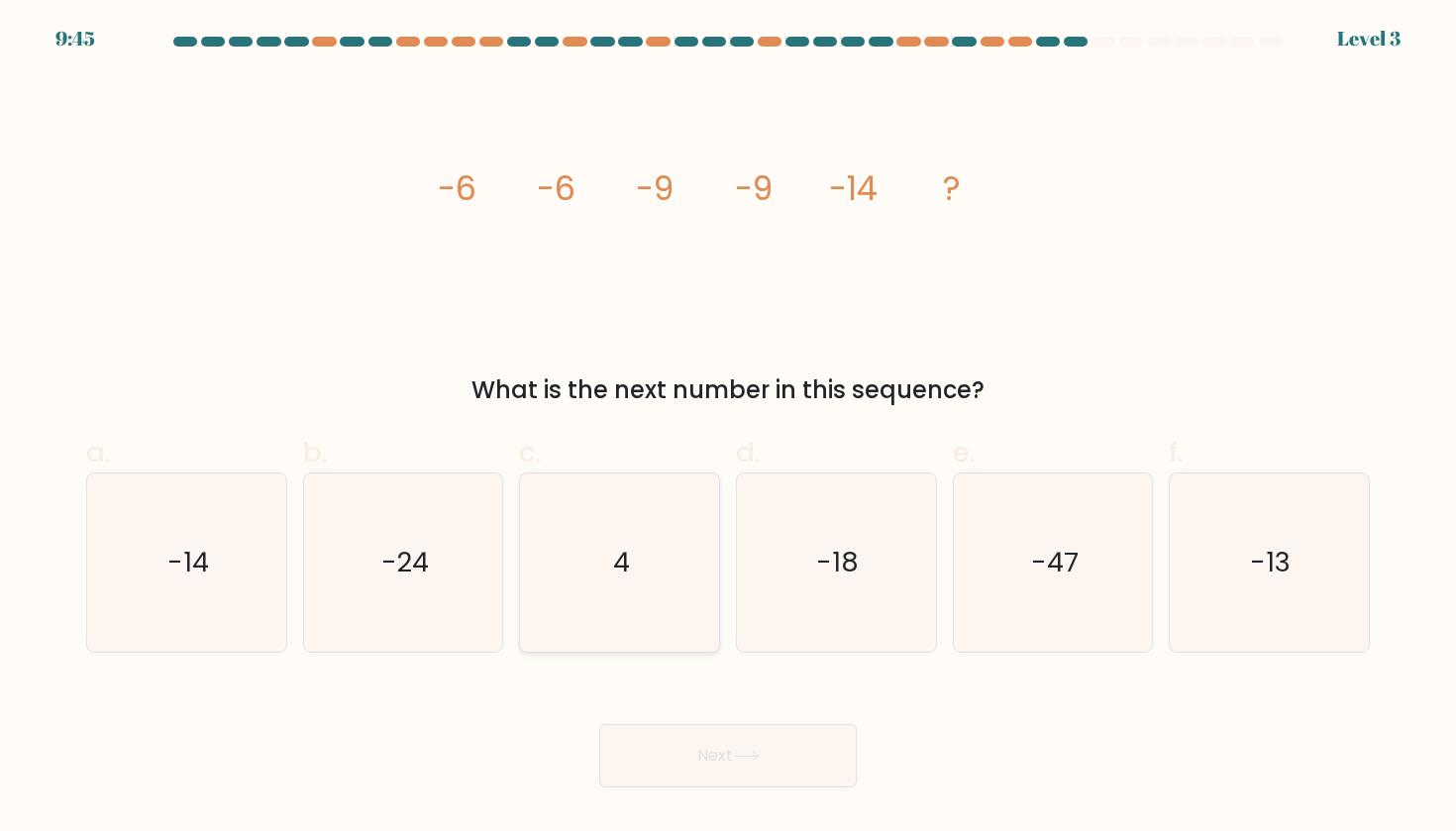 click on "4" 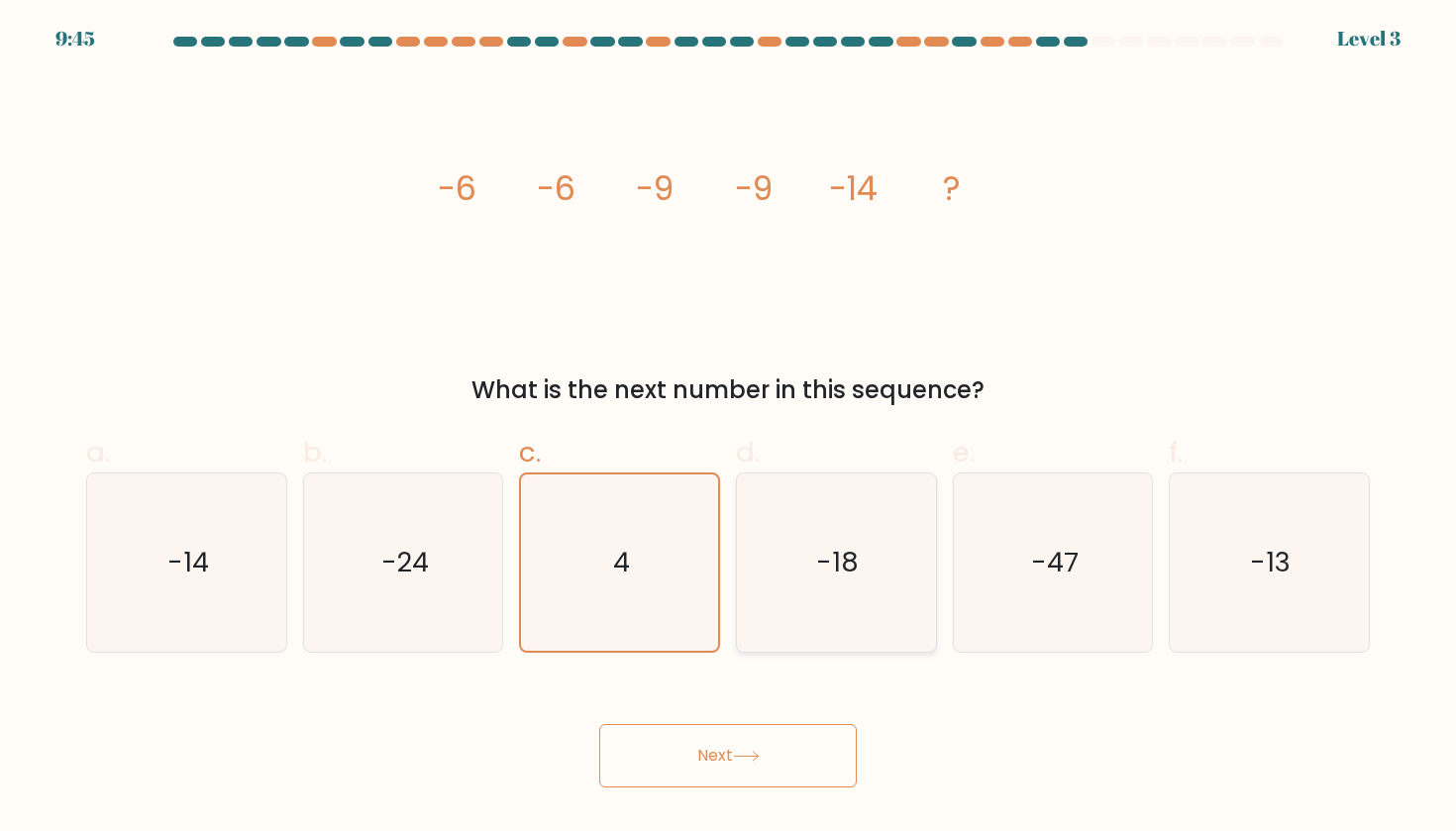 click on "-18" 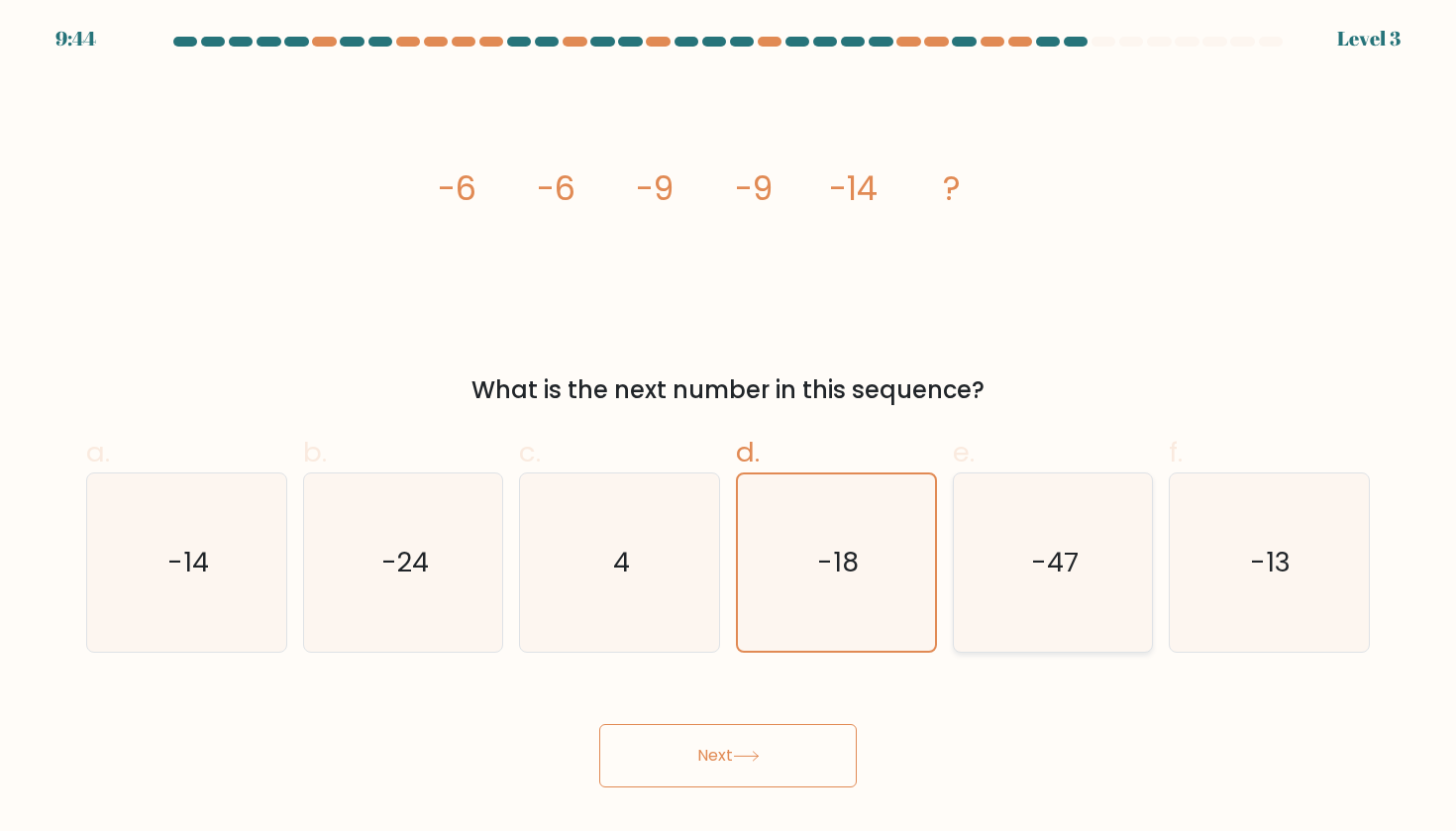 click on "-47" 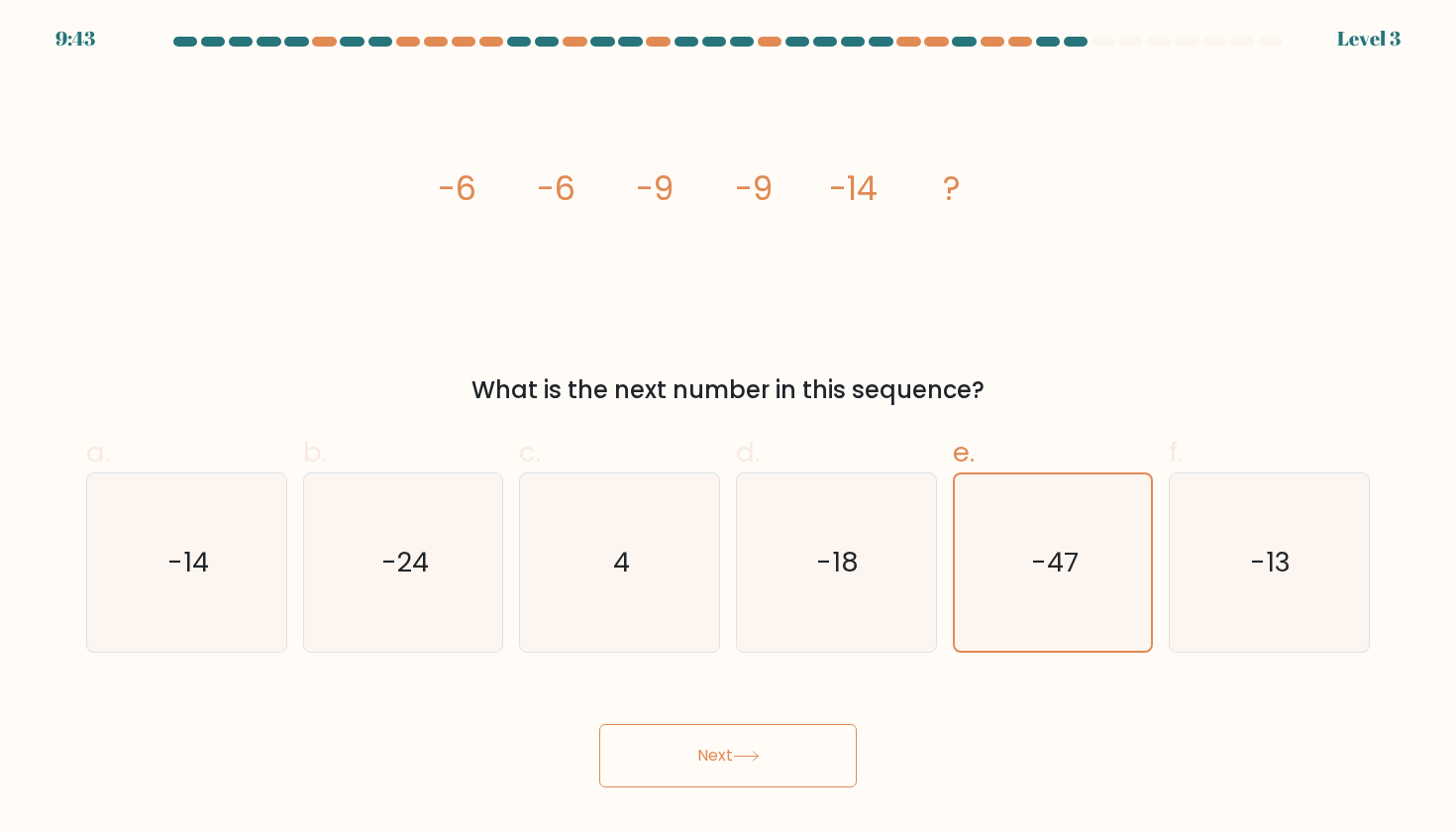 click on "Next" at bounding box center (728, 756) 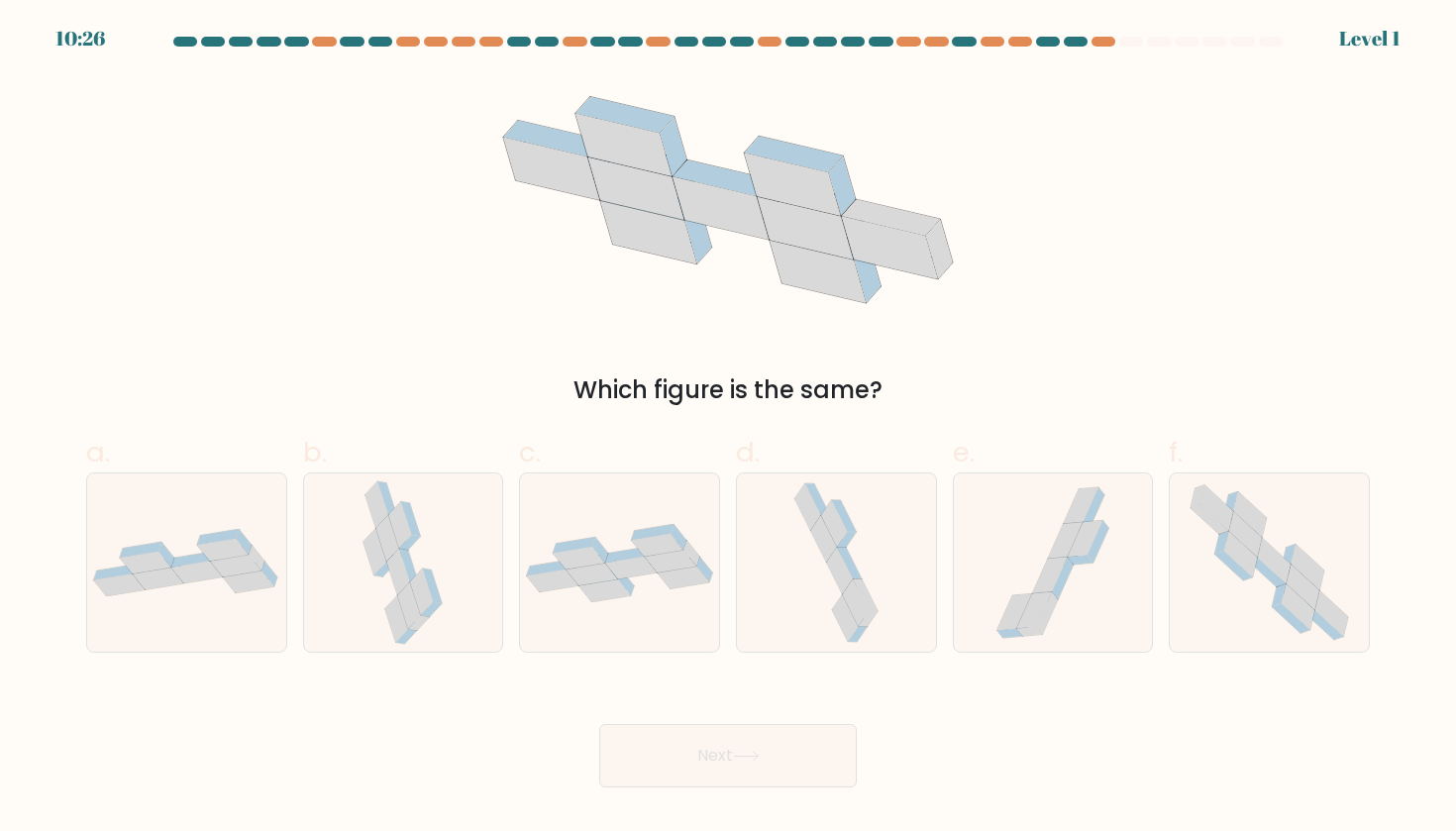 click 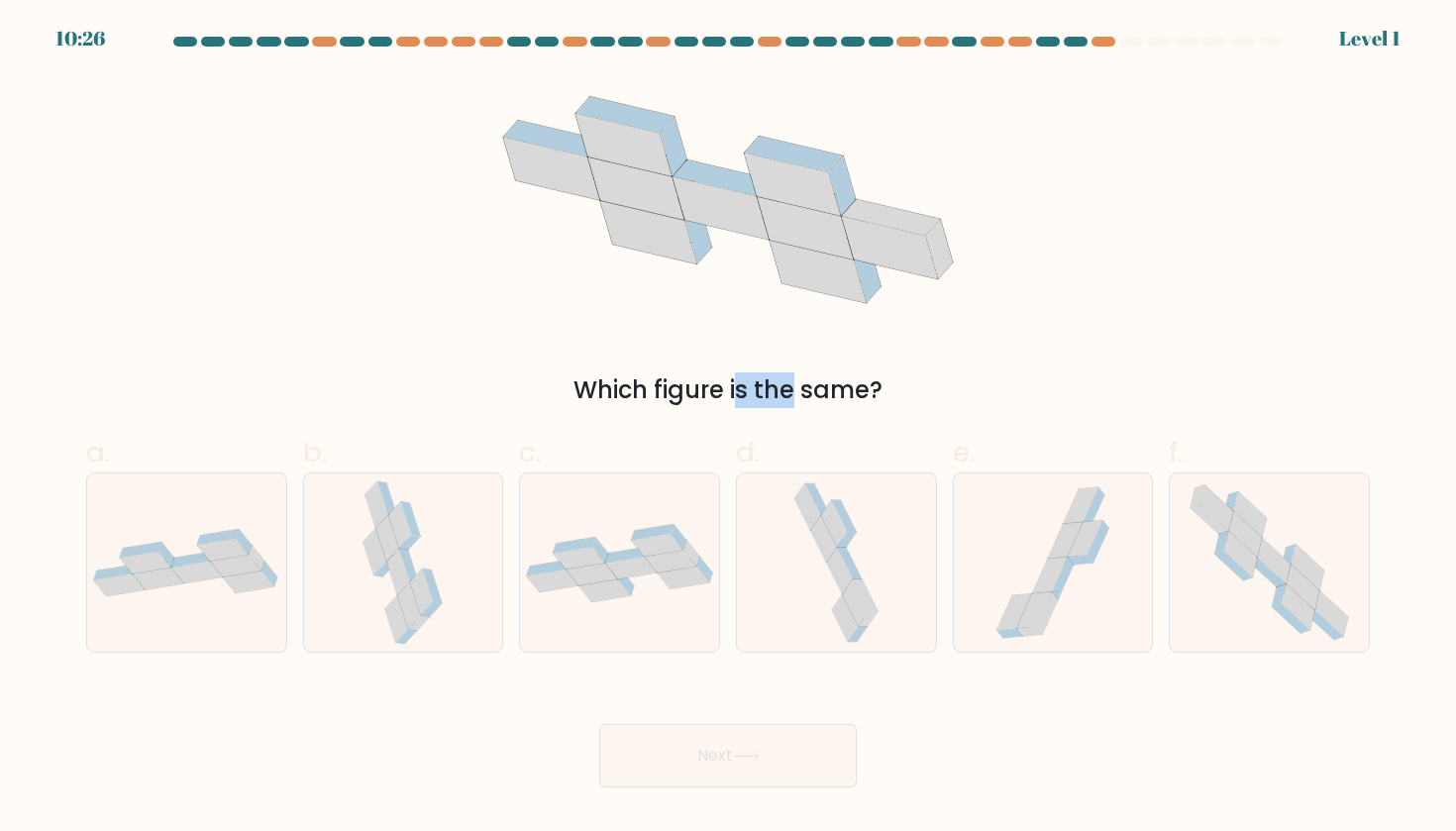click 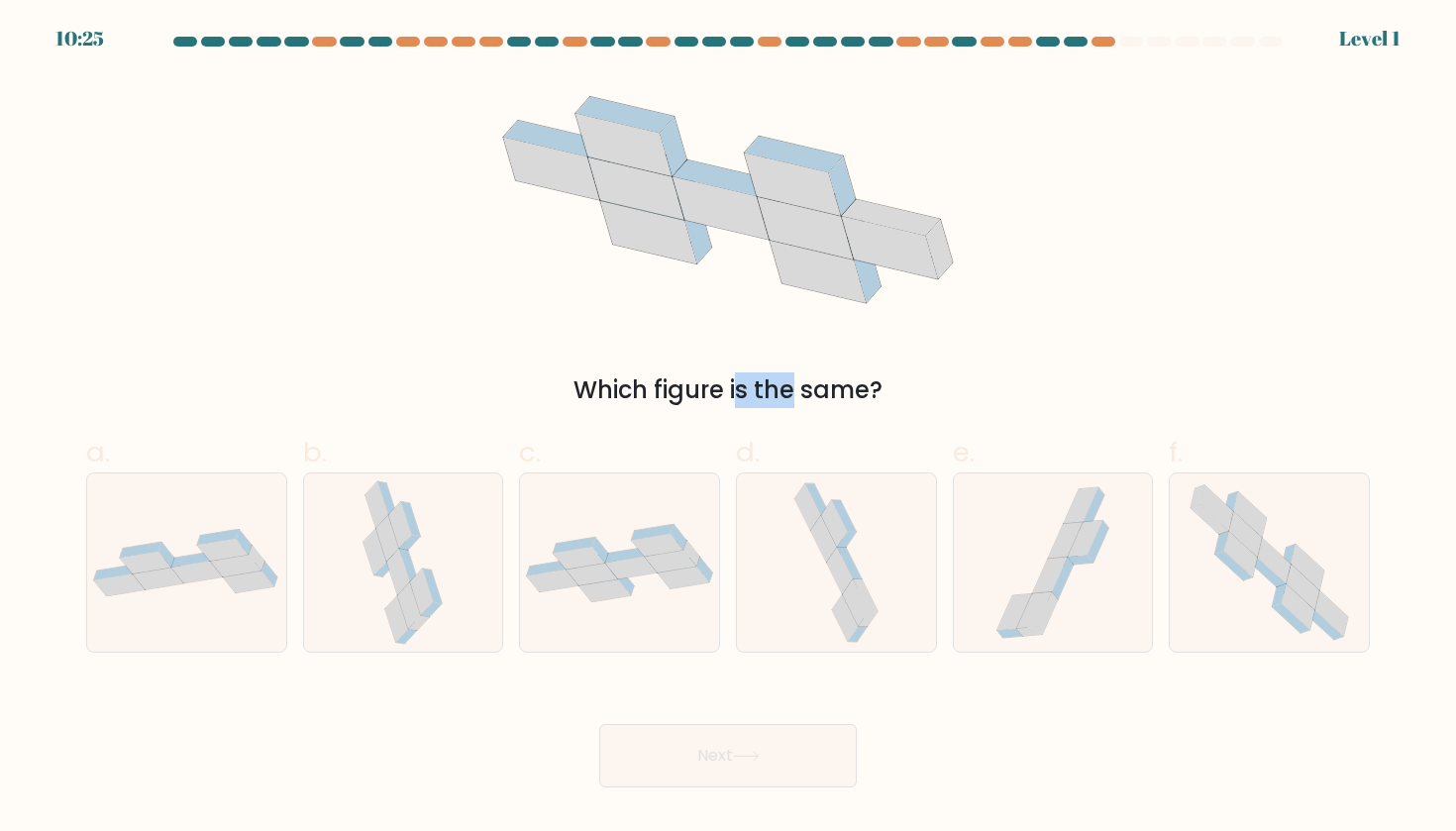 click 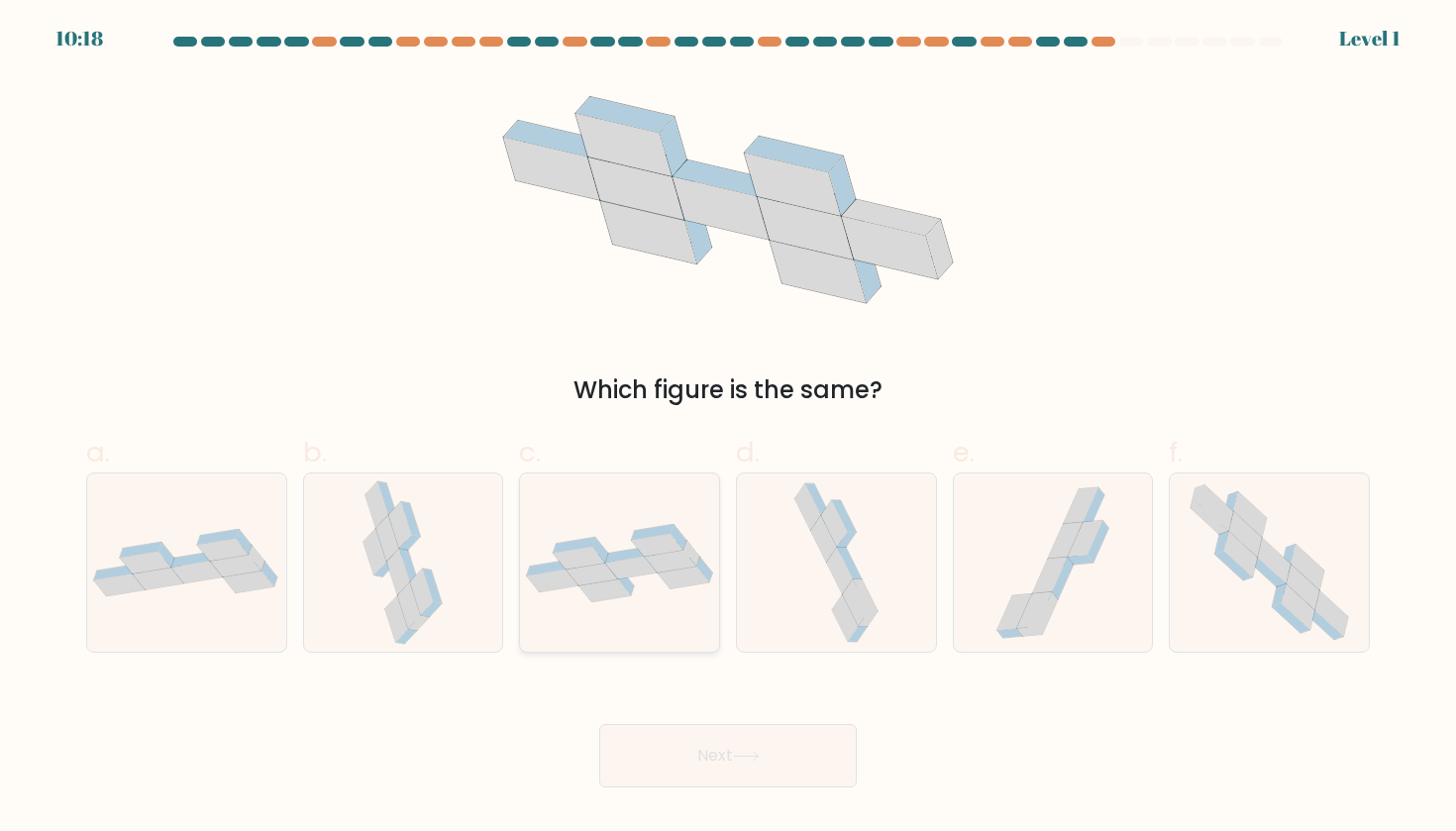 click 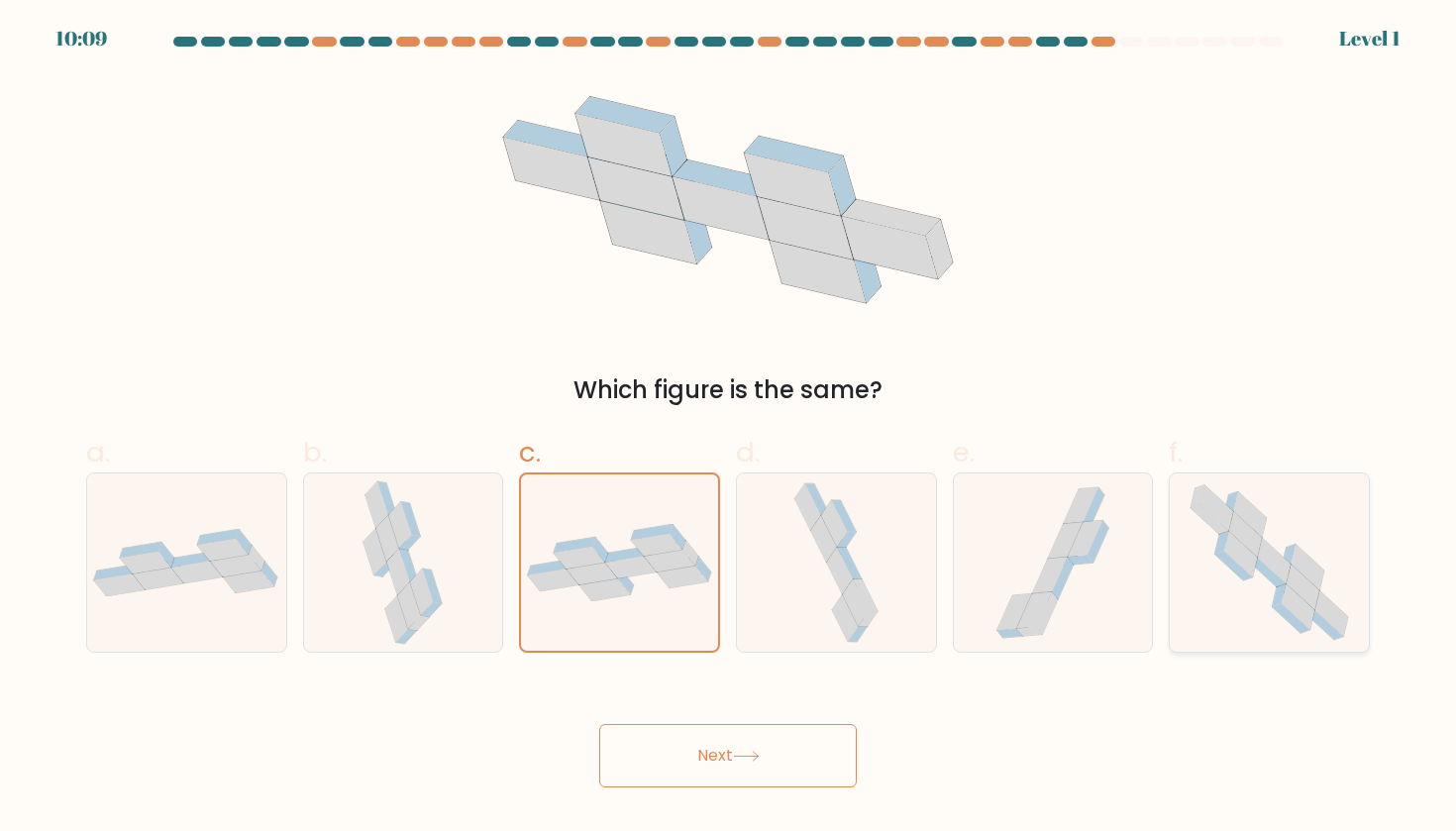 click 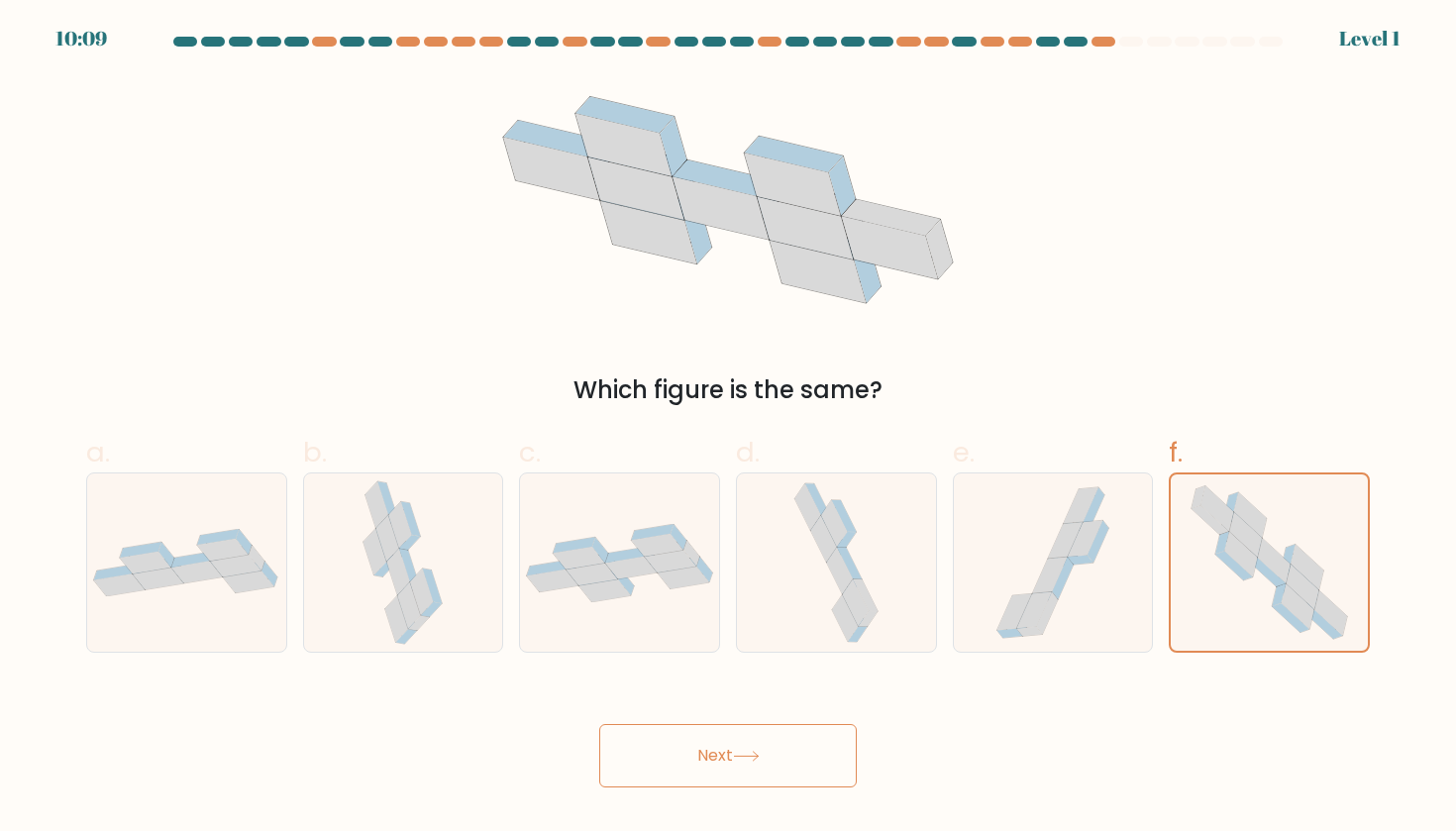 click on "Next" at bounding box center [728, 756] 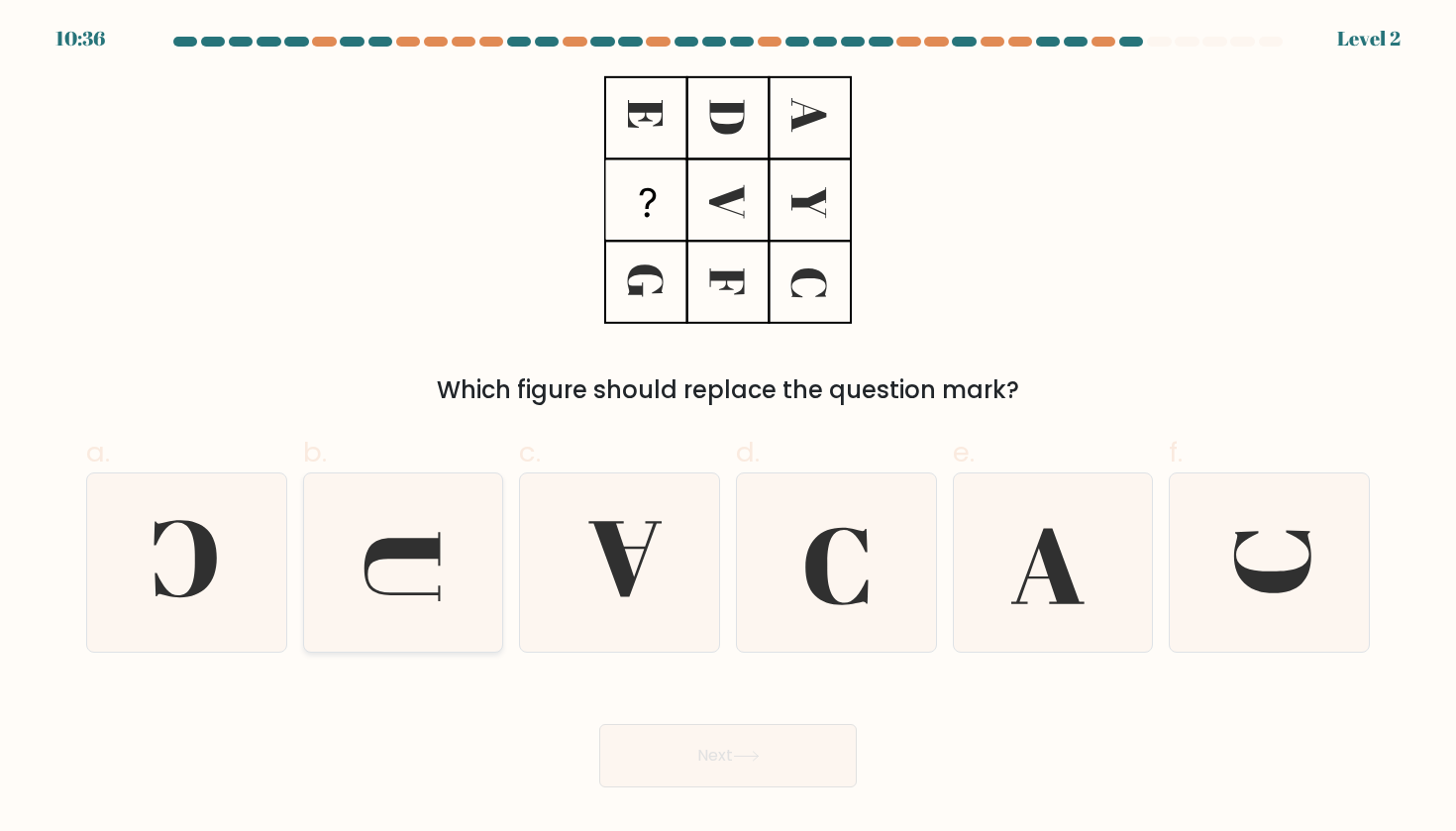 click 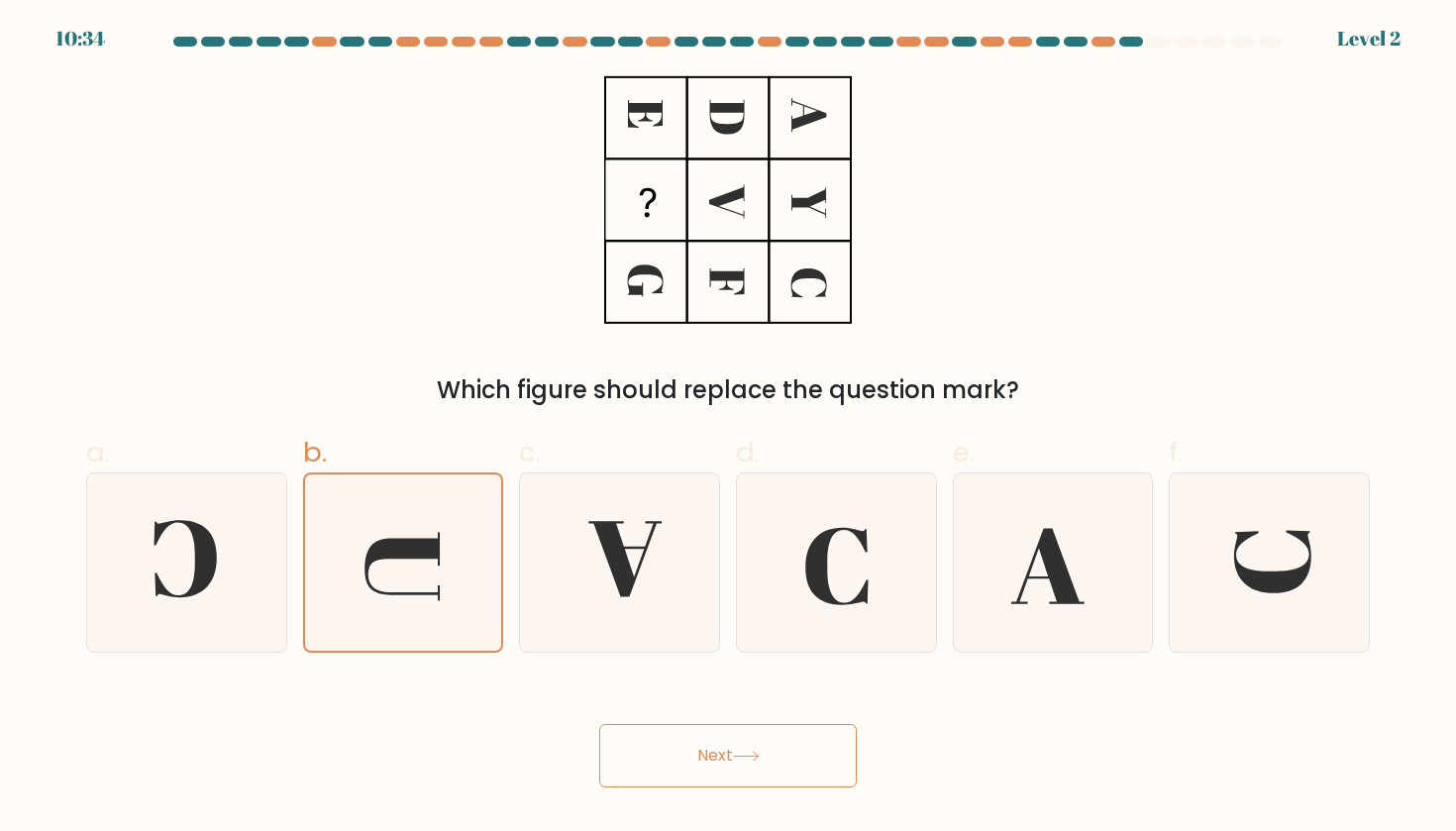 click on "Next" at bounding box center (728, 756) 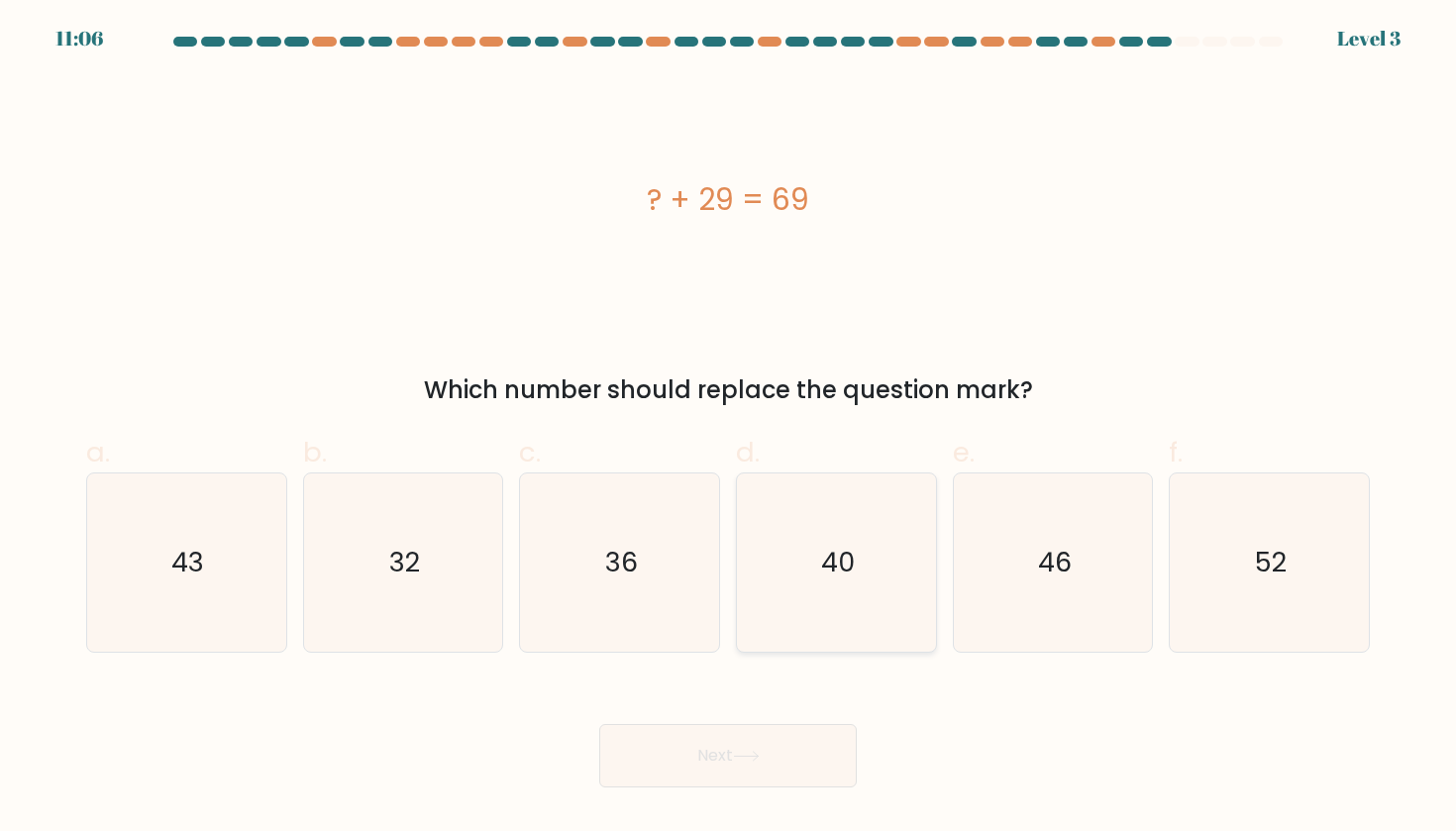 click on "40" 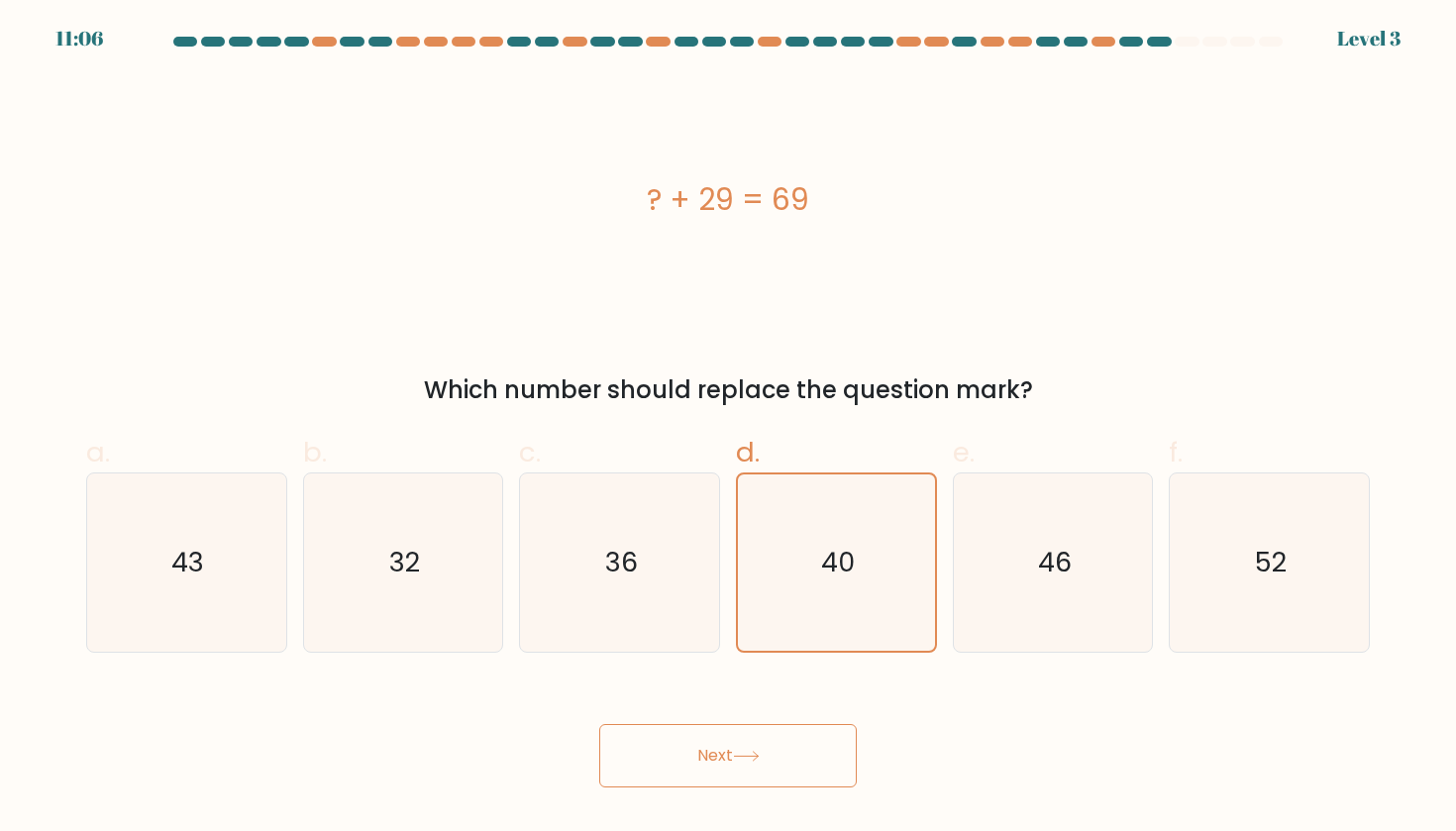 click 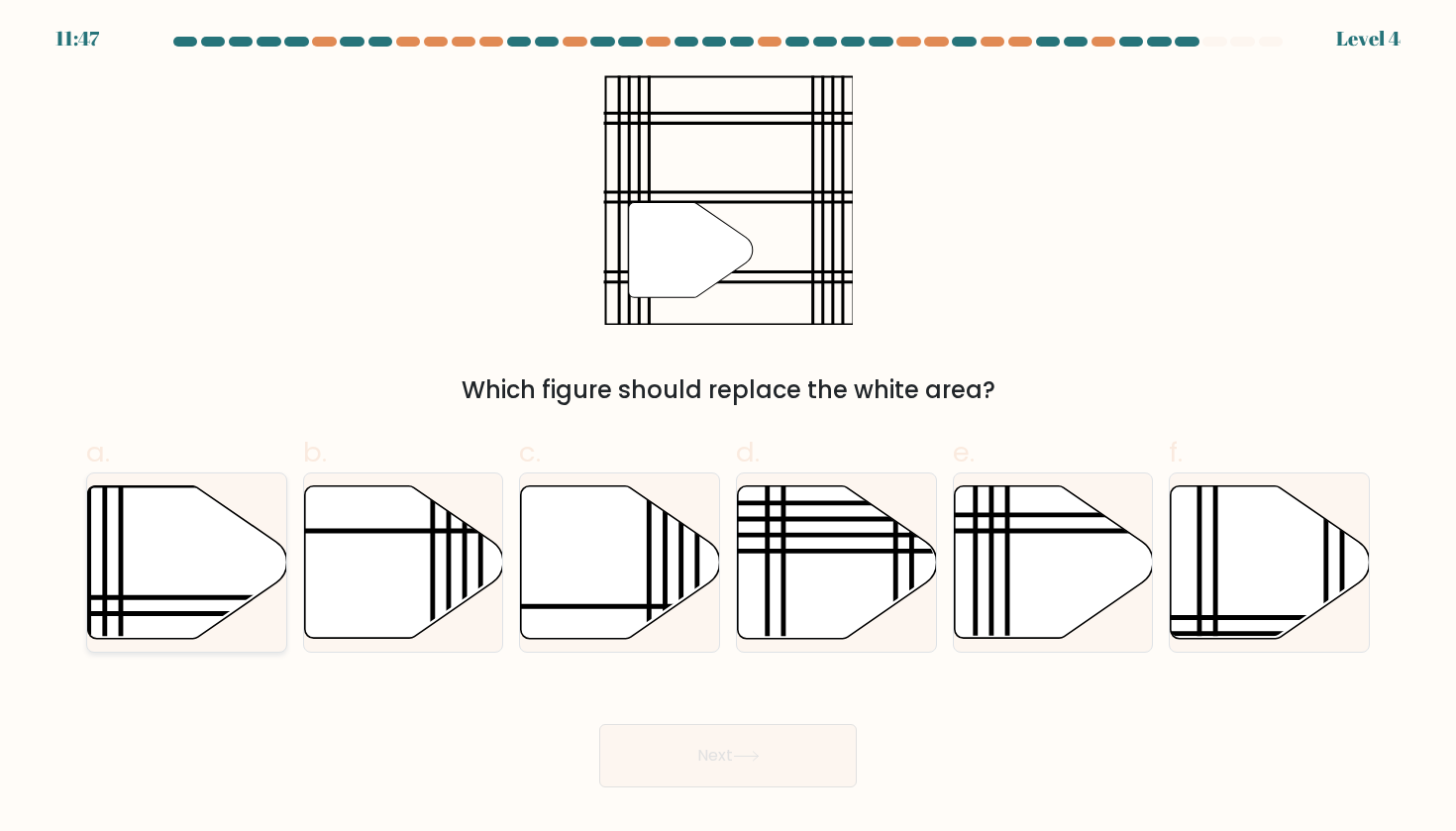 click 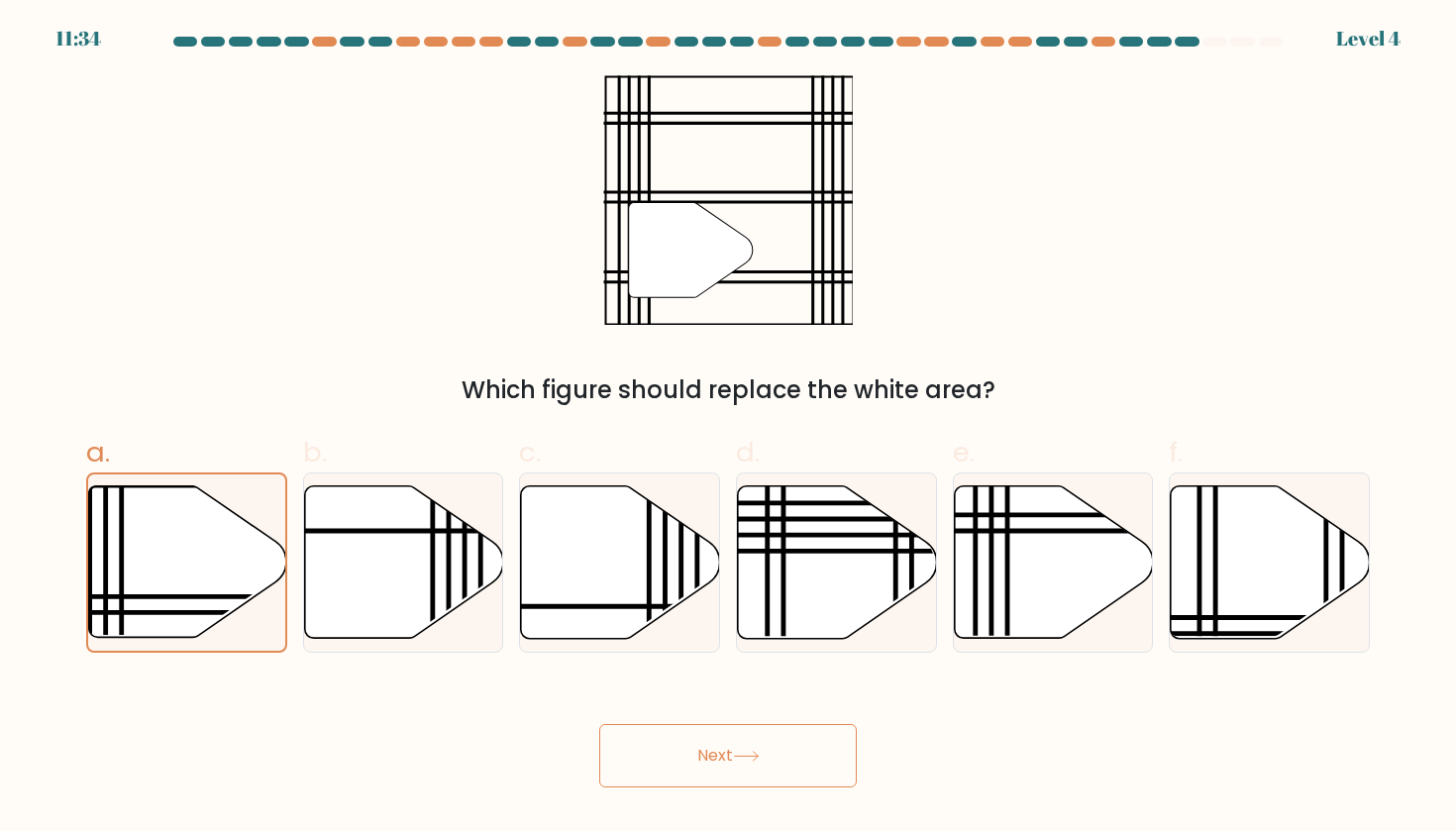 click on "Next" at bounding box center (728, 756) 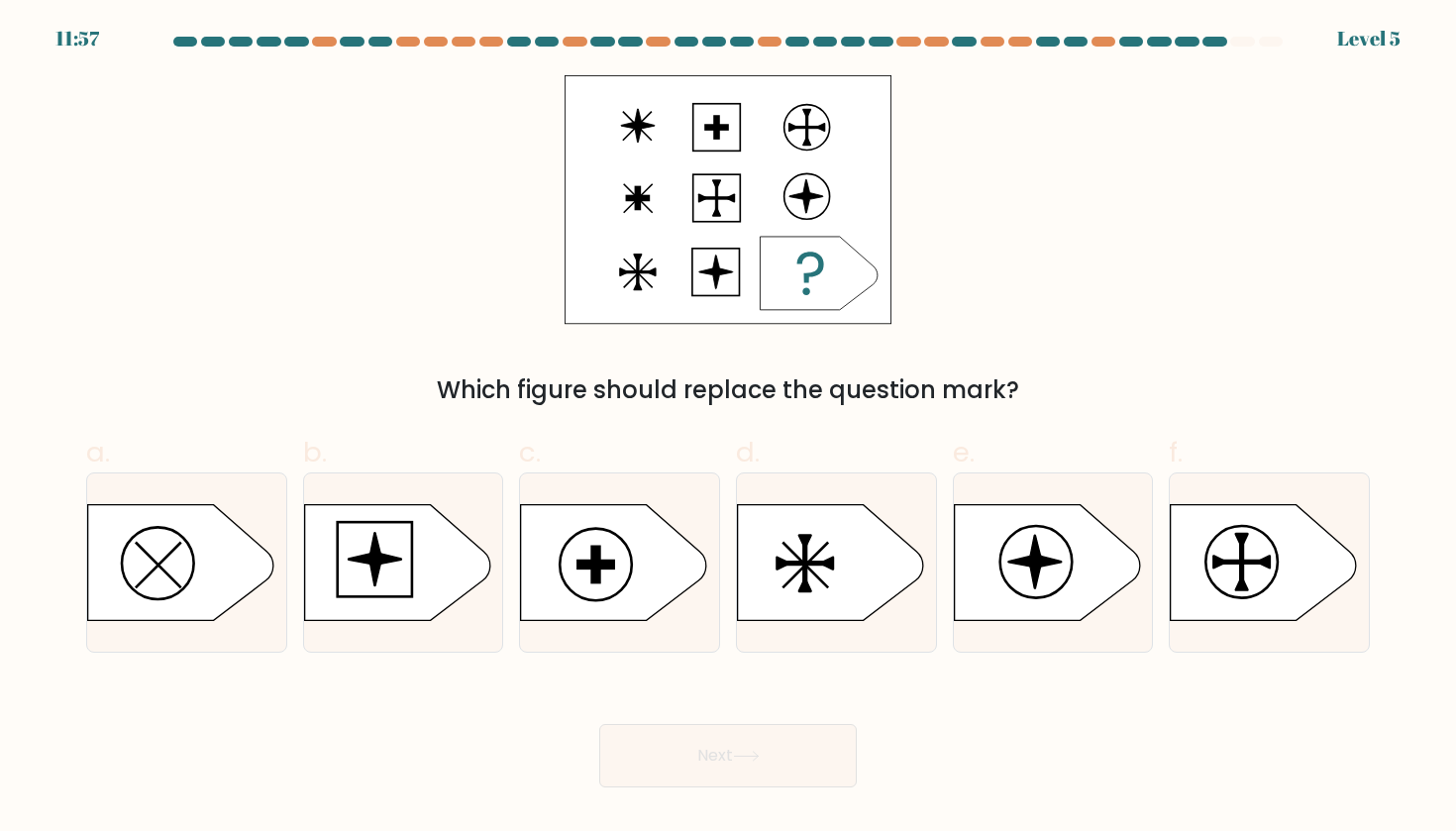 click 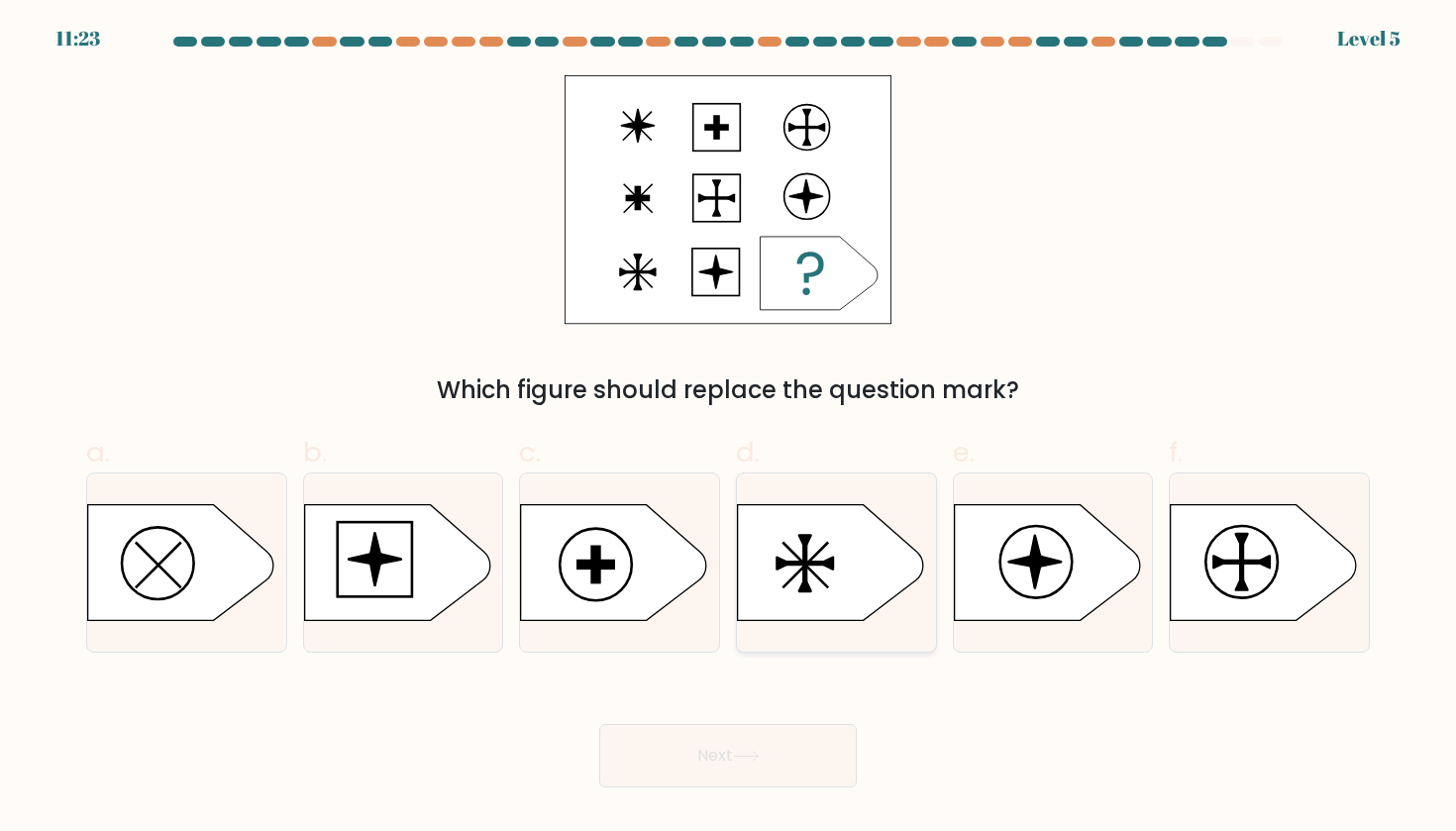 click 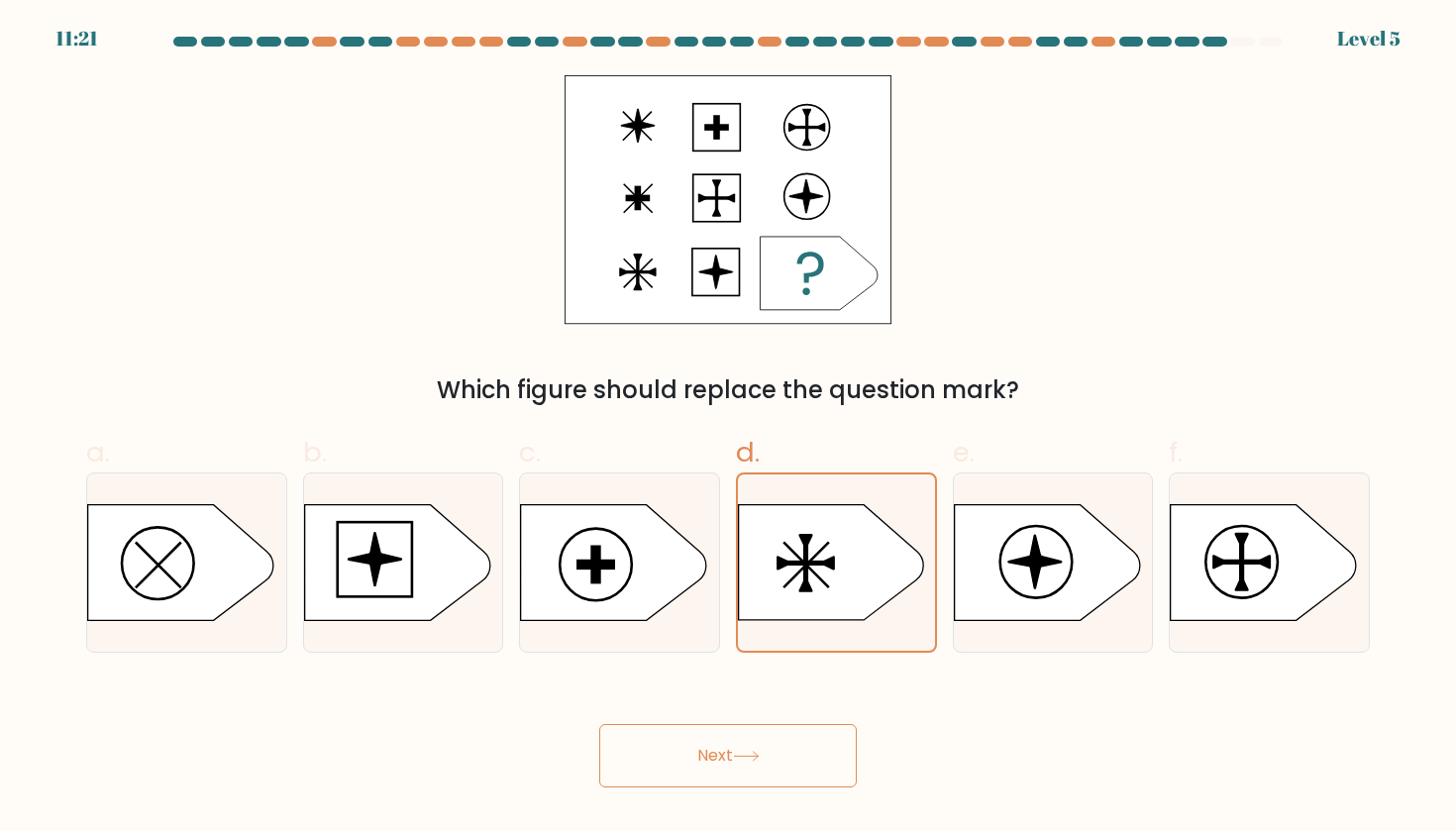 click on "Next" at bounding box center (728, 756) 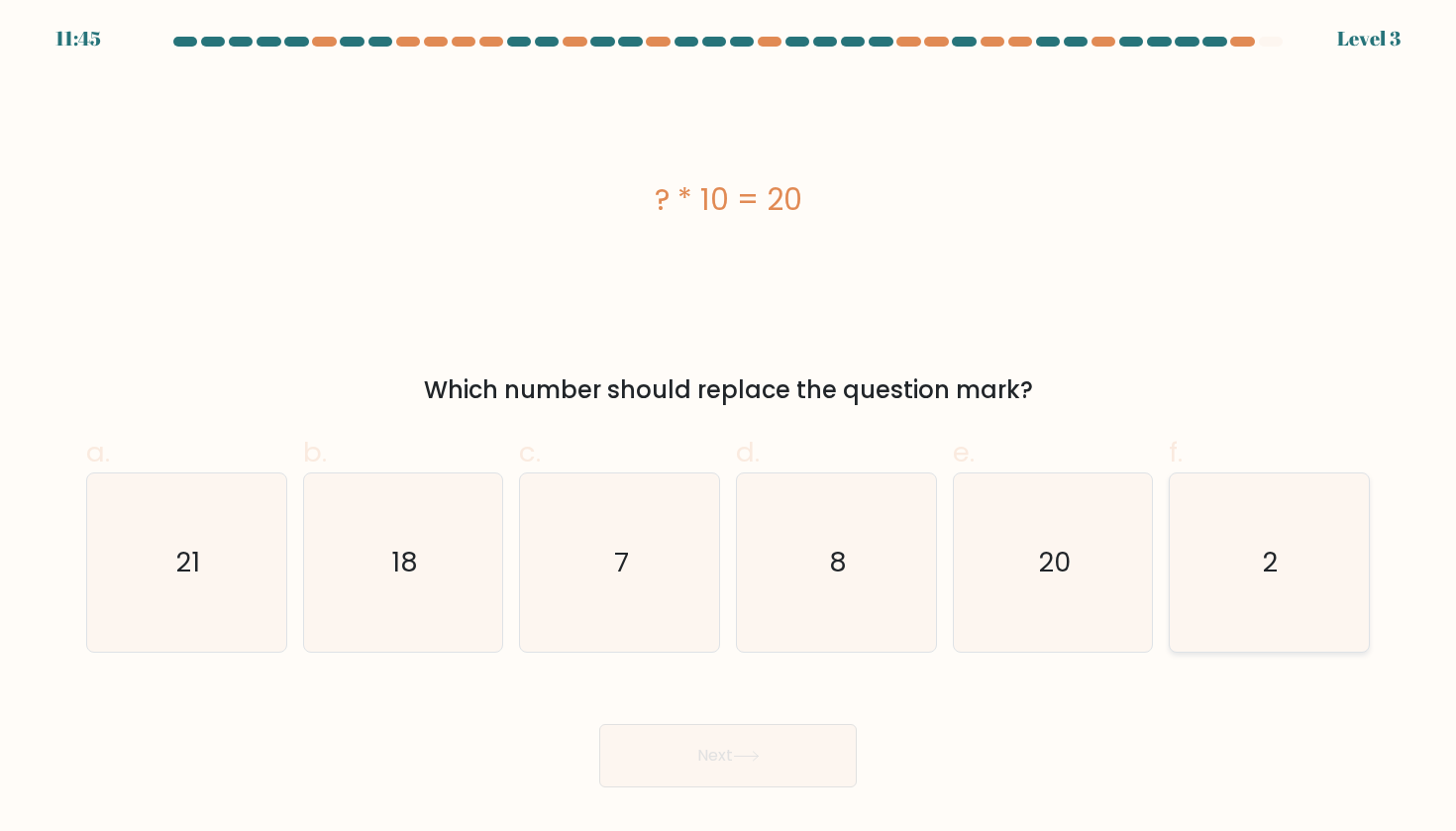 click on "2" 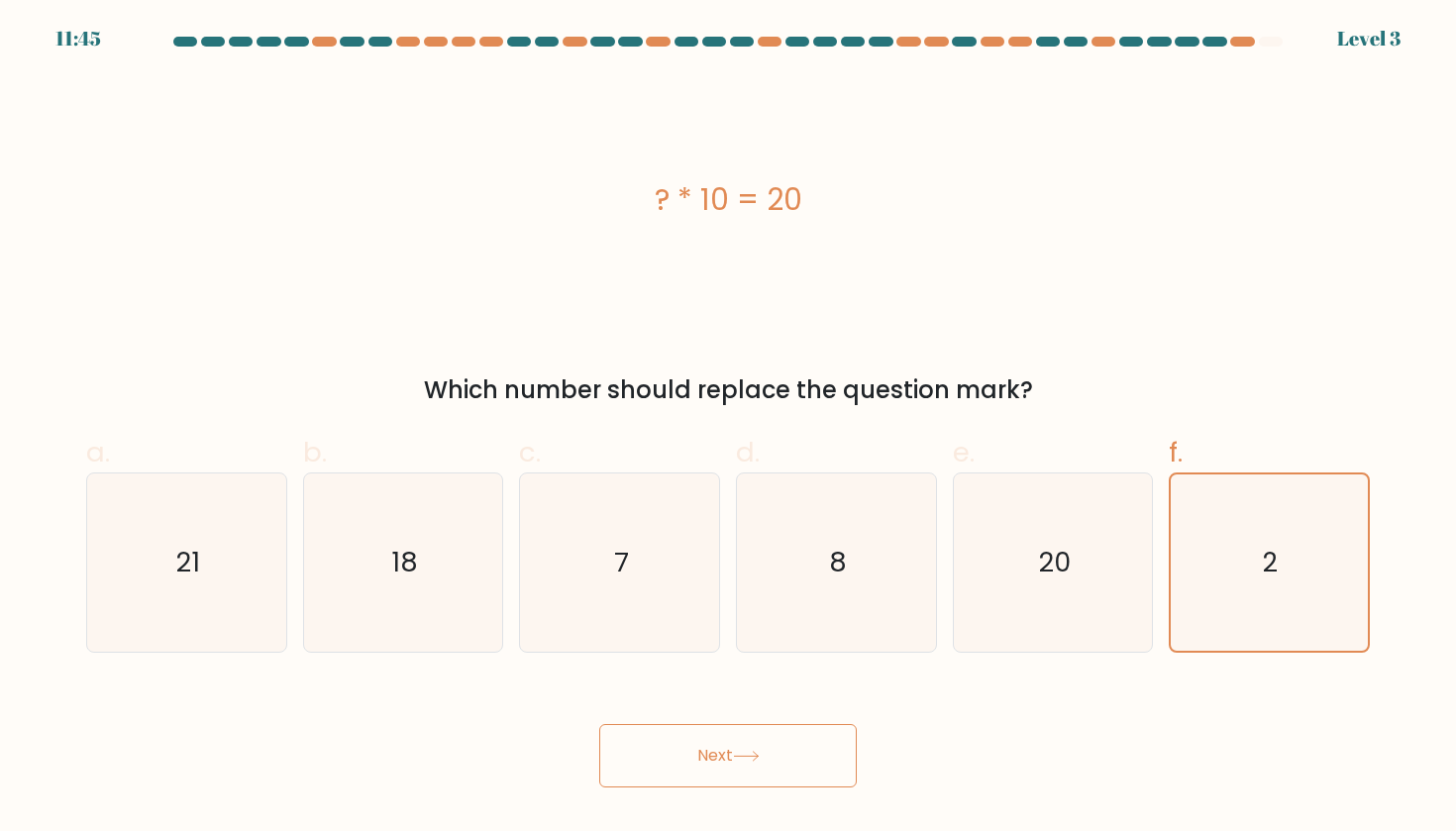 click on "Next" at bounding box center (728, 756) 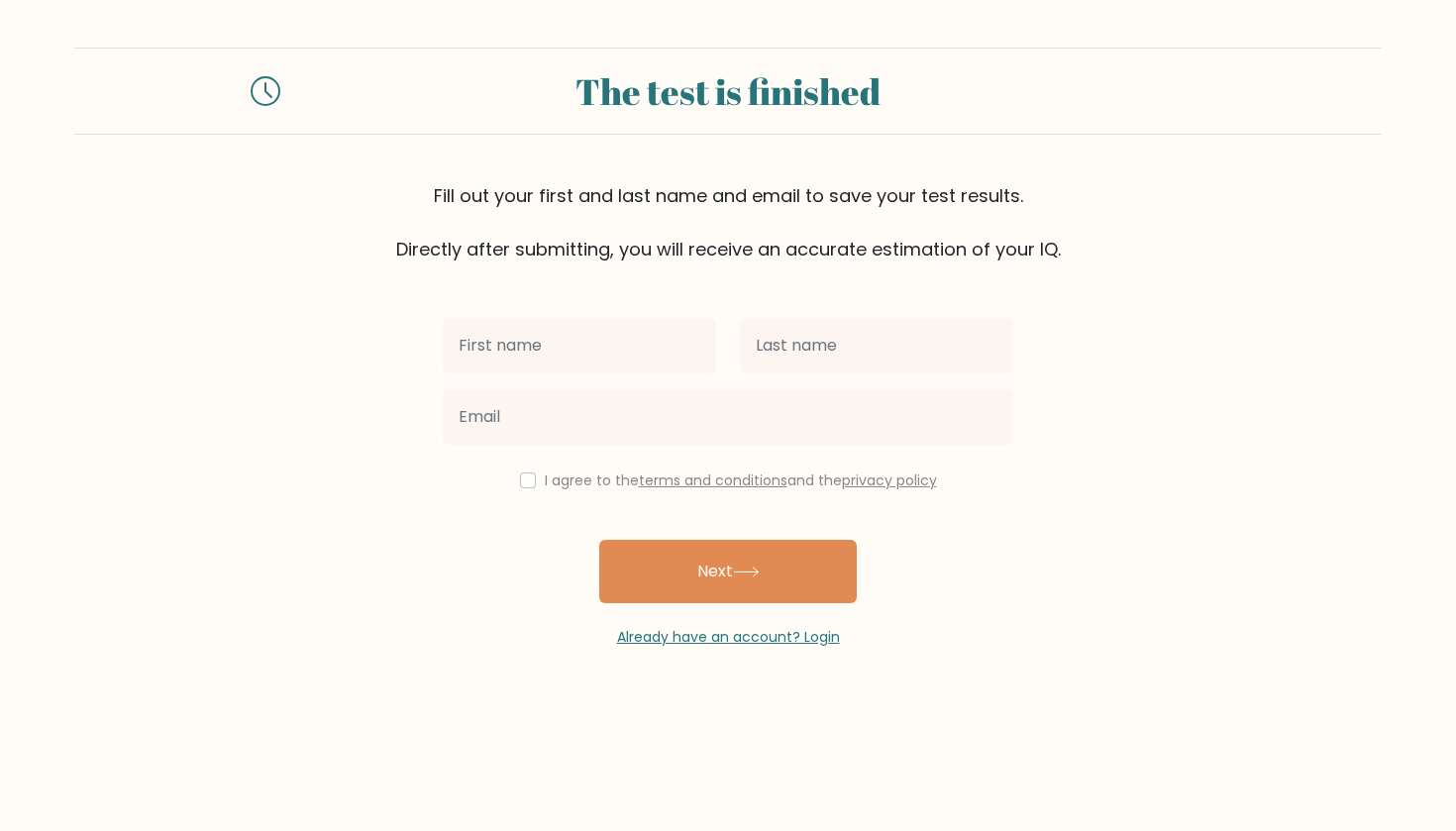 scroll, scrollTop: 0, scrollLeft: 0, axis: both 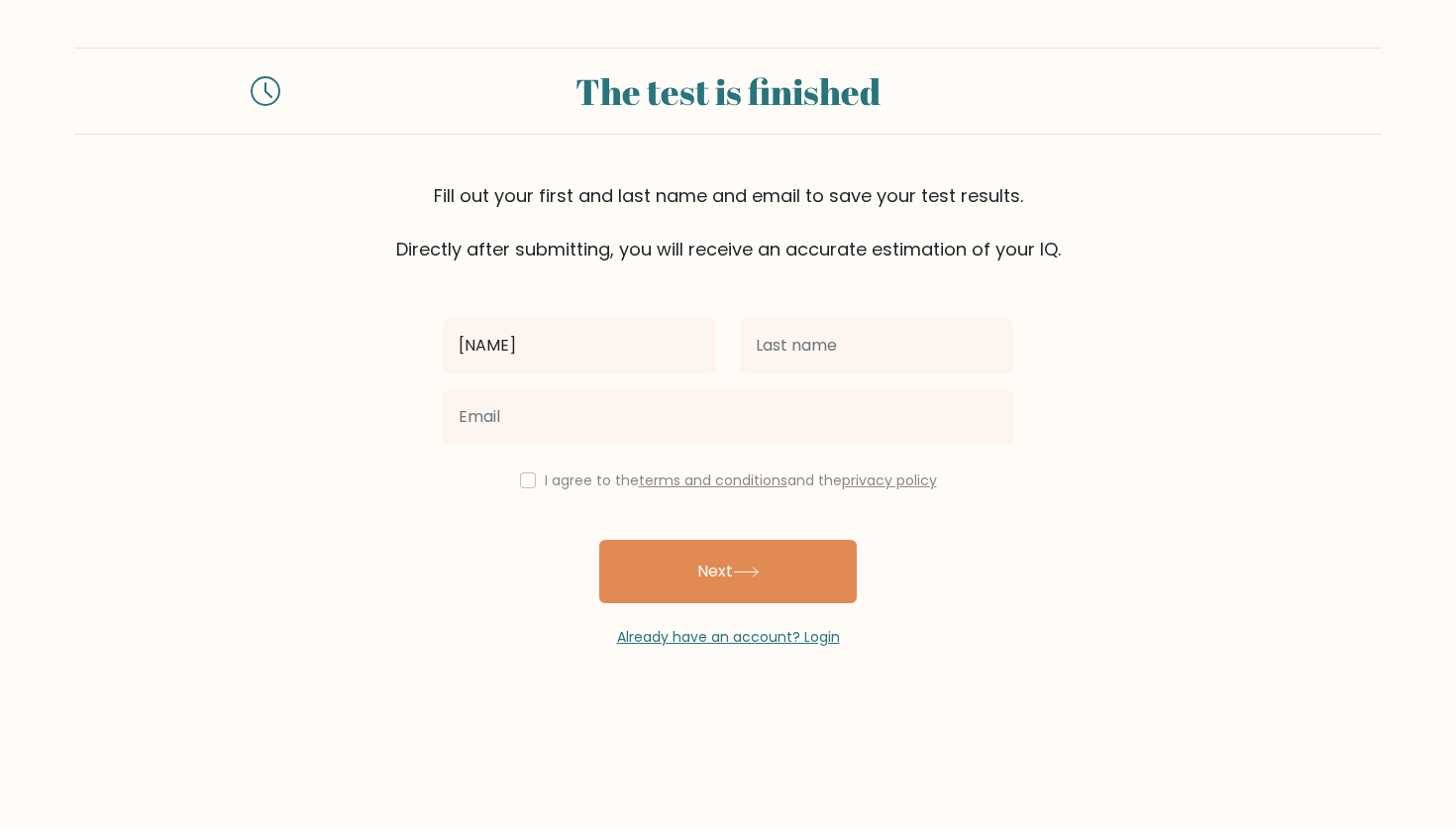 type on "[LAST]" 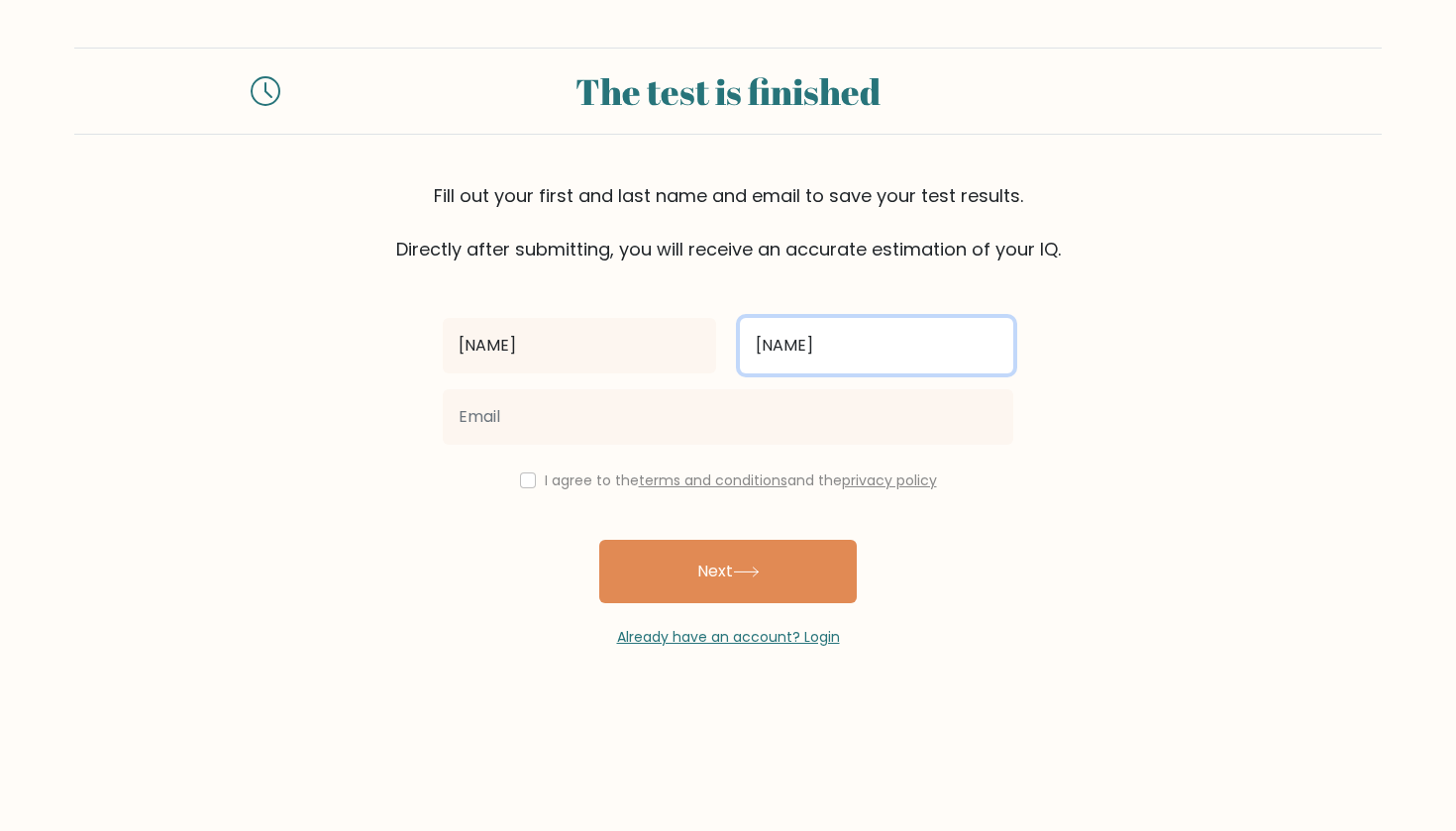 type on "[LAST]" 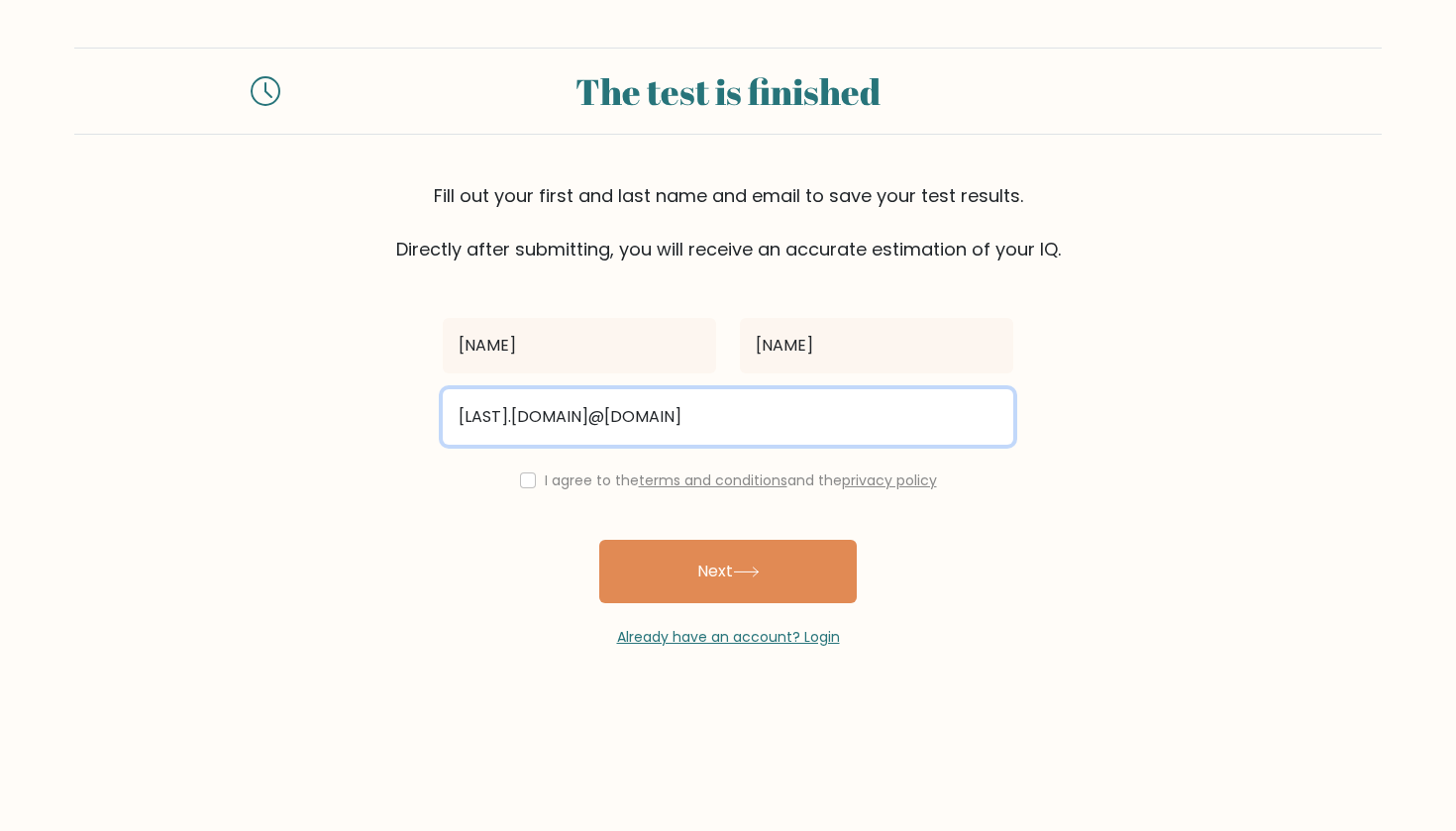 type on "Laggui.monchiletb@gmail.com" 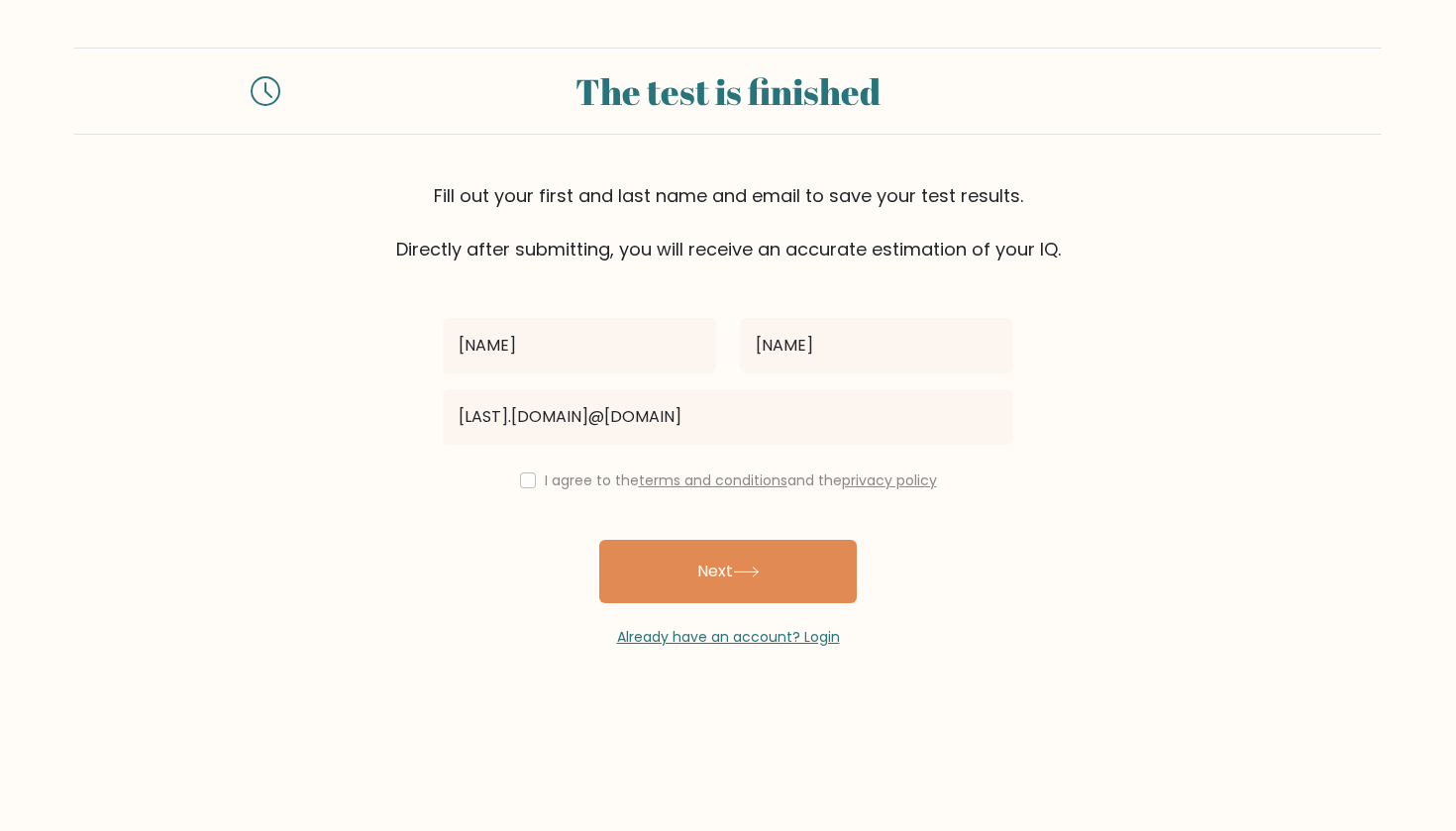 click on "I agree to the  terms and conditions  and the  privacy policy" at bounding box center (728, 480) 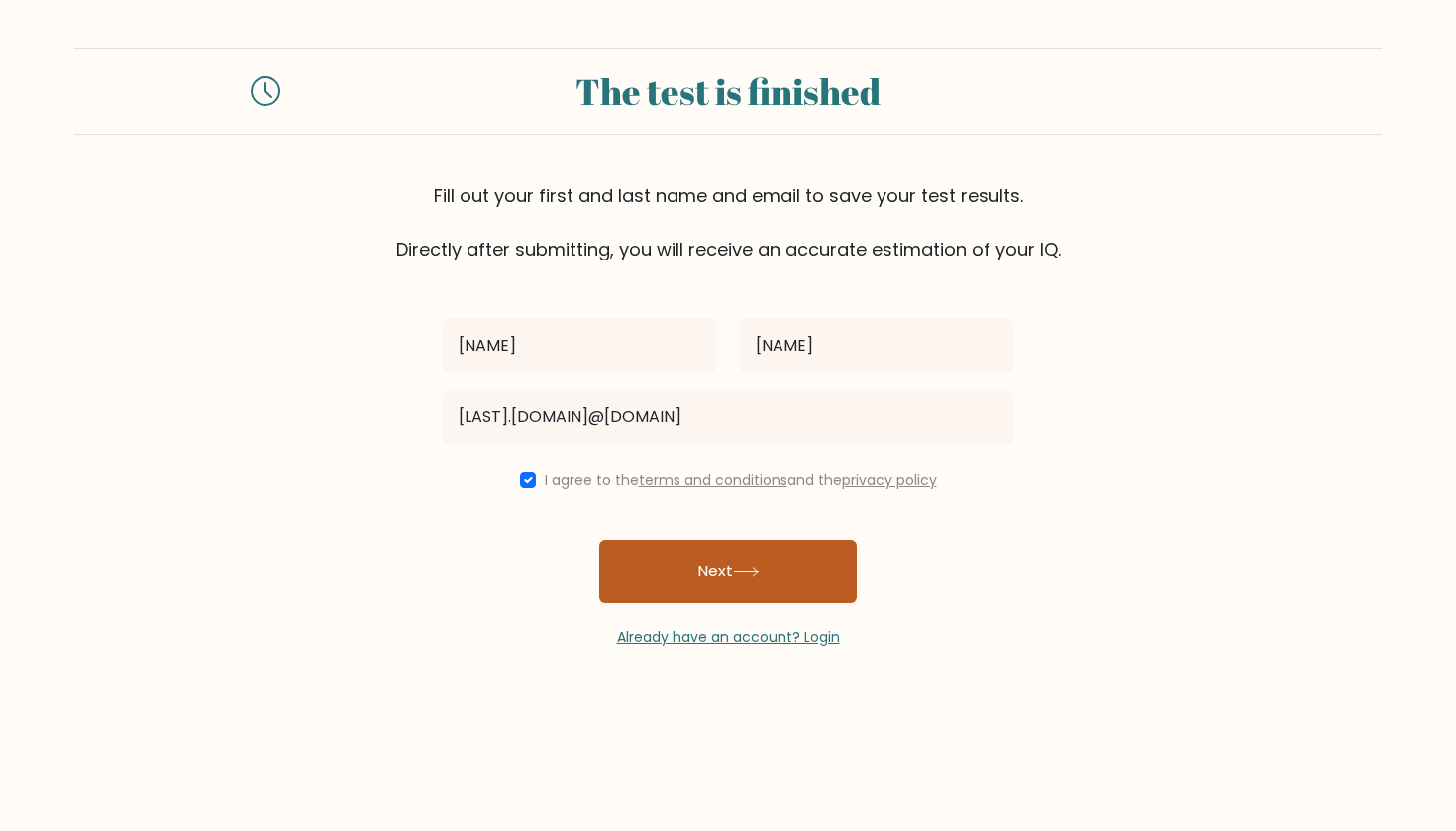 click on "Next" at bounding box center [728, 571] 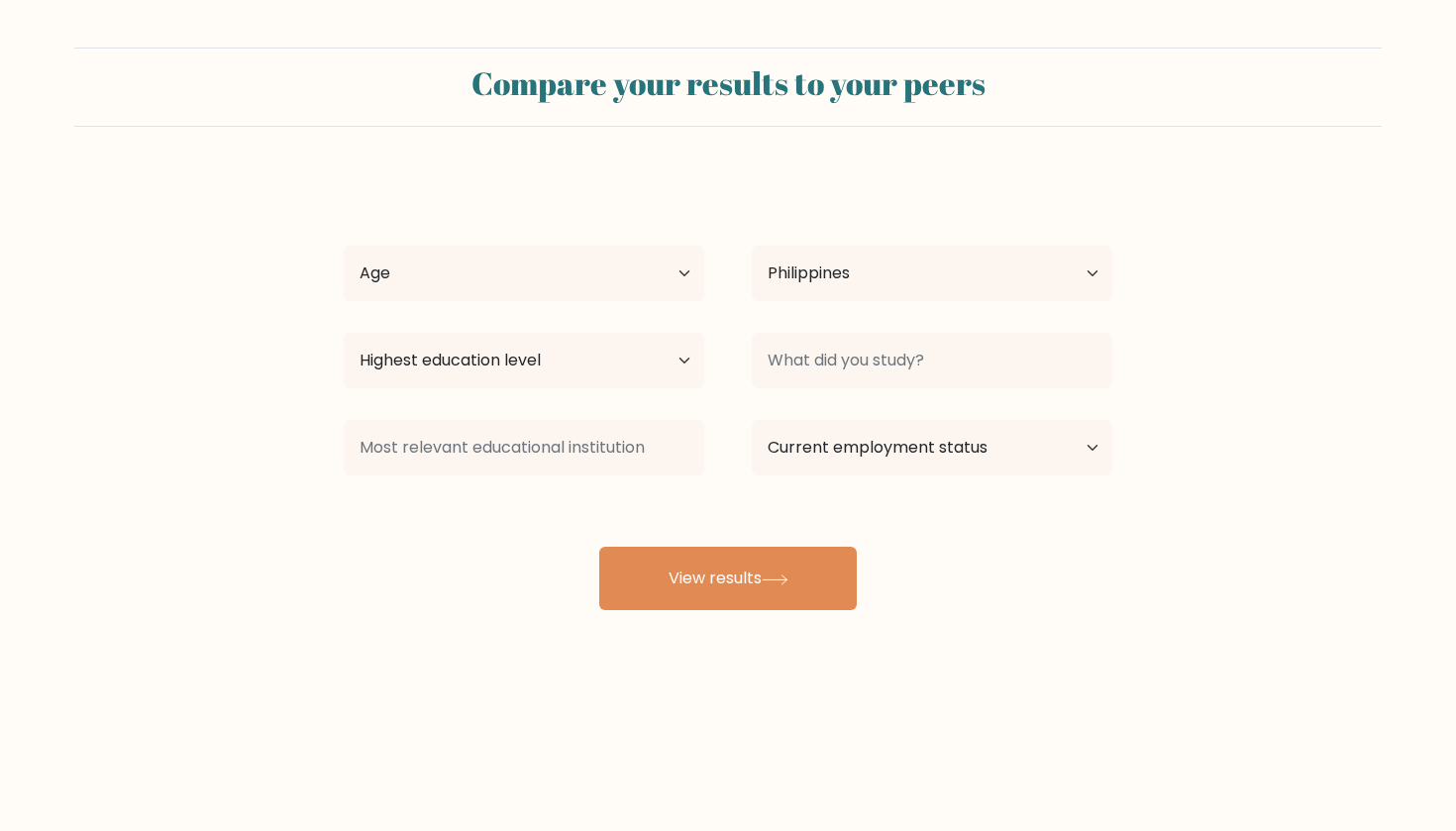 select on "PH" 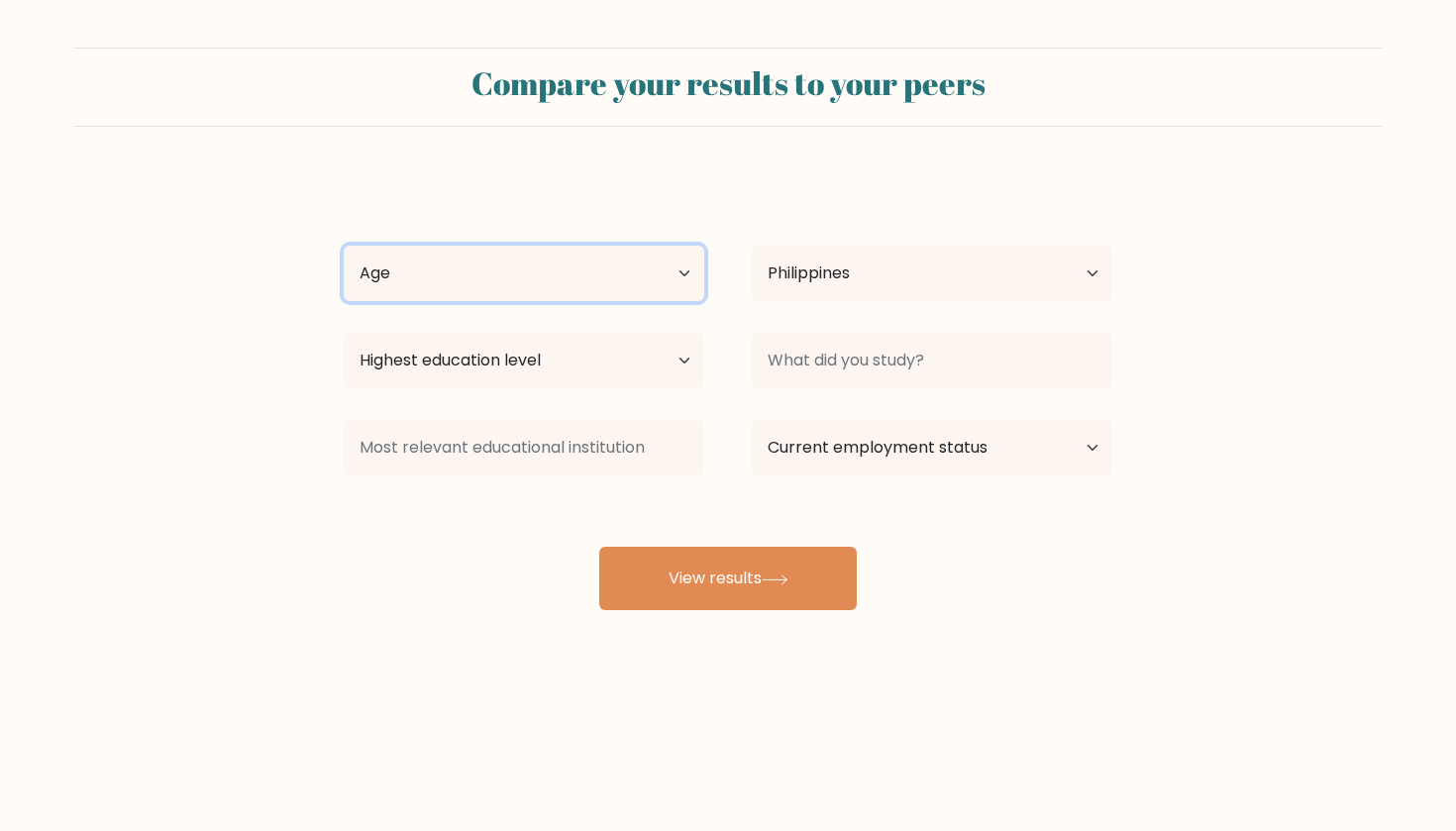 select on "25_34" 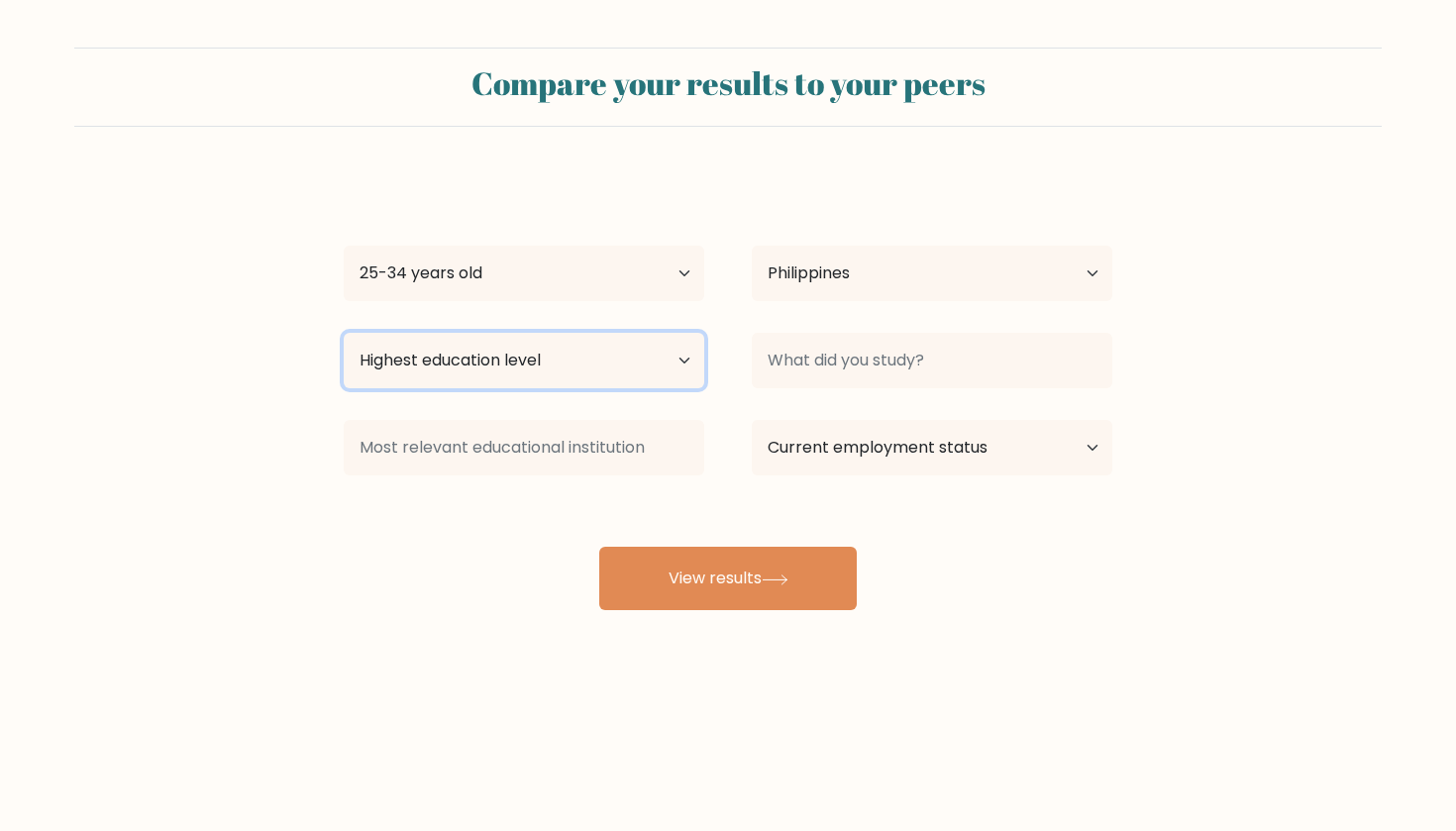 select on "bachelors_degree" 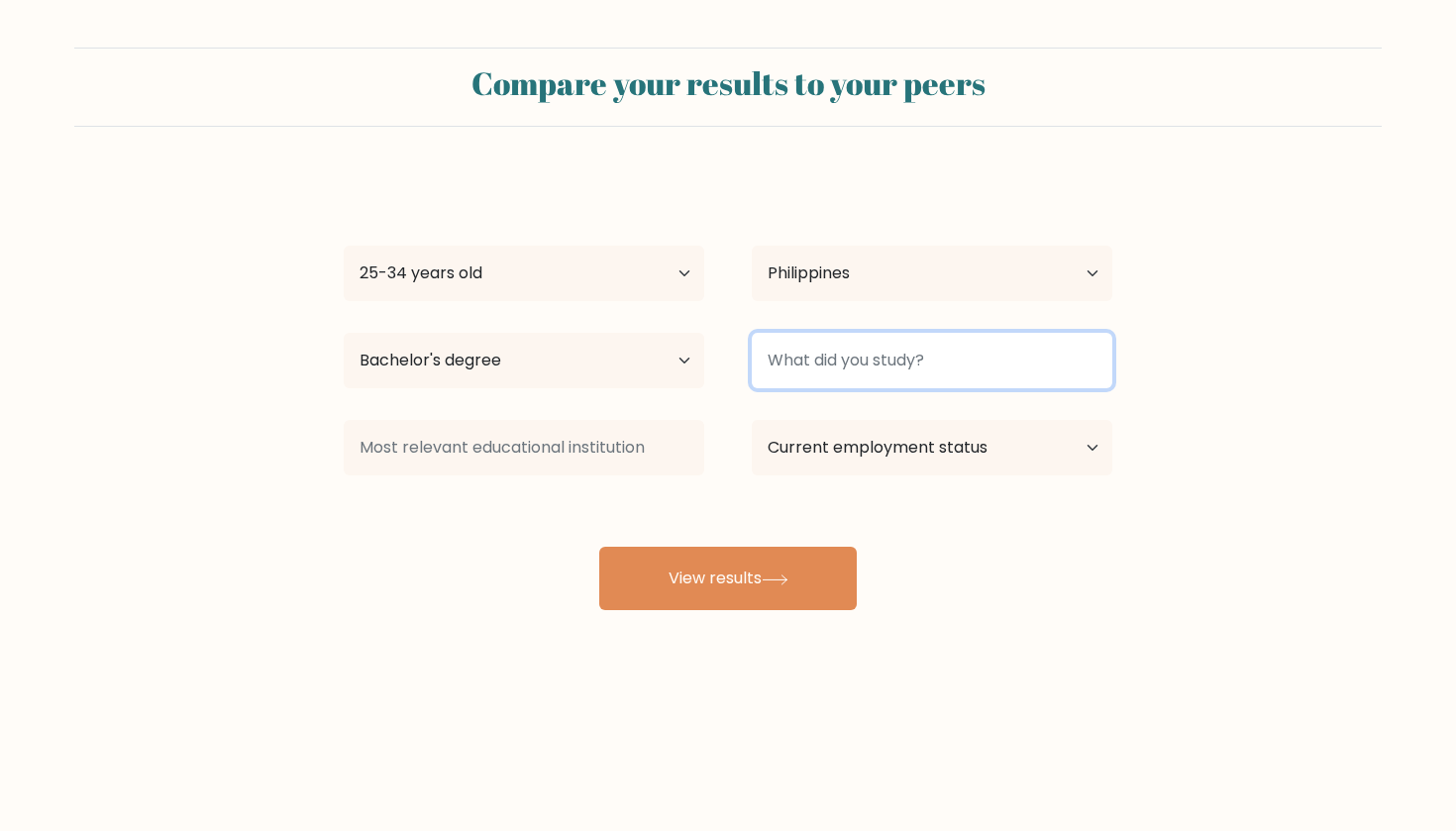 click at bounding box center (932, 361) 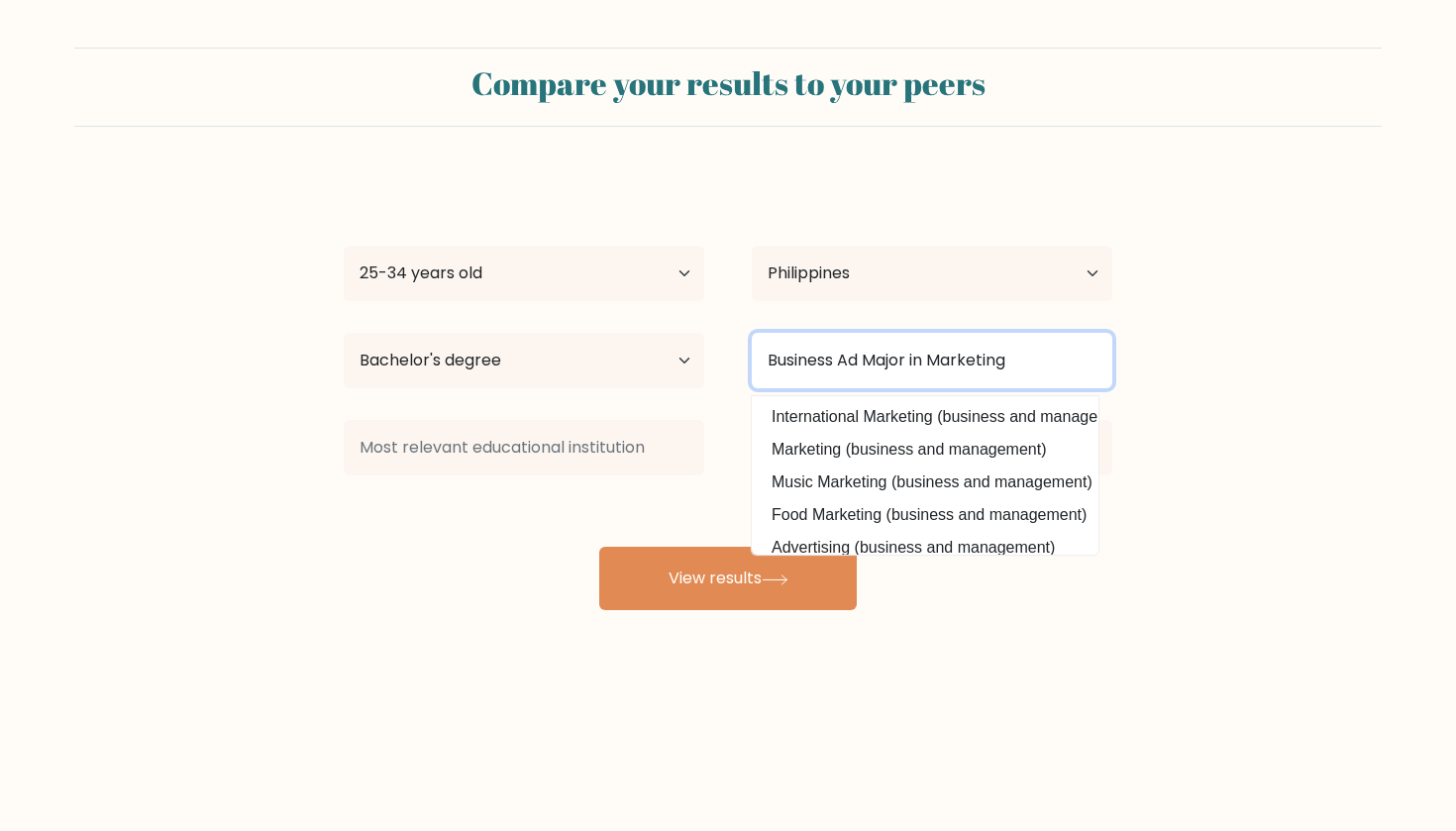 click on "Business Ad Major in Marketing" at bounding box center (932, 361) 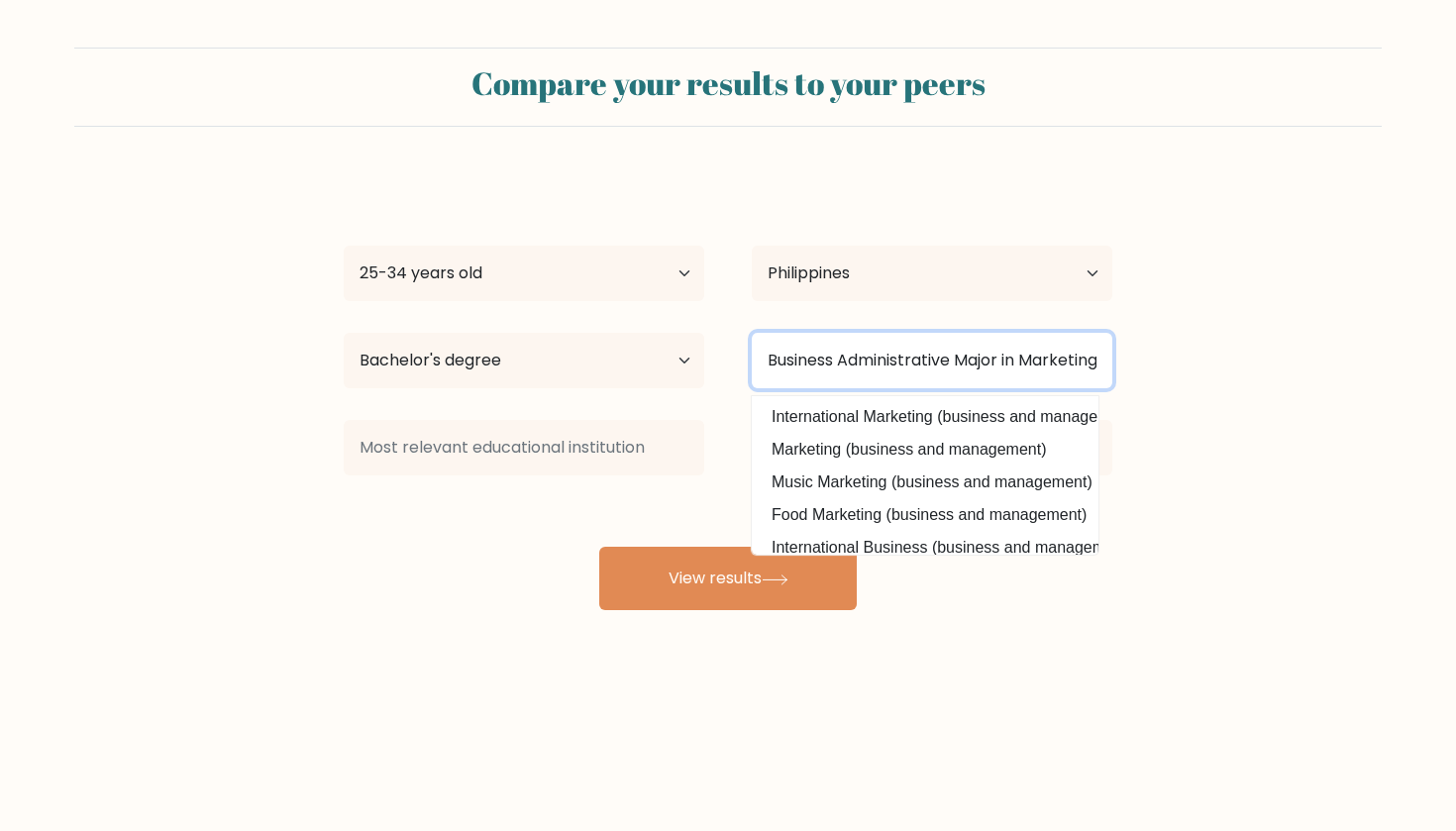 type on "Business Administrative Major in Marketing" 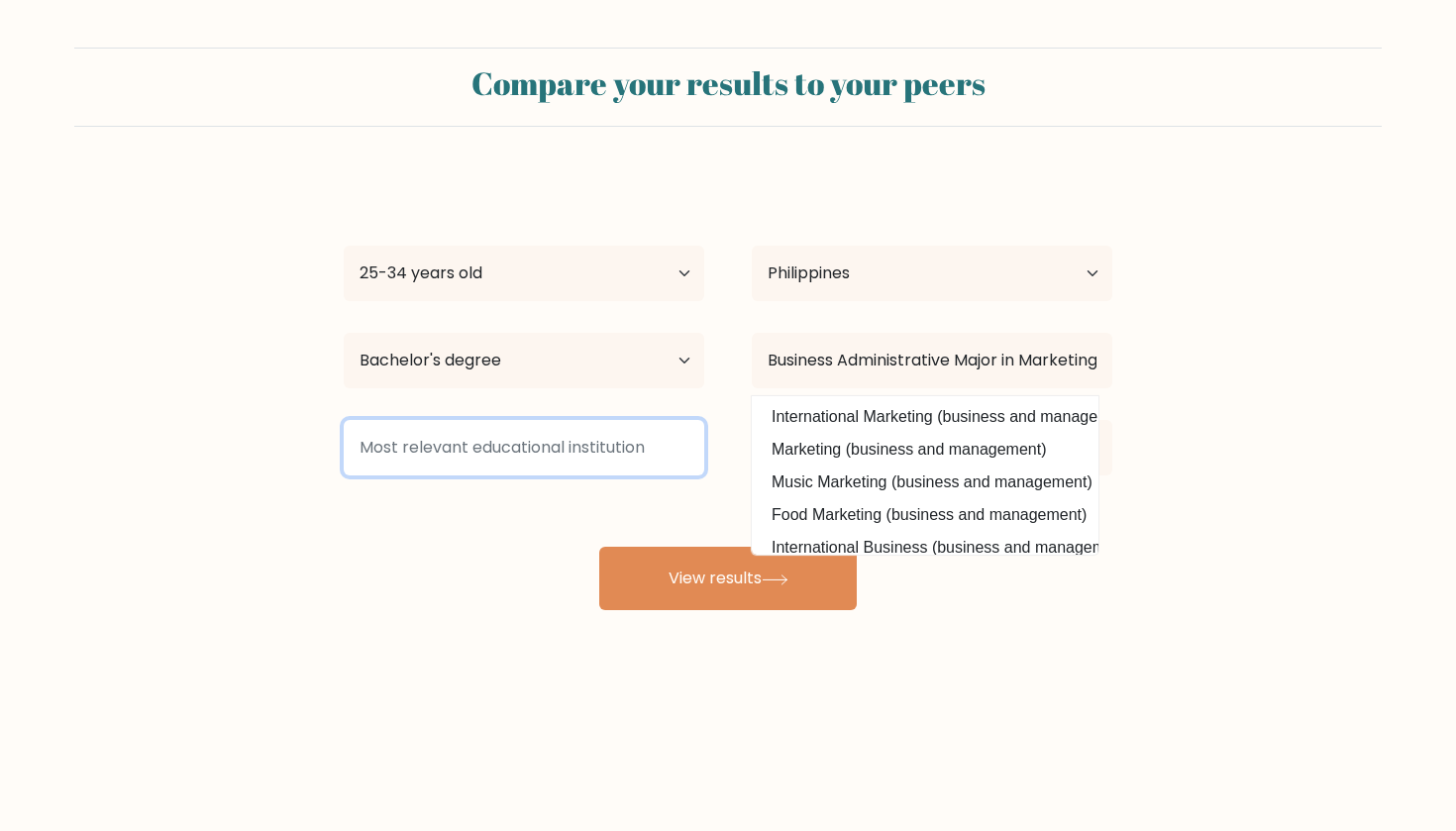 click at bounding box center [524, 448] 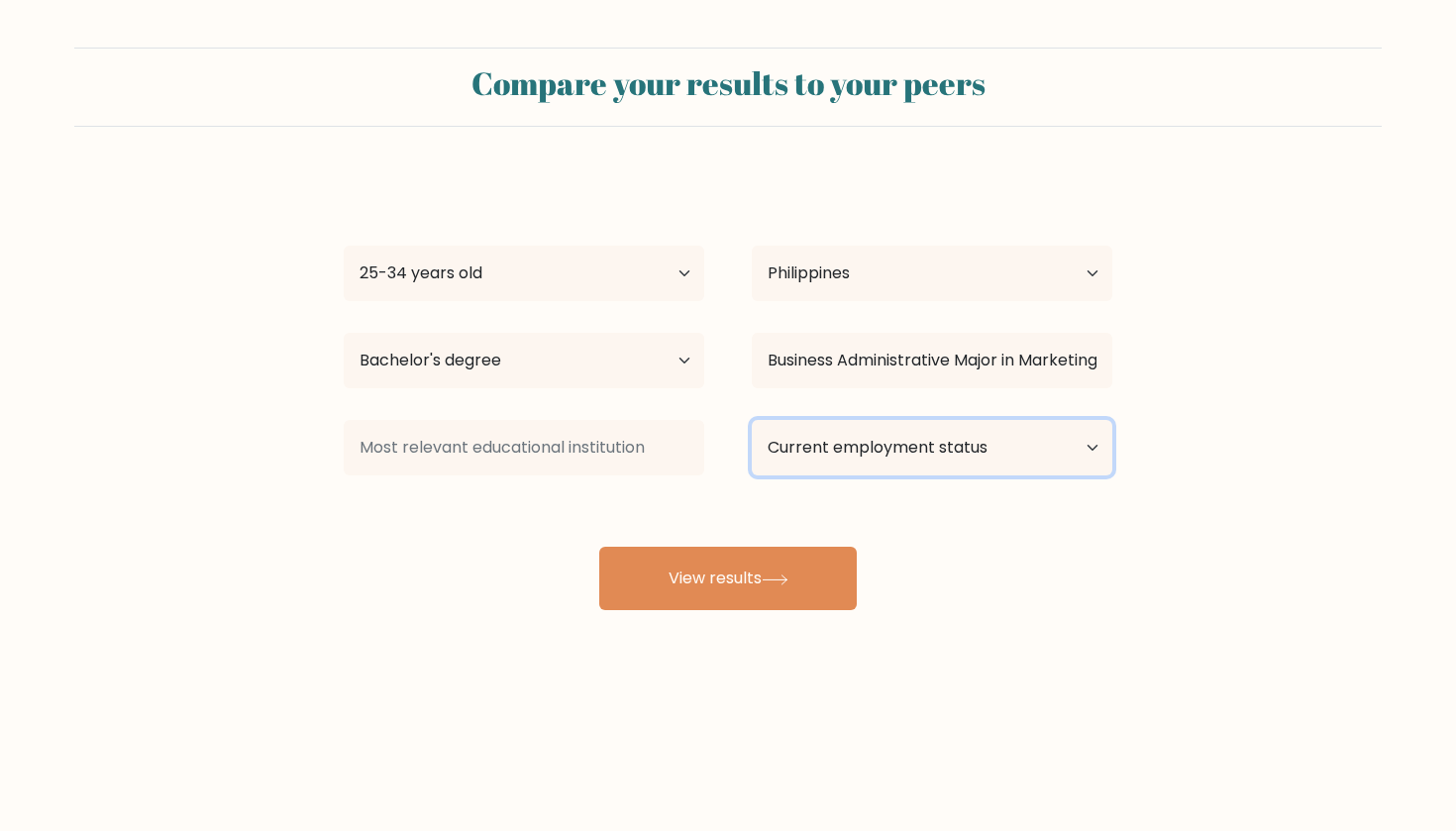 select on "employed" 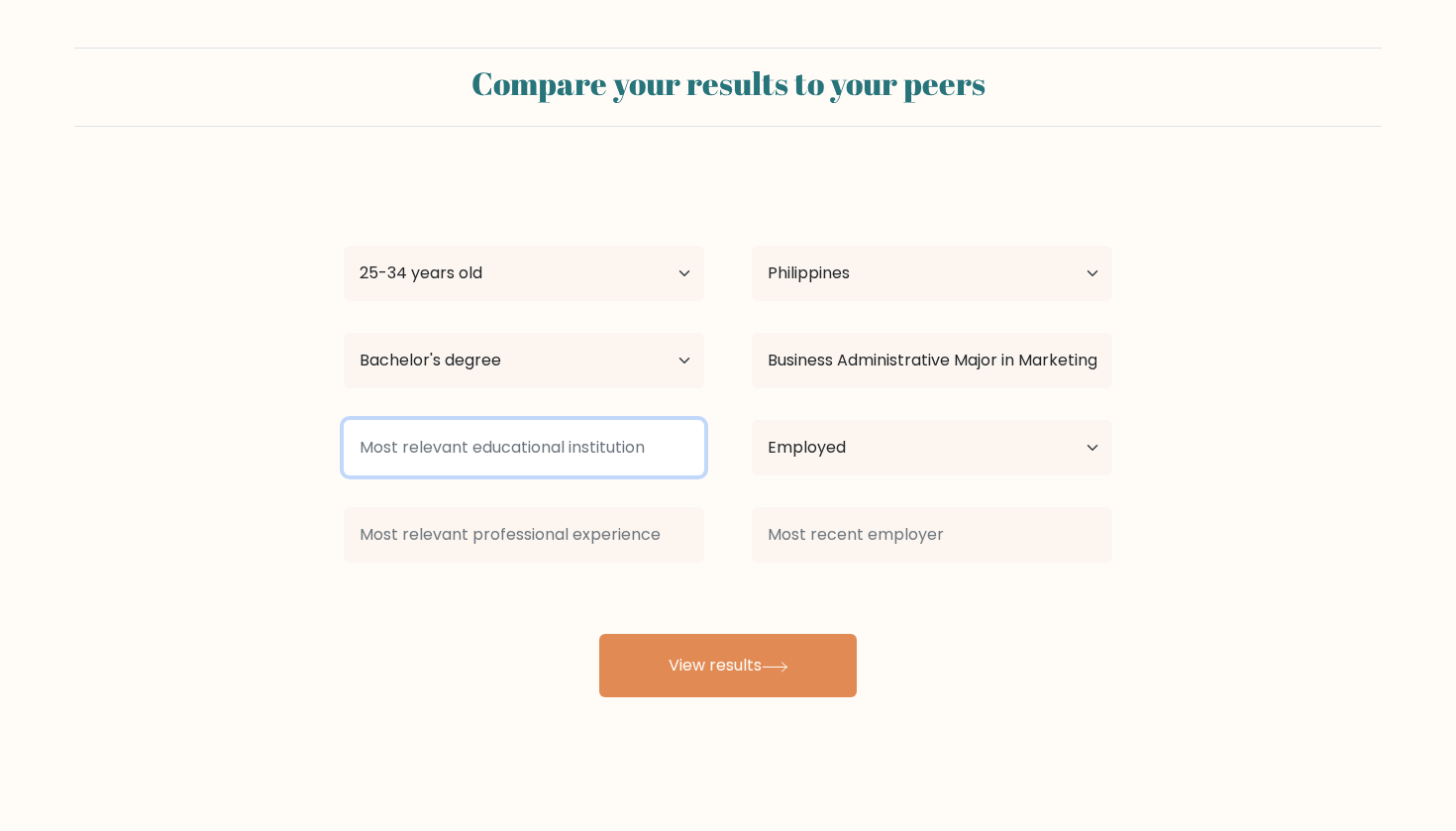 click at bounding box center (524, 448) 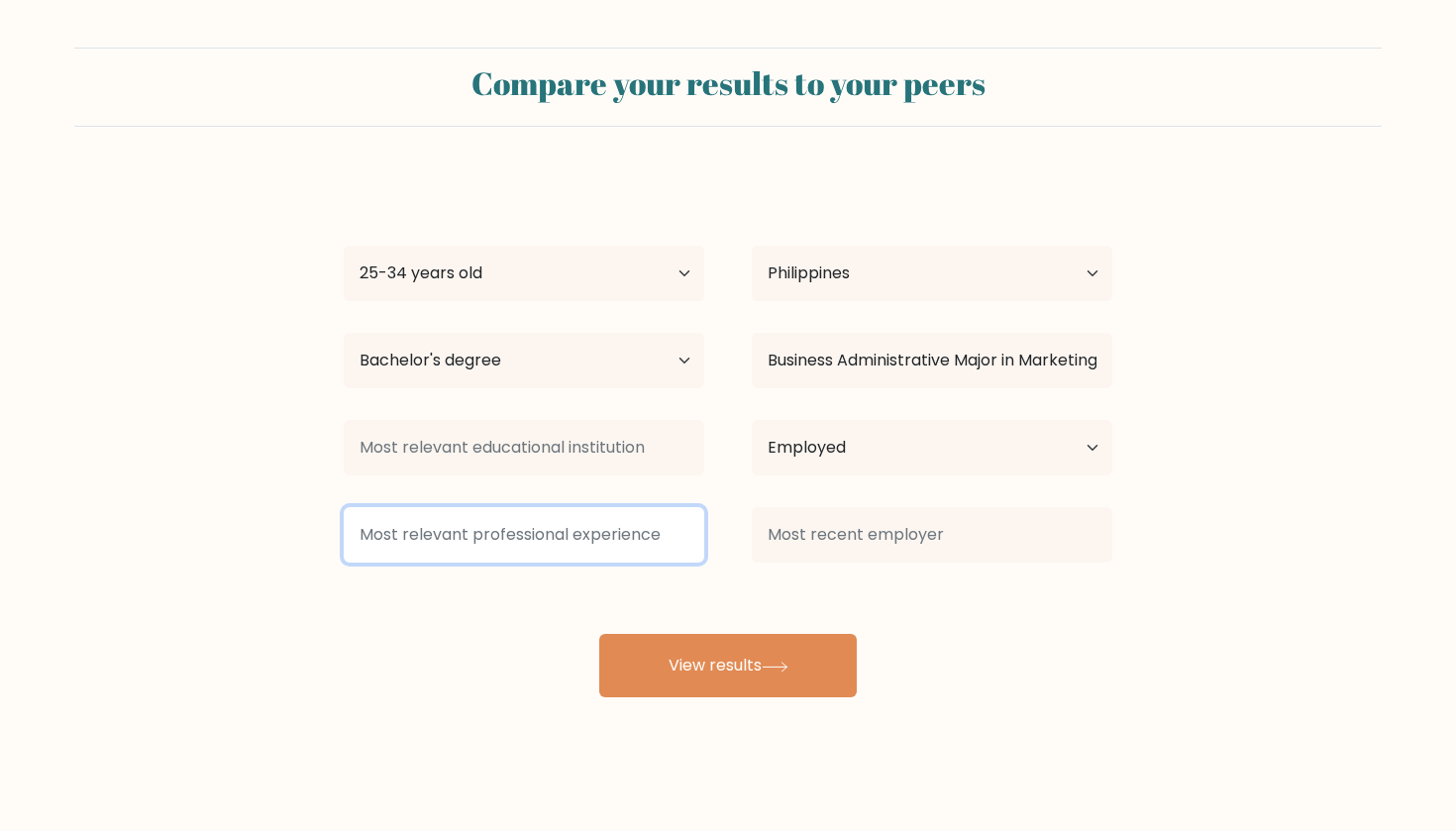 click at bounding box center [524, 535] 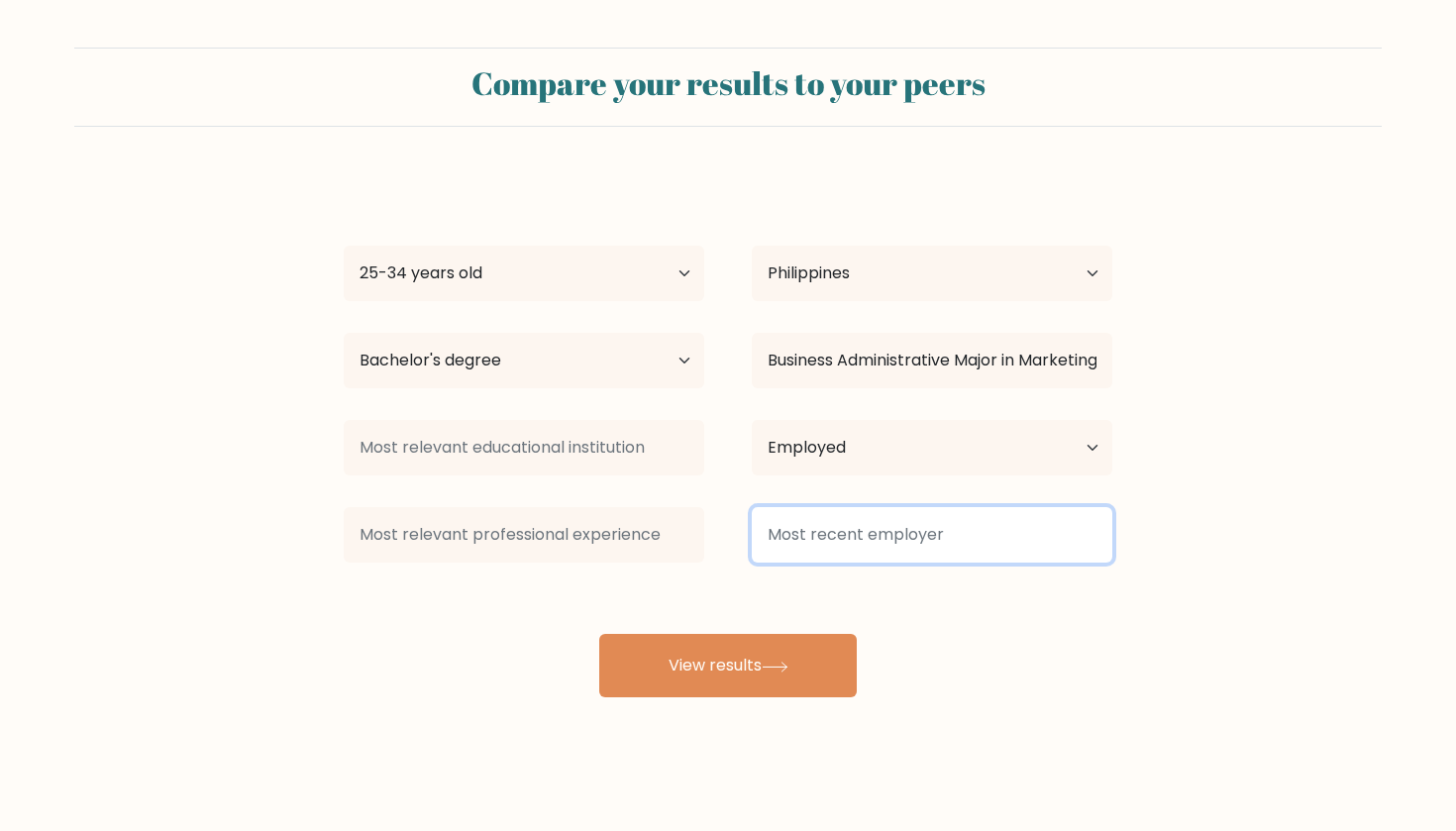 click at bounding box center [932, 535] 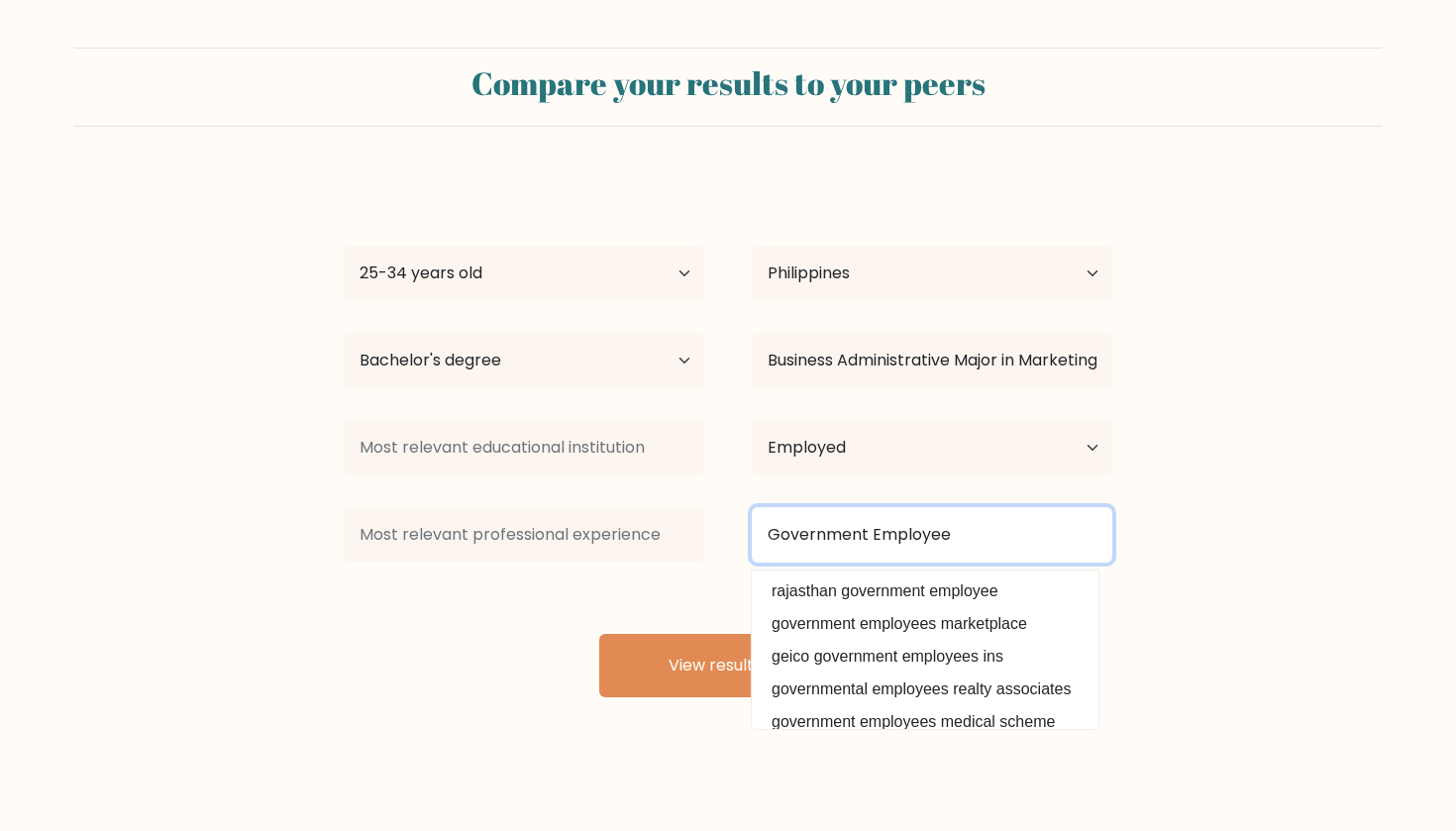 type on "Government Employee" 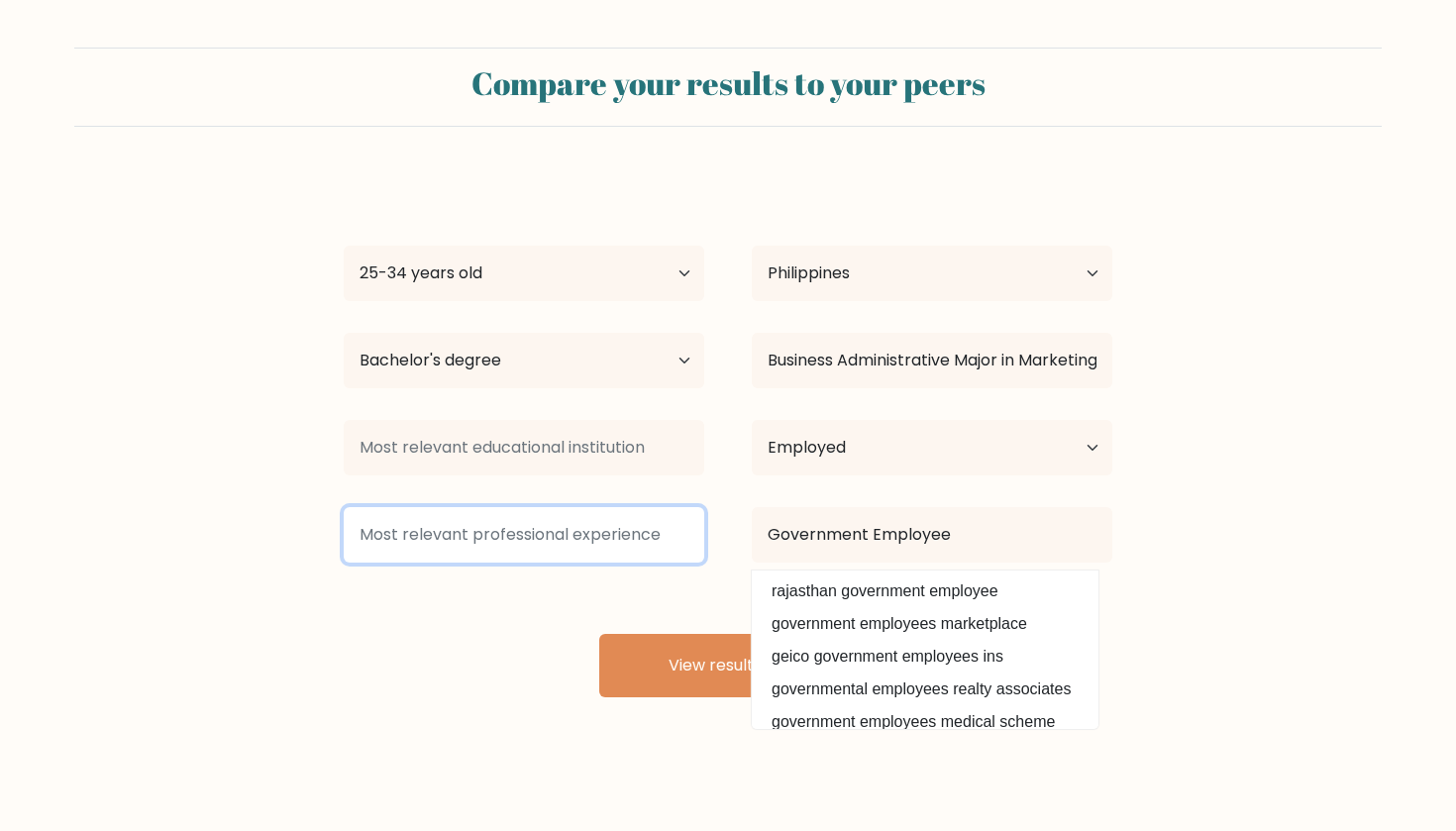 click at bounding box center (524, 535) 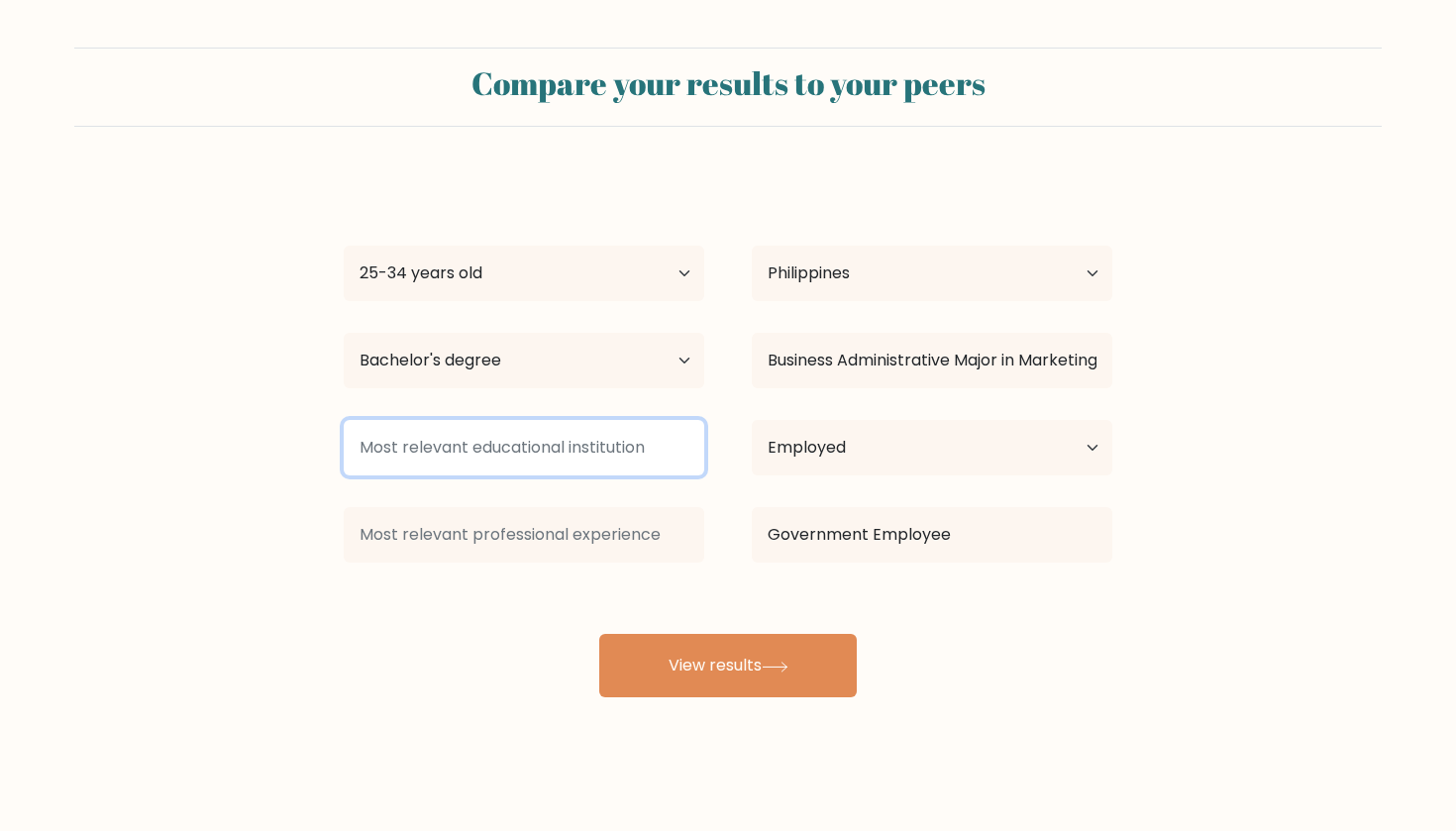 click at bounding box center [524, 448] 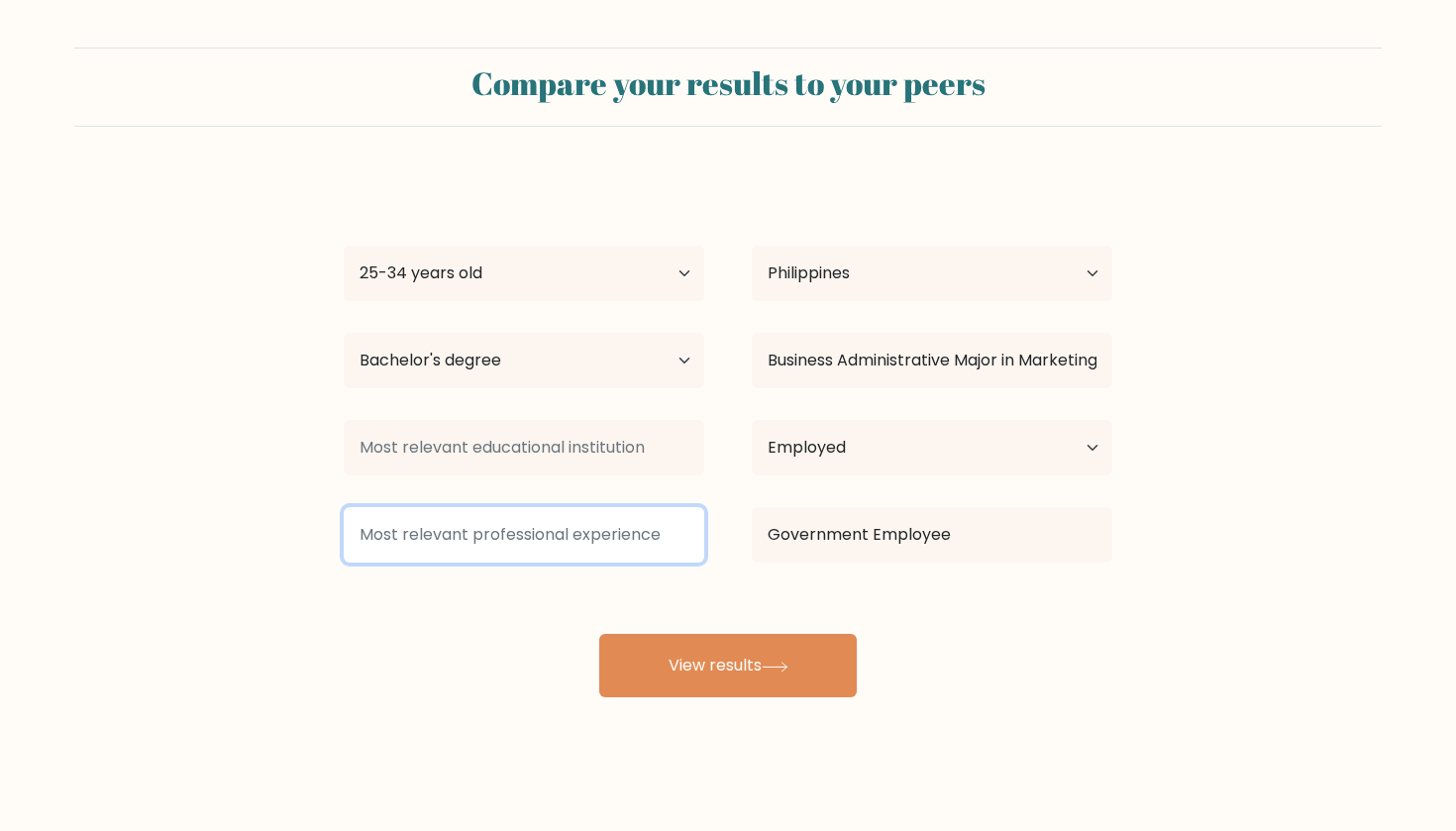 click at bounding box center [524, 535] 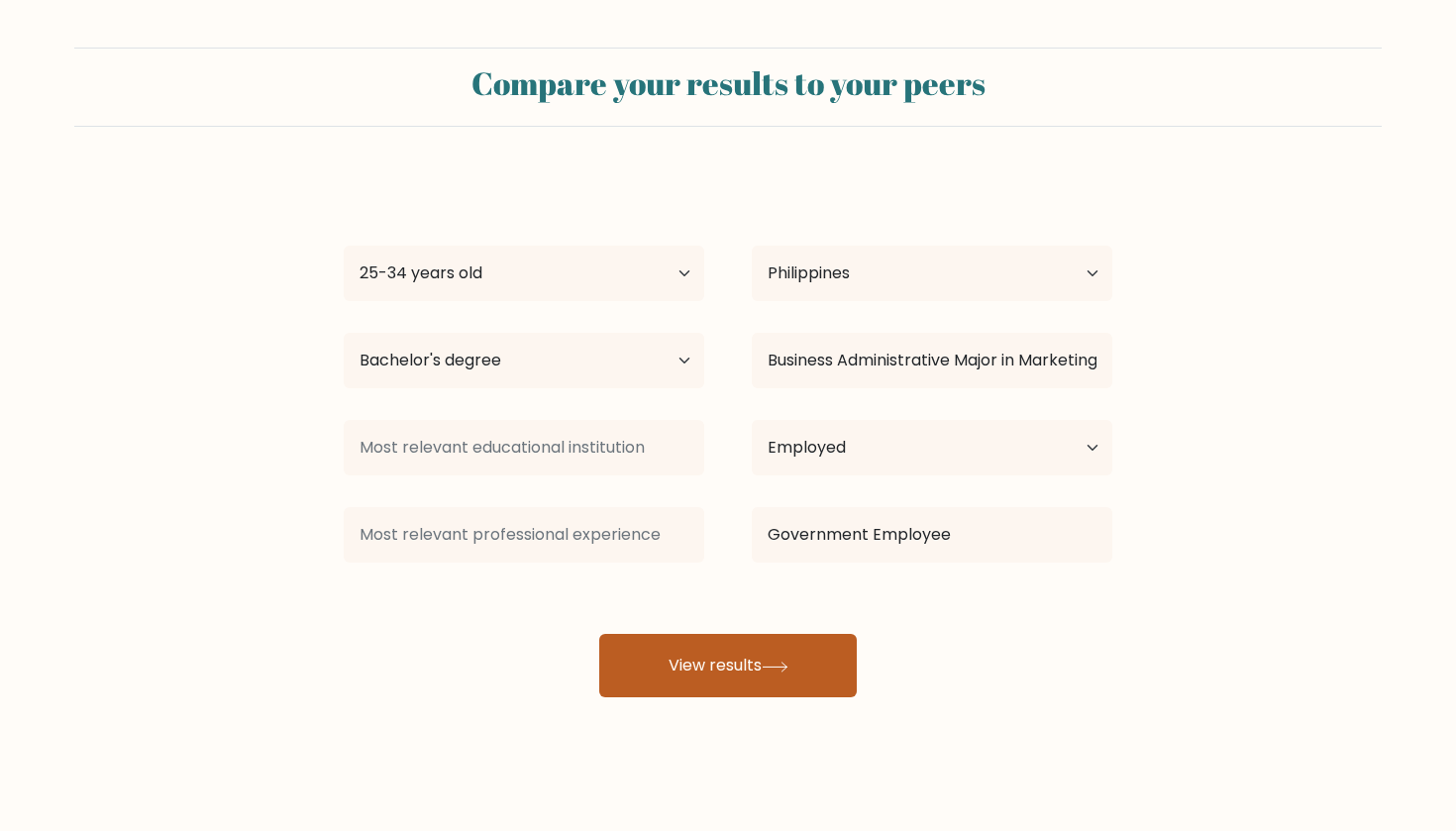 click on "View results" at bounding box center (728, 666) 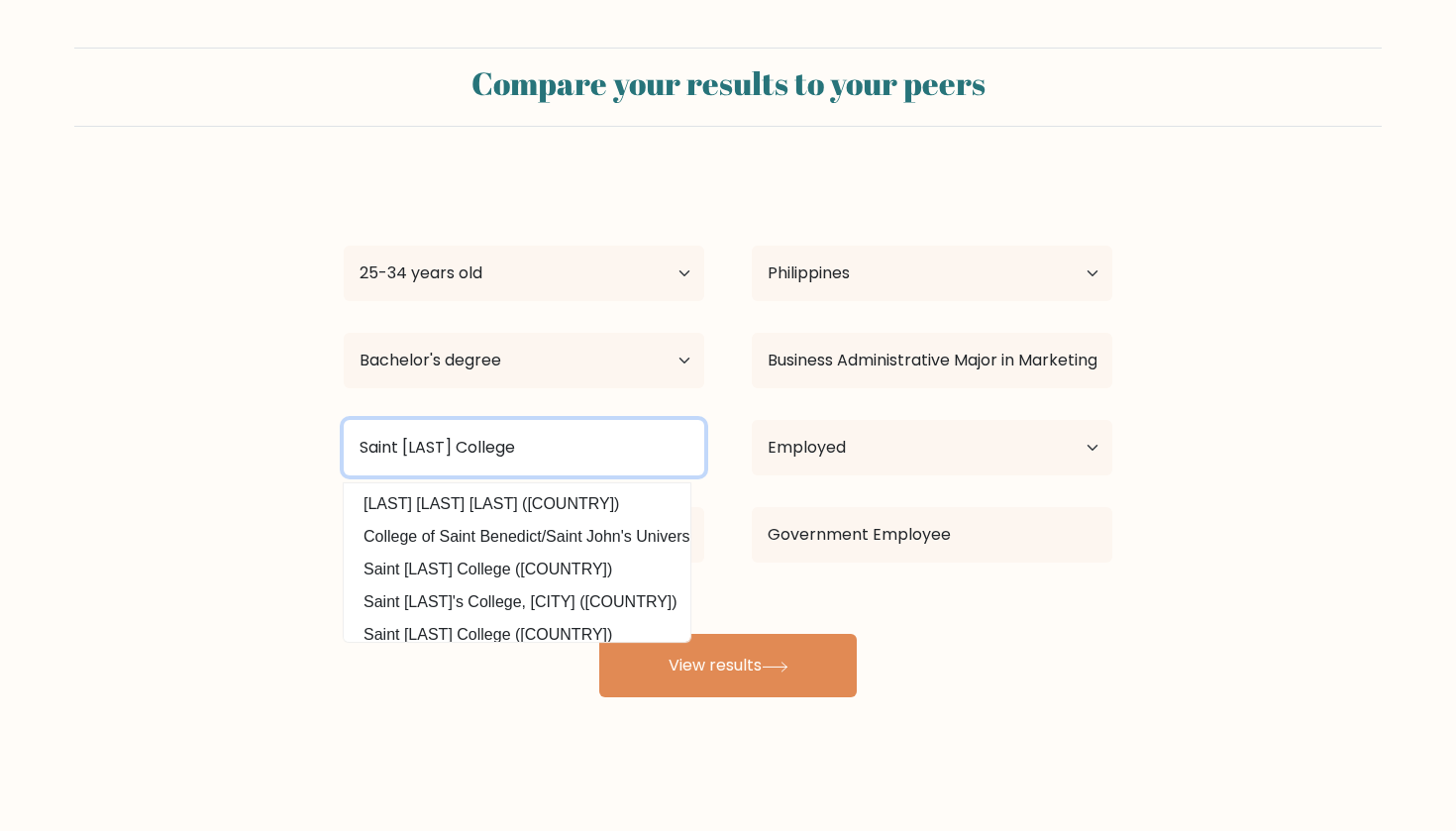 type on "Saint [LAST] College" 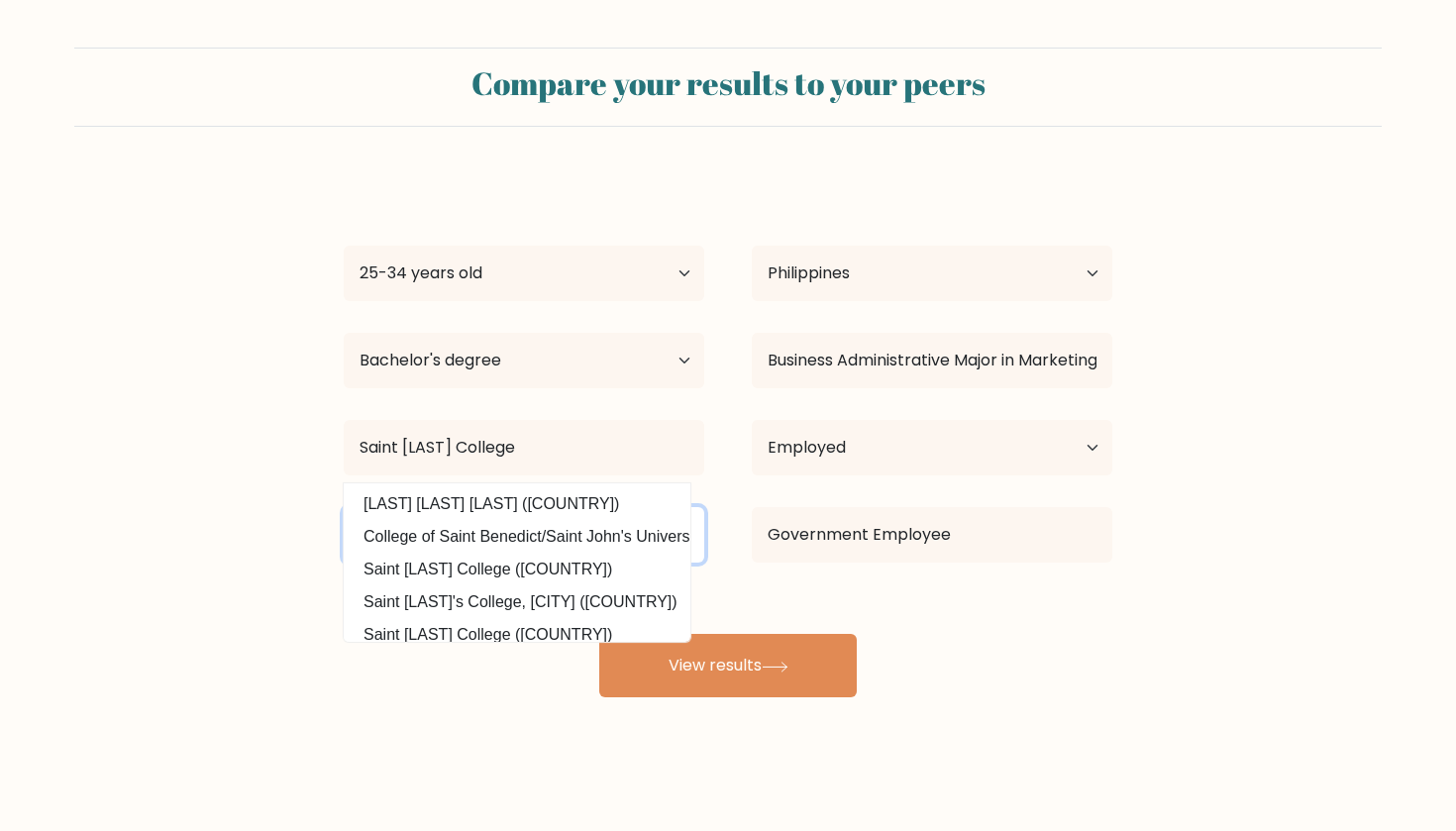 click at bounding box center (524, 535) 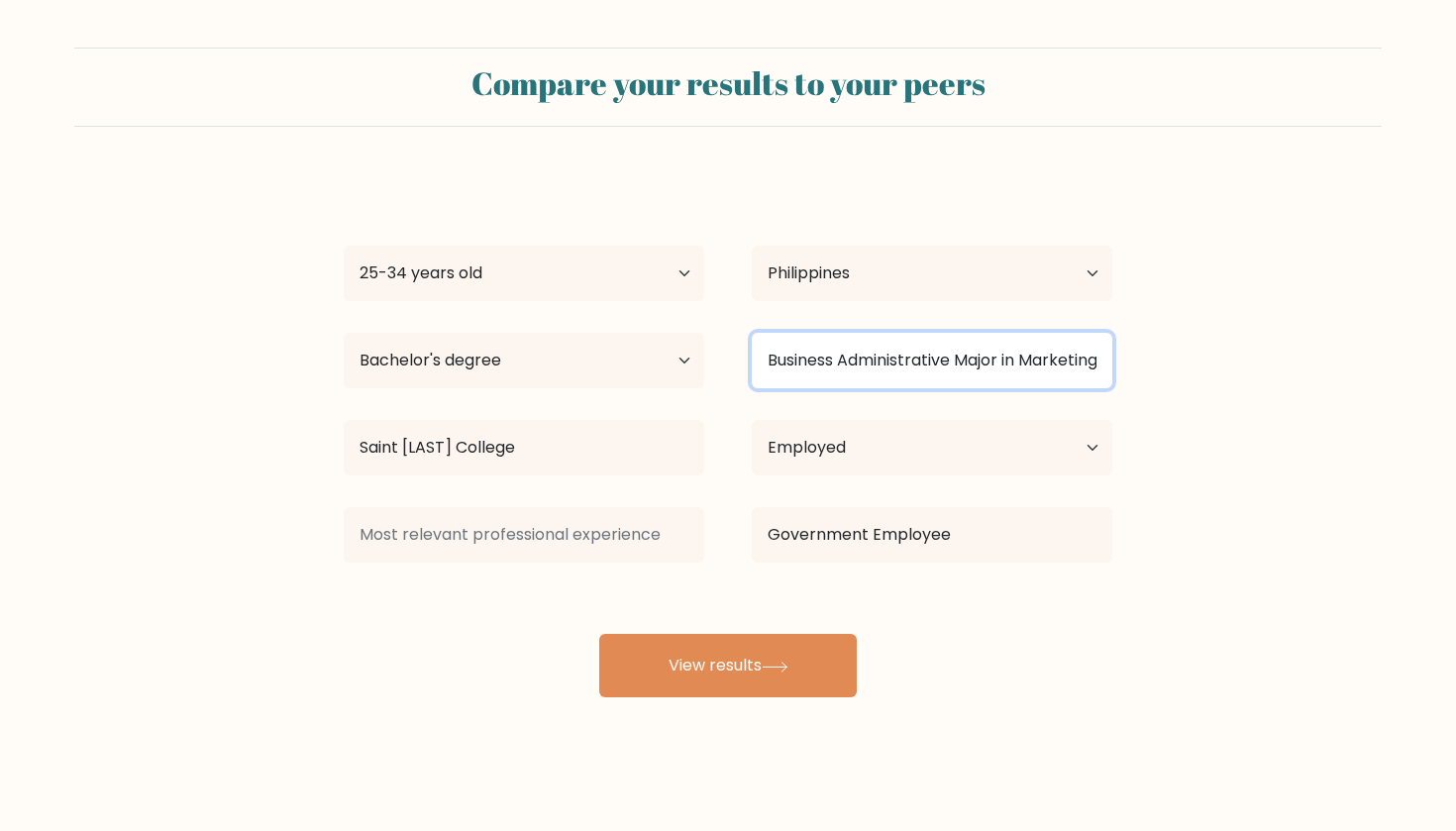 click on "Business Administrative Major in Marketing" at bounding box center (932, 361) 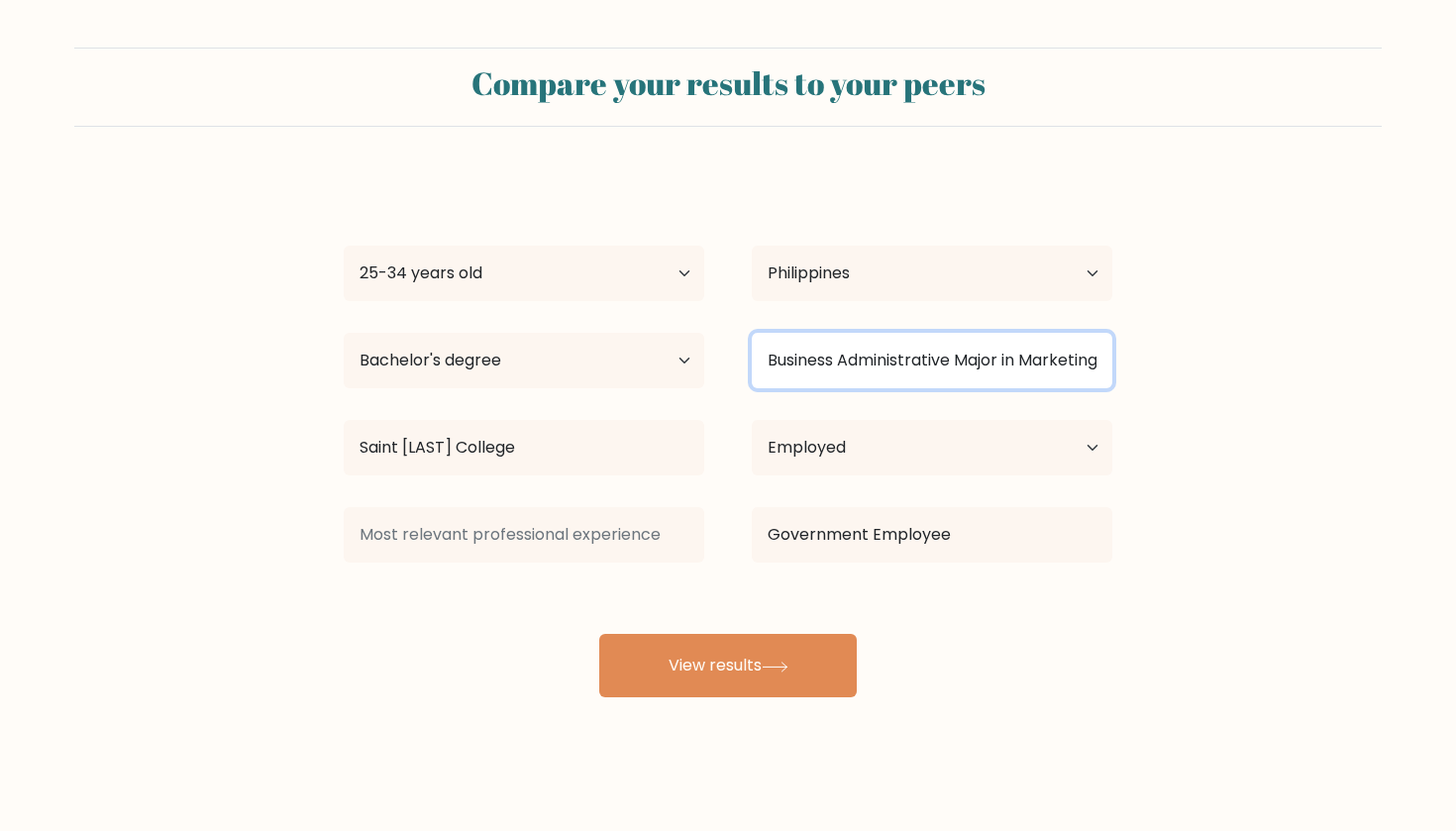 drag, startPoint x: 771, startPoint y: 353, endPoint x: 1356, endPoint y: 398, distance: 586.7282 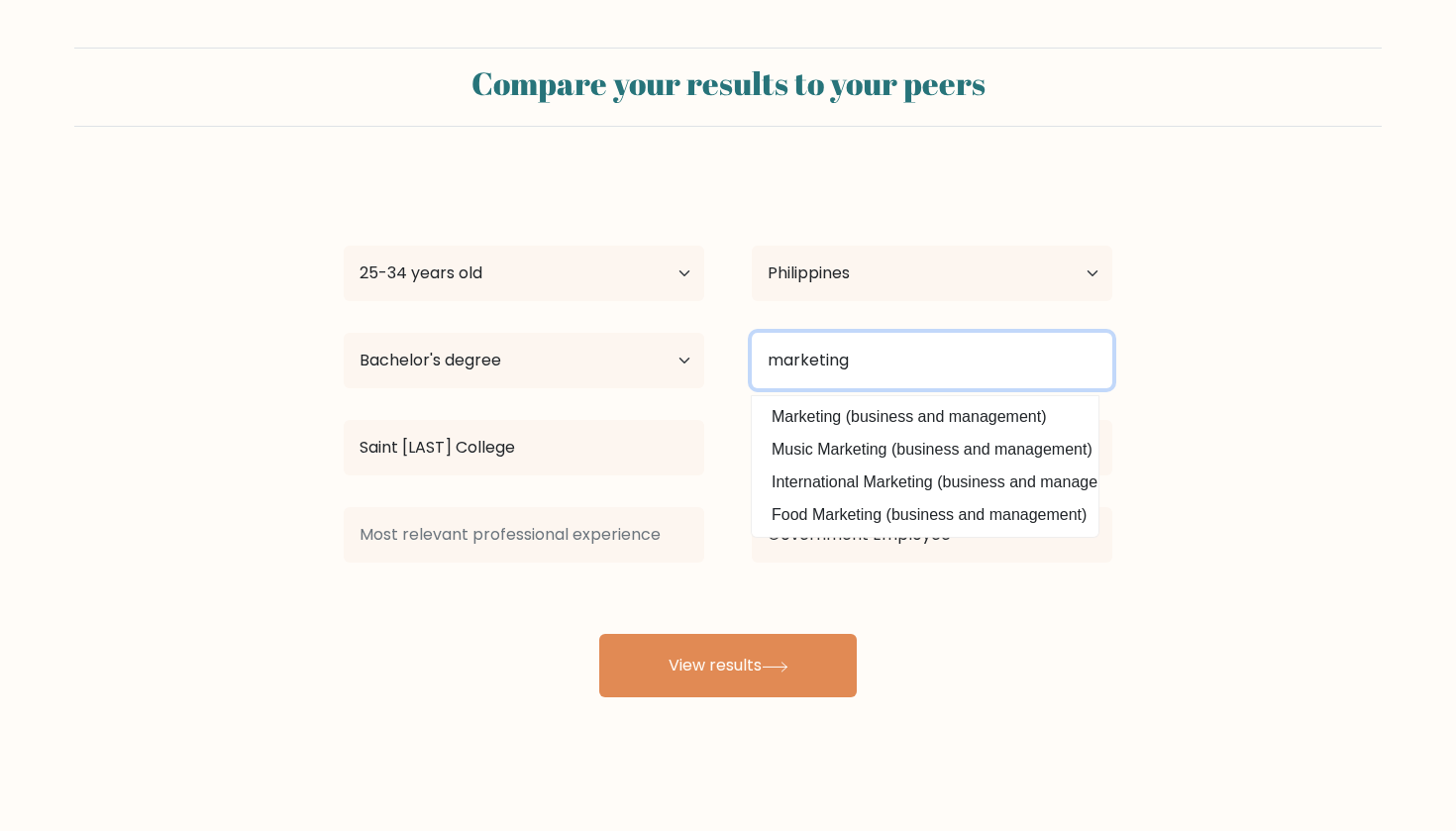 type on "marketing" 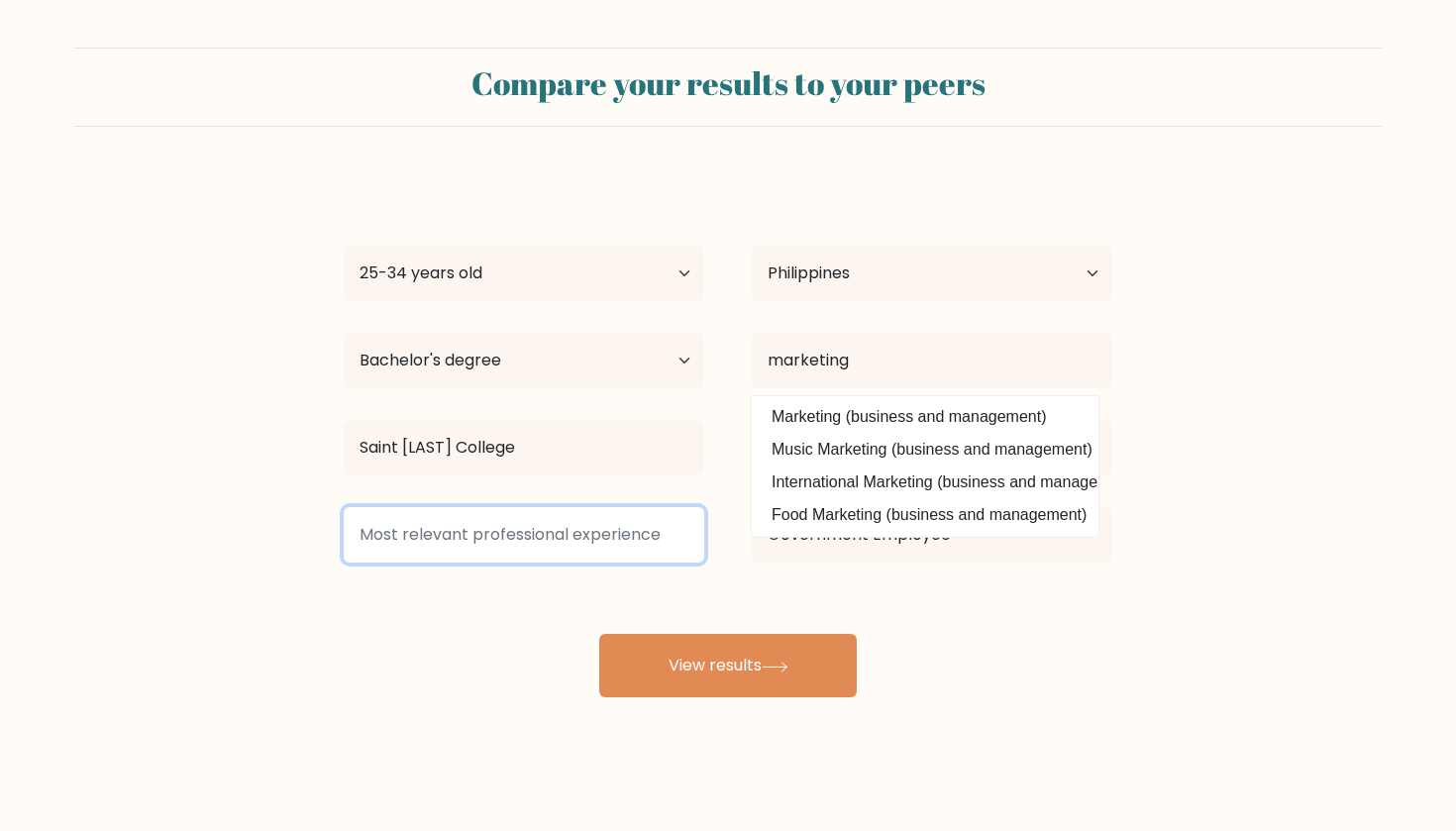 click at bounding box center [524, 535] 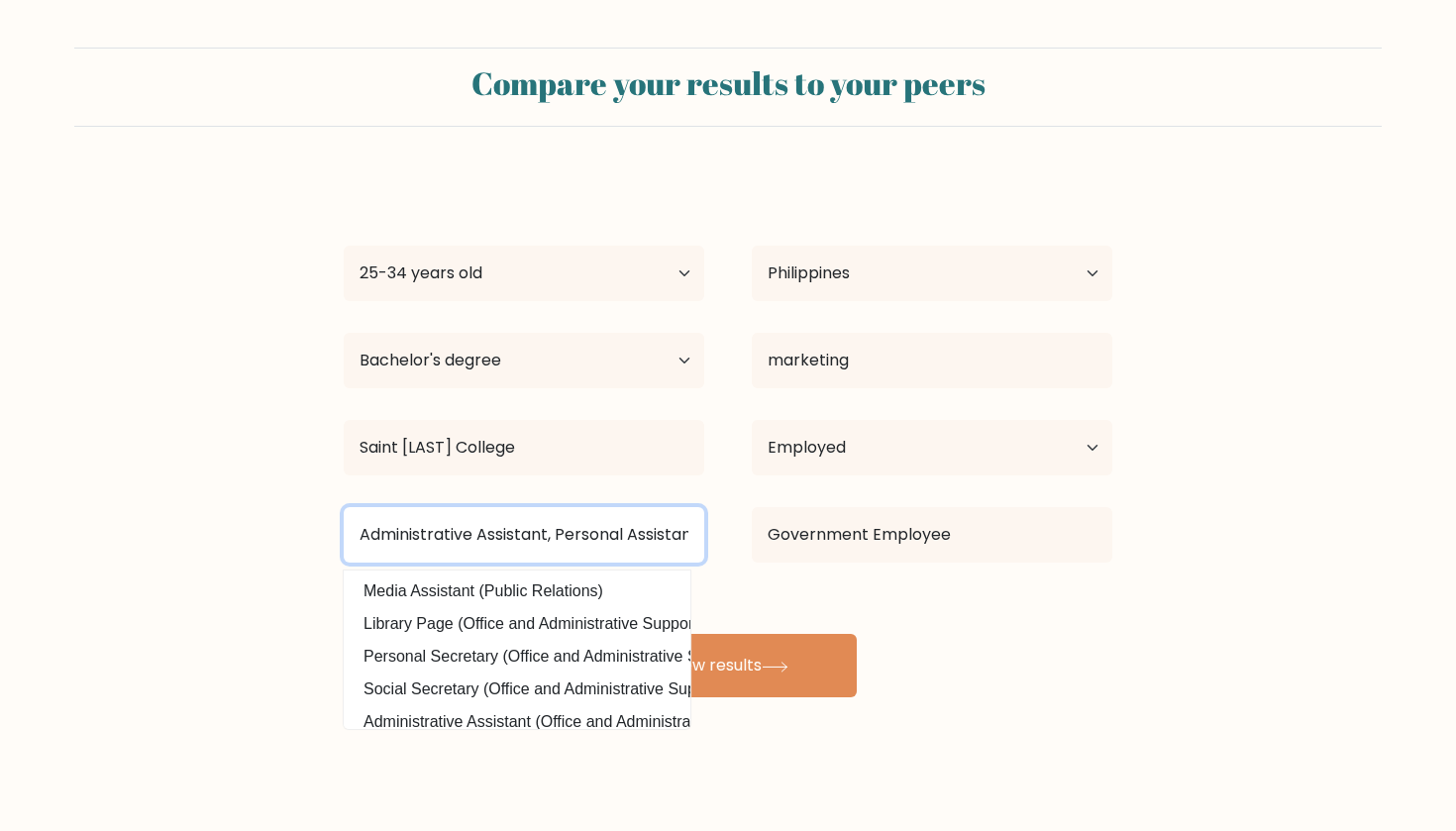 type on "Administrative Assistant, Personal Assistant and Social Media Manager Assistant" 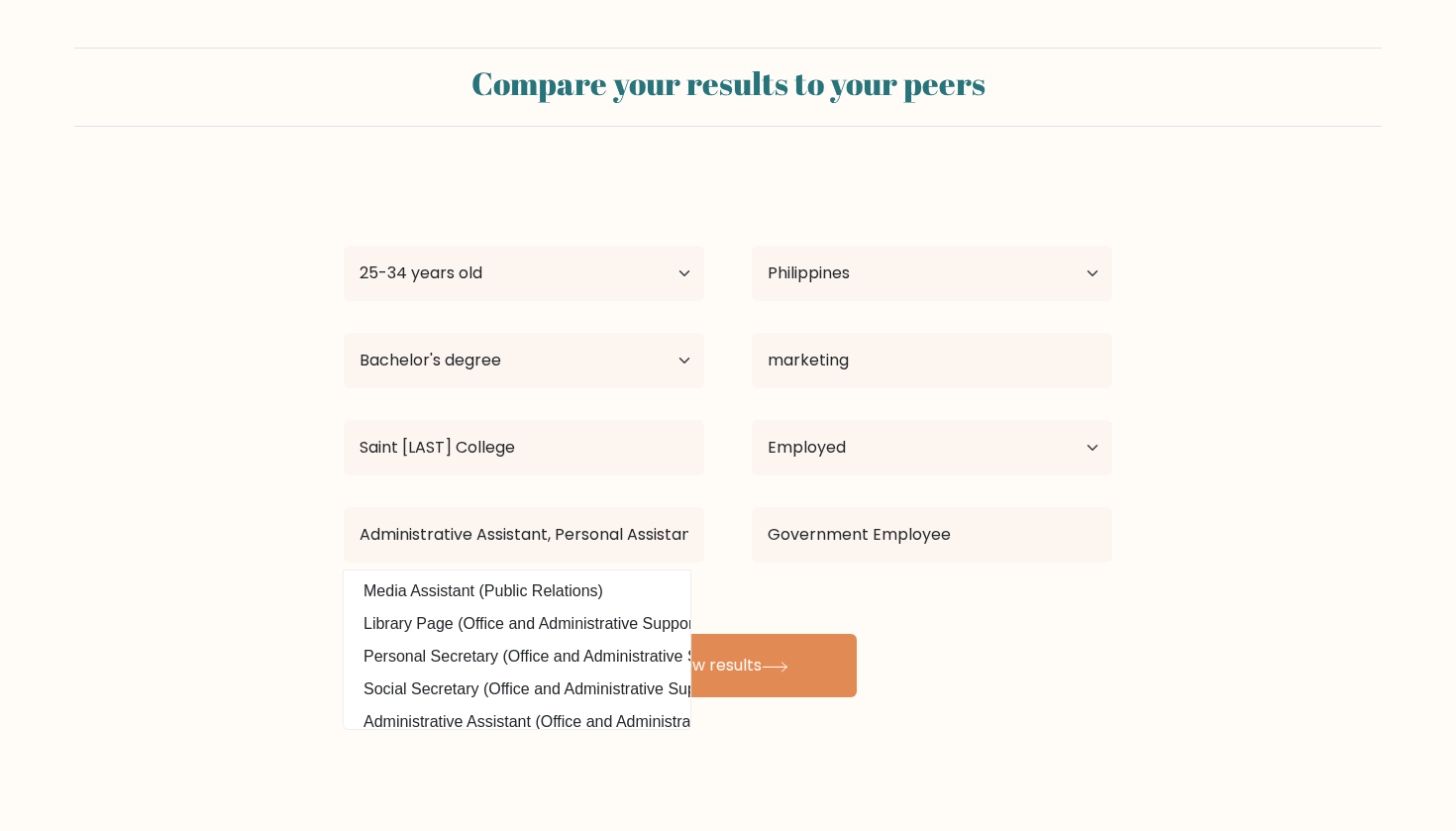 click on "Compare your results to your peers
[FIRST]
[LAST]
Age
Under 18 years old
18-24 years old
25-34 years old
35-44 years old
45-54 years old
55-64 years old
65 years old and above
Country
Afghanistan
Albania
Algeria
American Samoa
Andorra
Angola
Anguilla
Antarctica
Antigua and Barbuda
Argentina
Armenia
Chad" at bounding box center (728, 375) 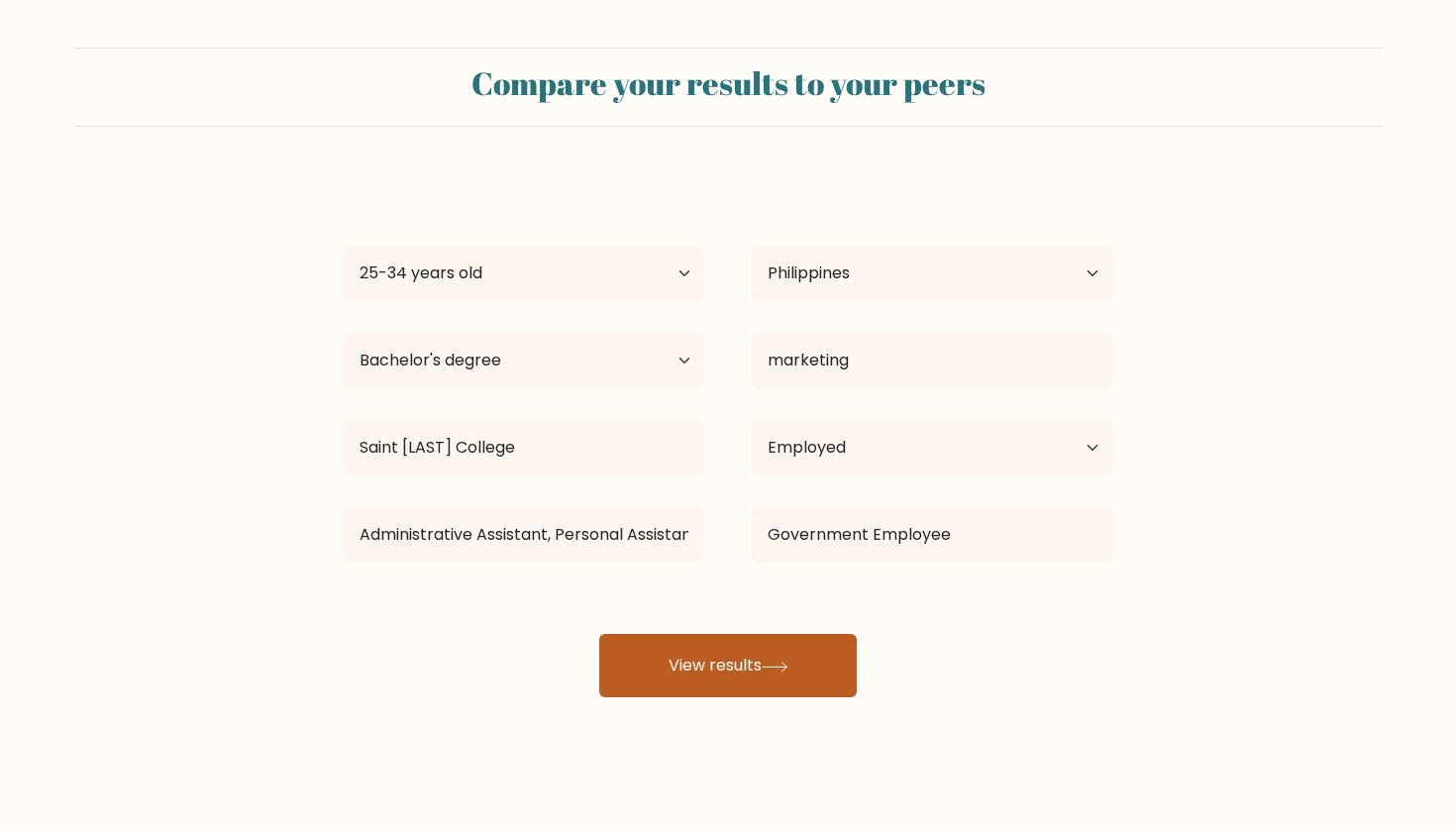click on "View results" at bounding box center (728, 666) 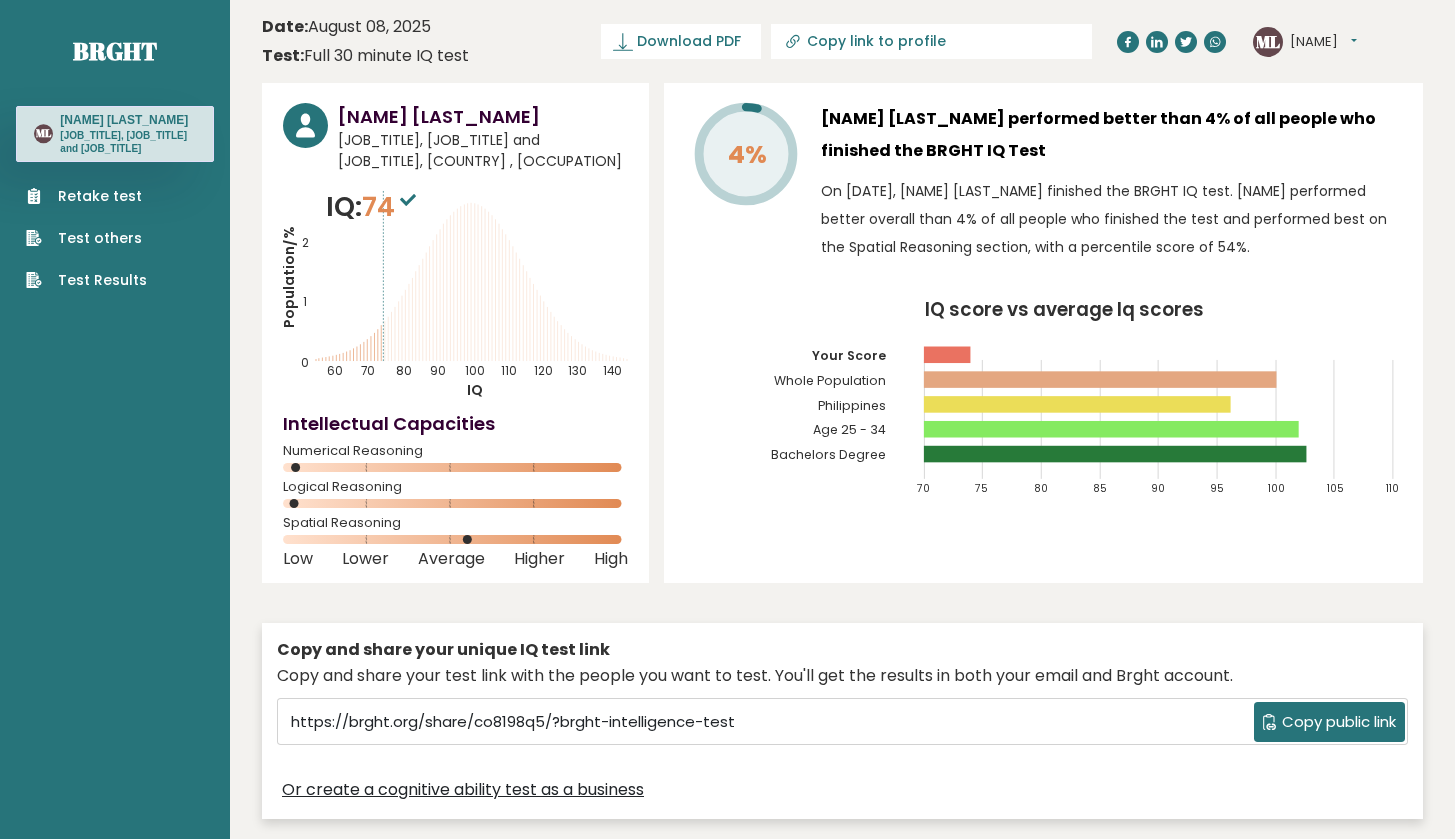 scroll, scrollTop: 0, scrollLeft: 0, axis: both 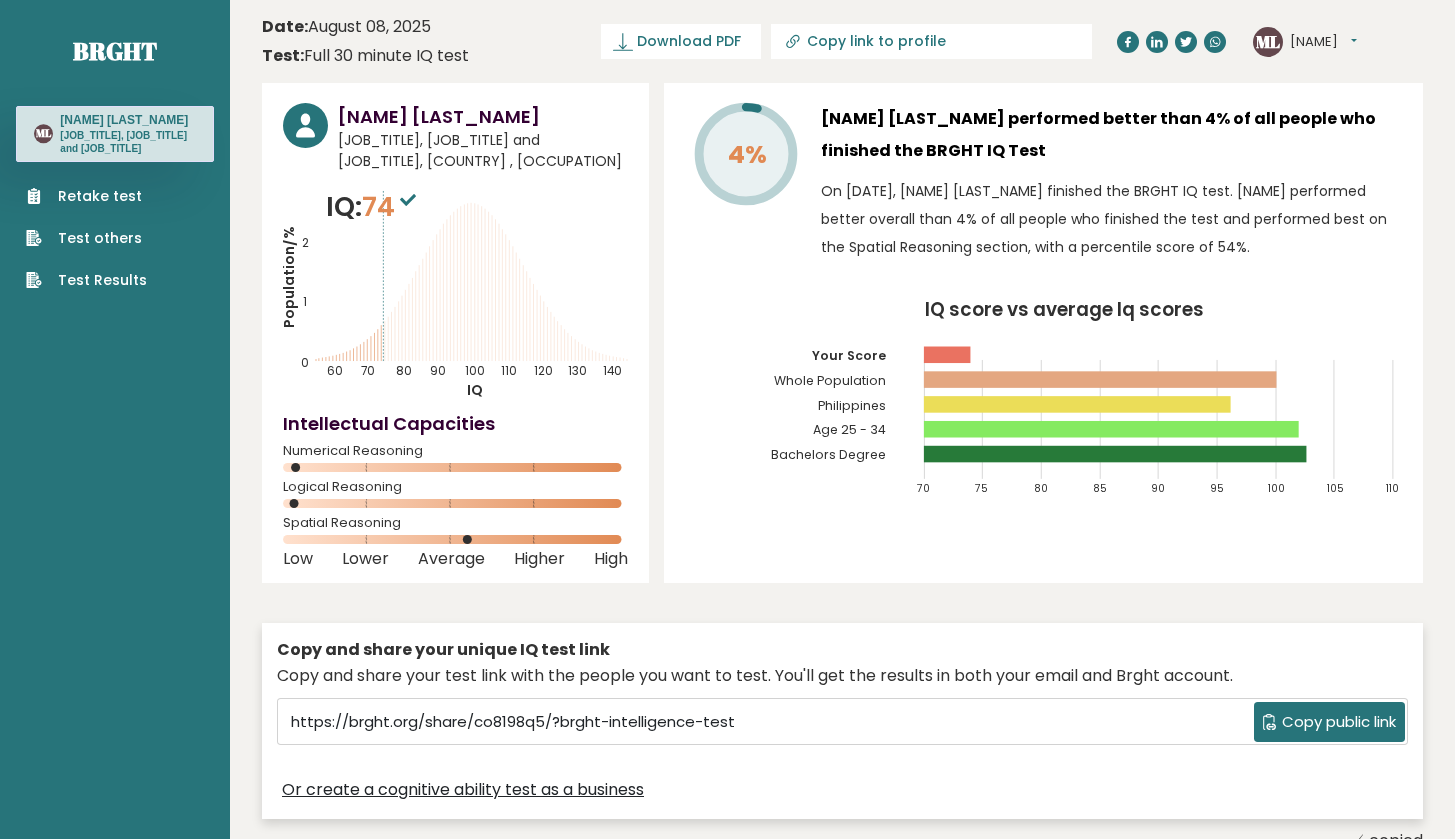 click 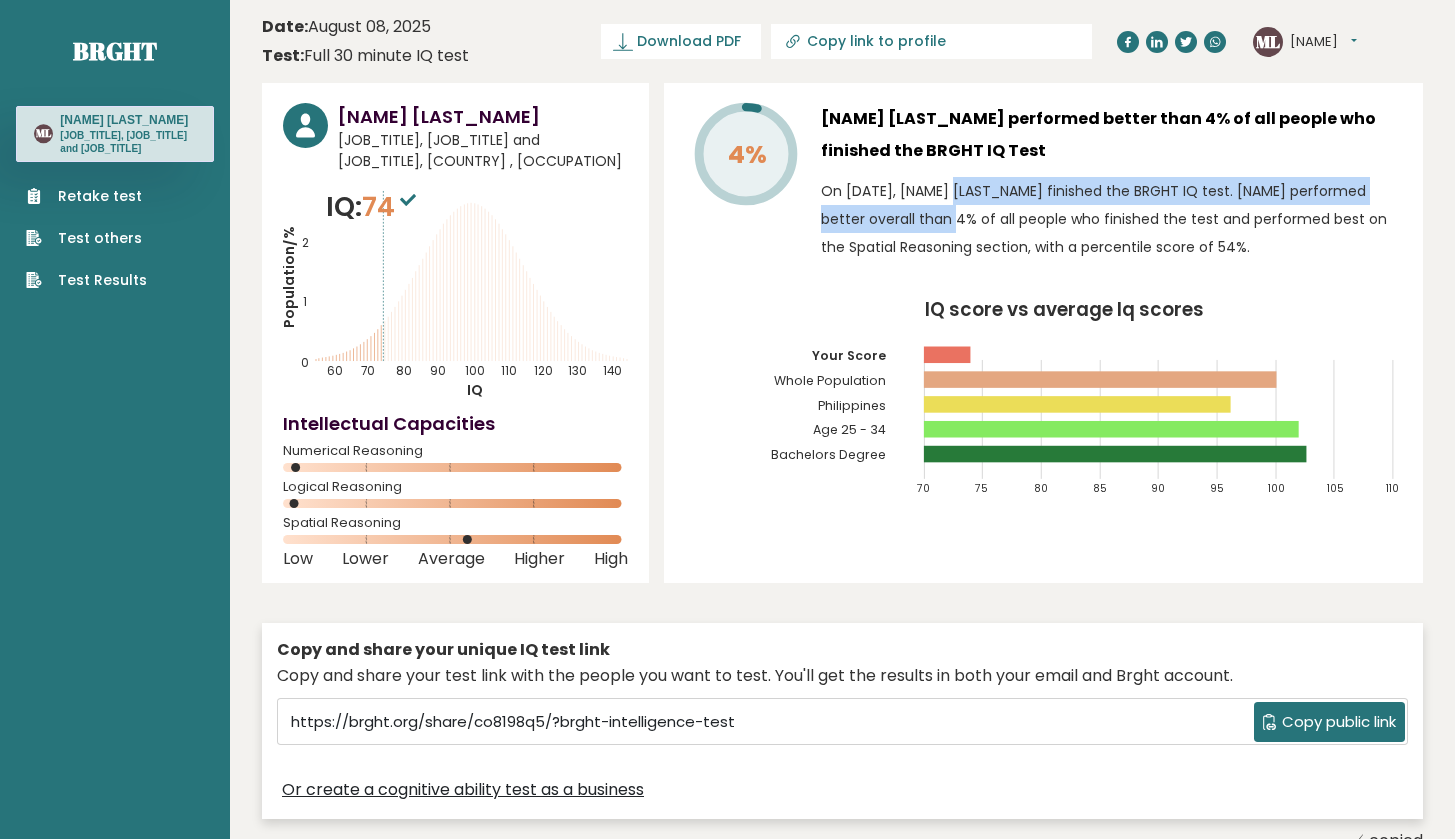 drag, startPoint x: 951, startPoint y: 197, endPoint x: 972, endPoint y: 217, distance: 29 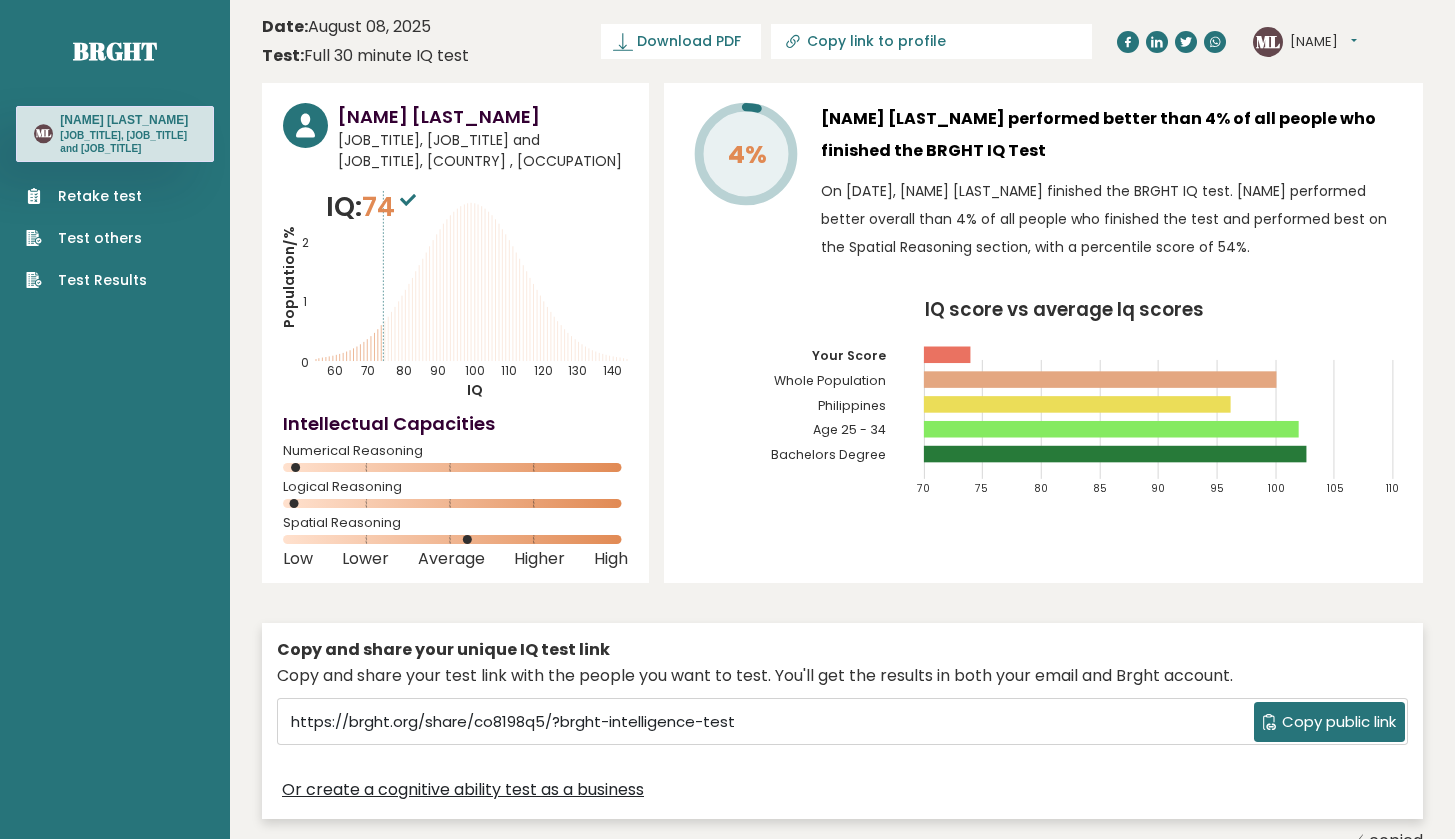 click on "140" 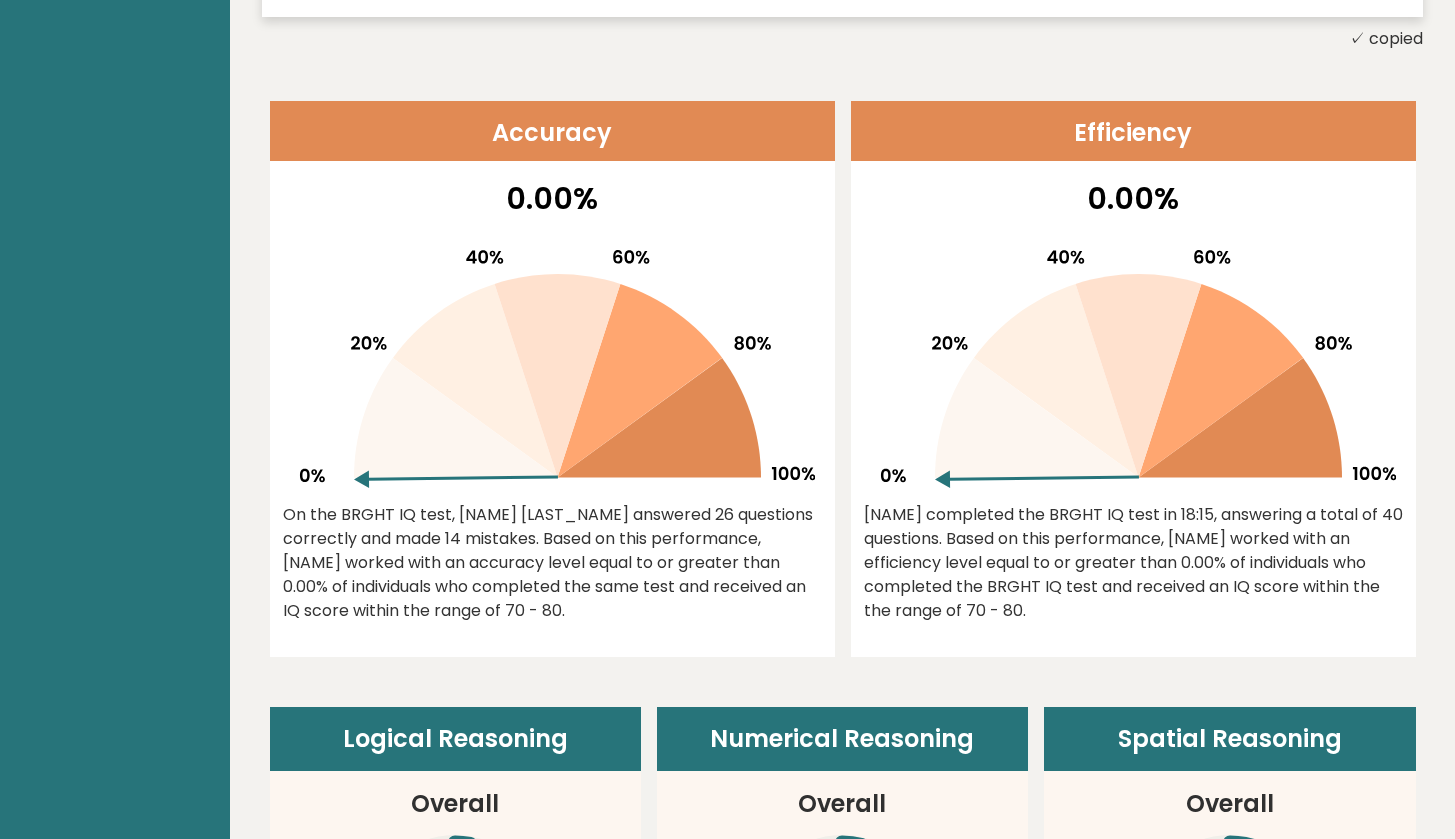 scroll, scrollTop: 0, scrollLeft: 0, axis: both 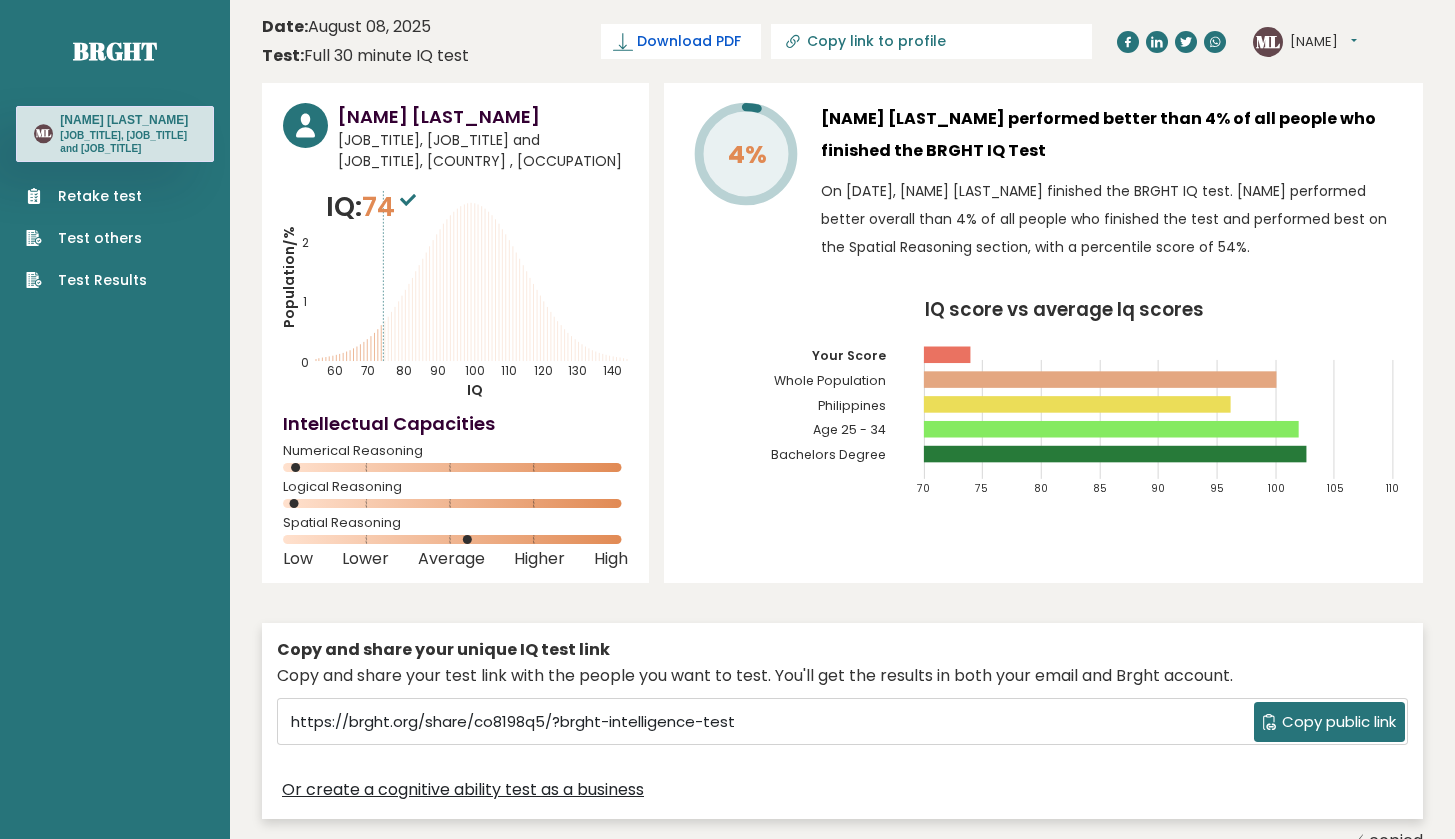 click on "Download PDF" at bounding box center (689, 41) 